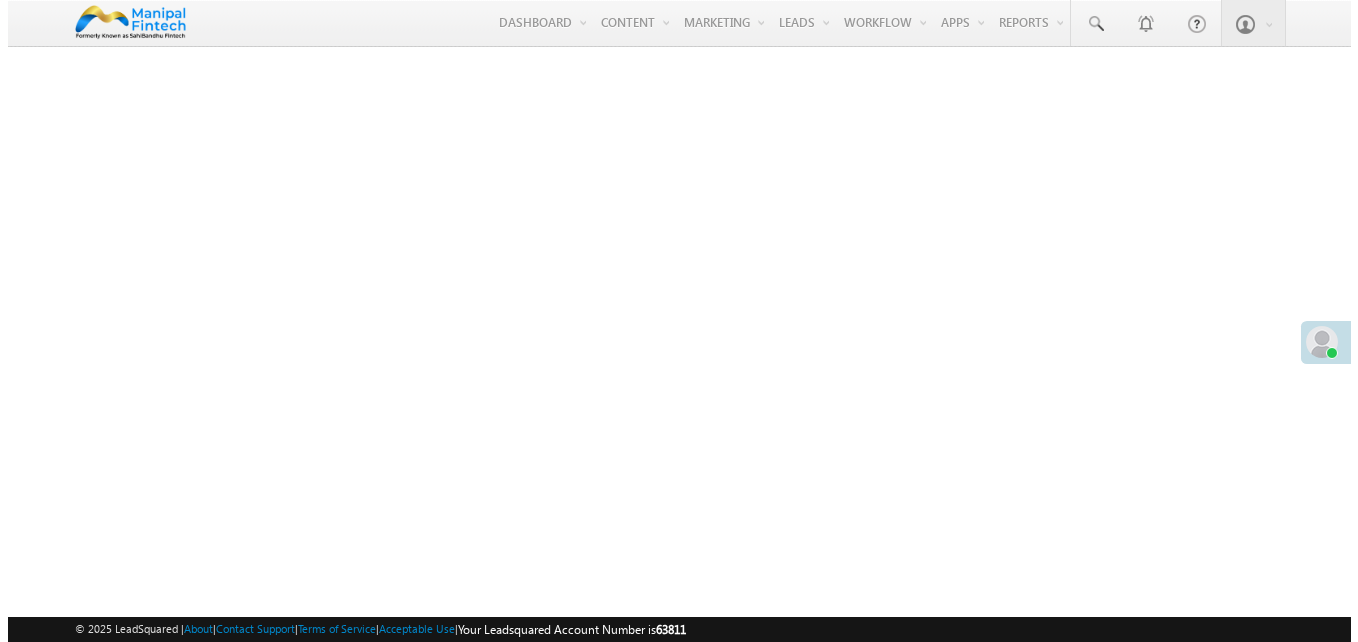 scroll, scrollTop: 0, scrollLeft: 0, axis: both 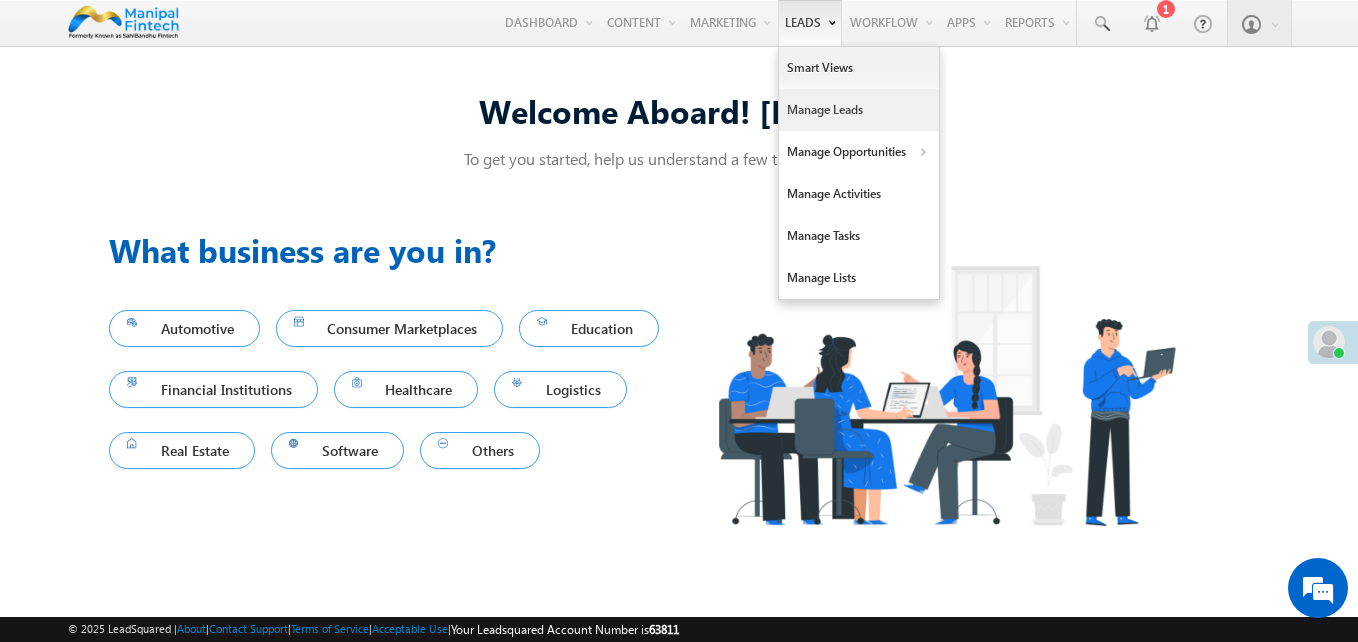 click on "Manage Leads" at bounding box center [859, 110] 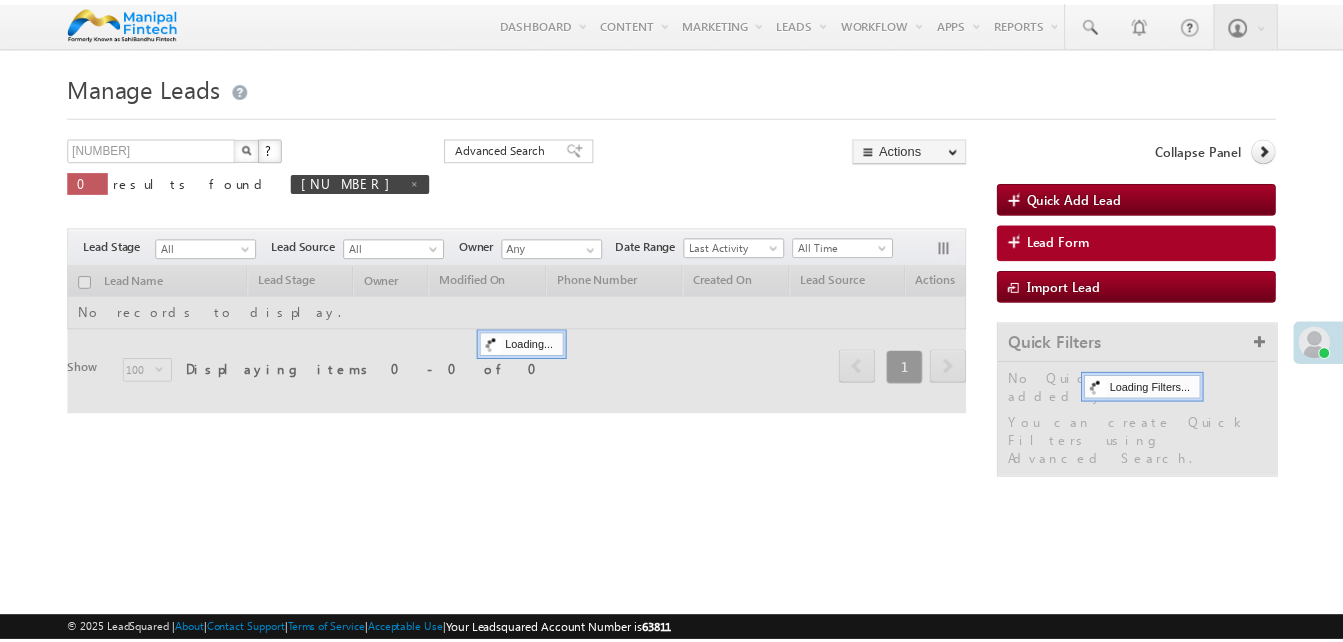 scroll, scrollTop: 0, scrollLeft: 0, axis: both 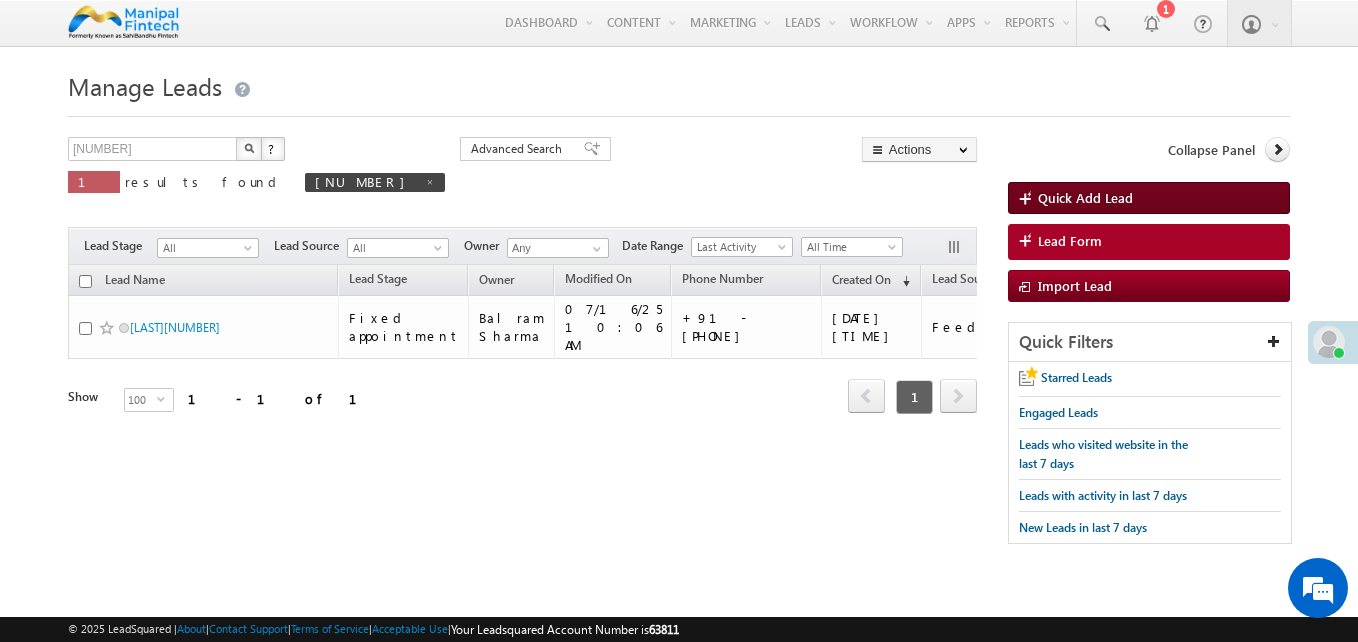 click on "Quick Add Lead" at bounding box center (1085, 197) 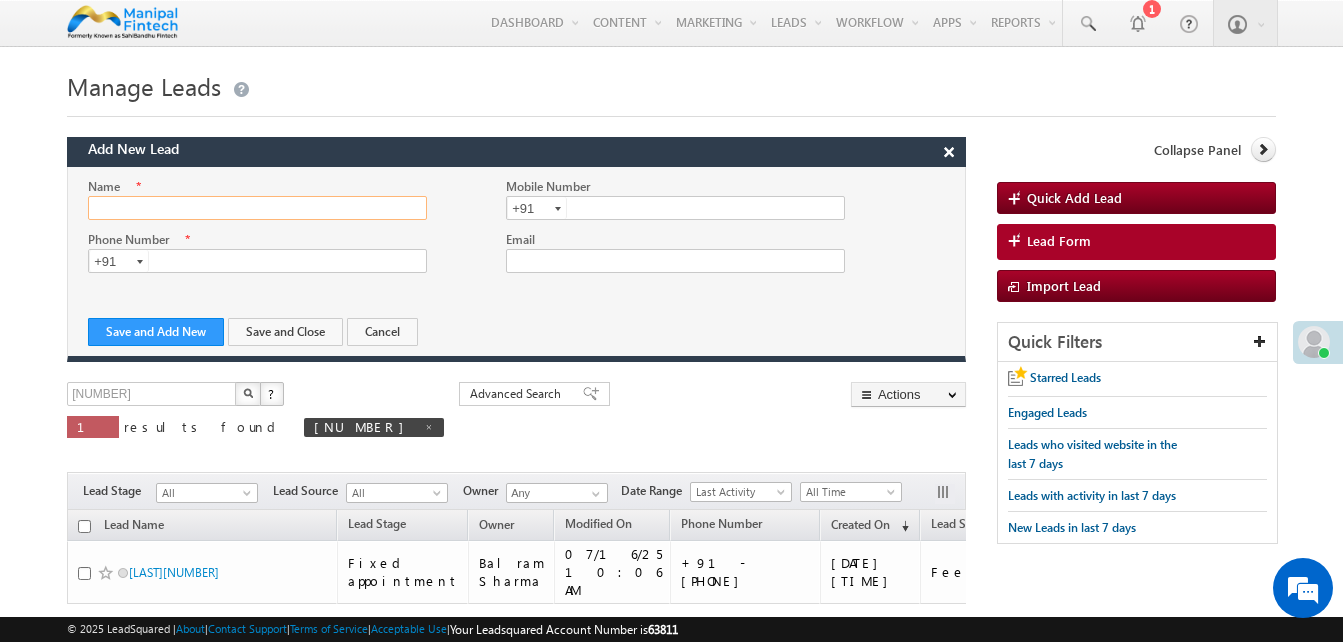 click on "Name" at bounding box center [257, 208] 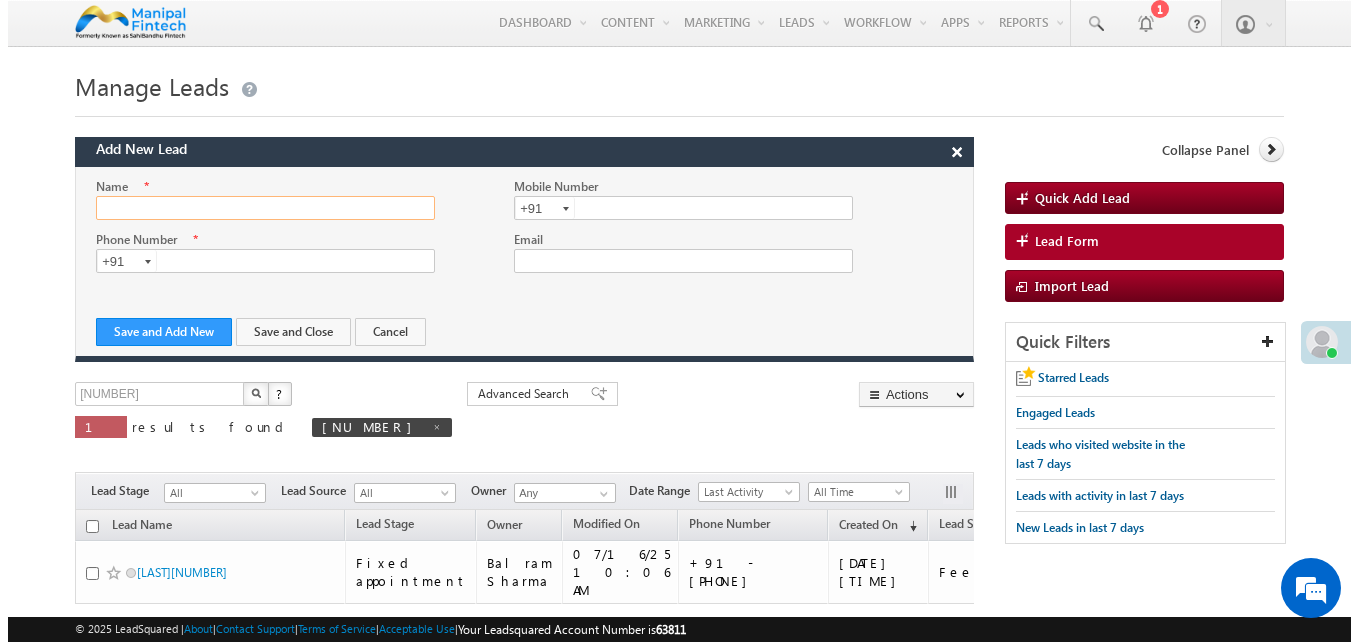 scroll, scrollTop: 0, scrollLeft: 0, axis: both 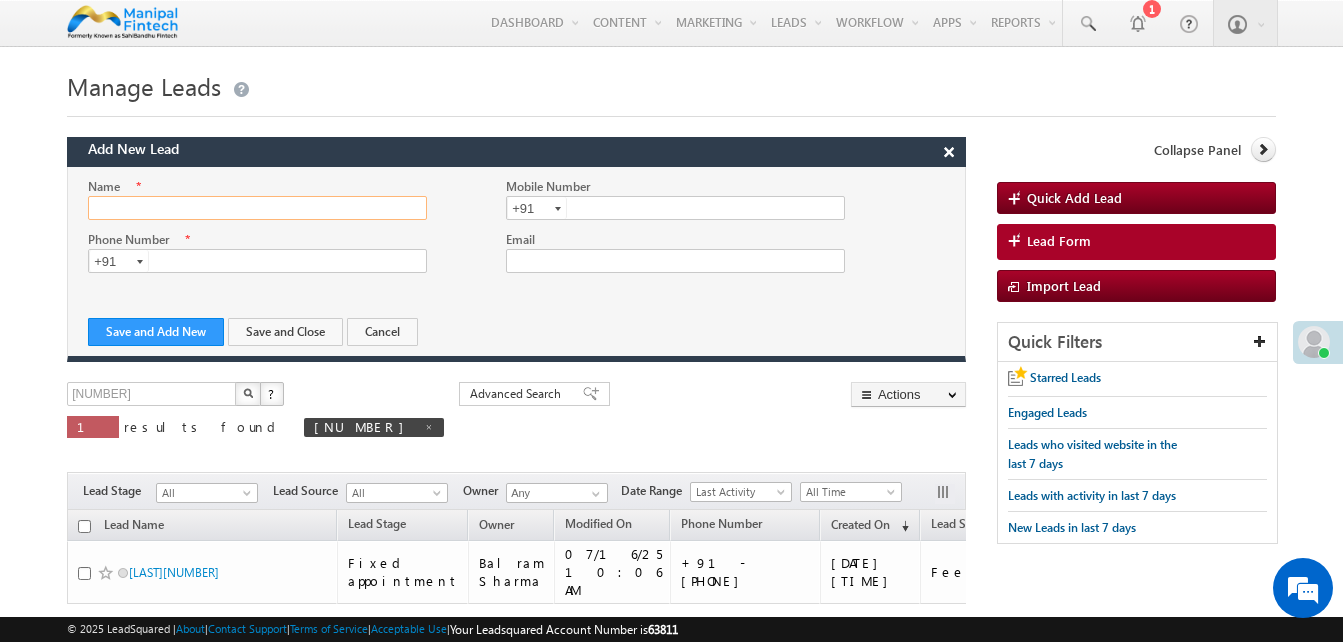 type on "Purnima LSQ" 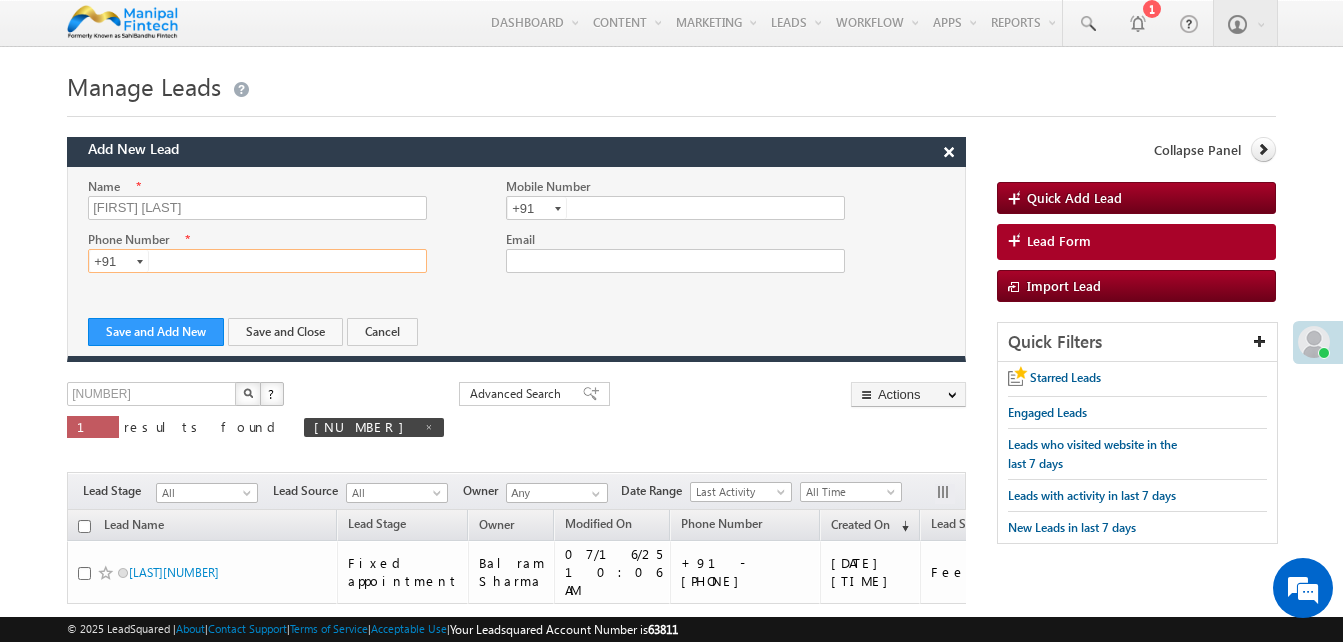click at bounding box center (257, 261) 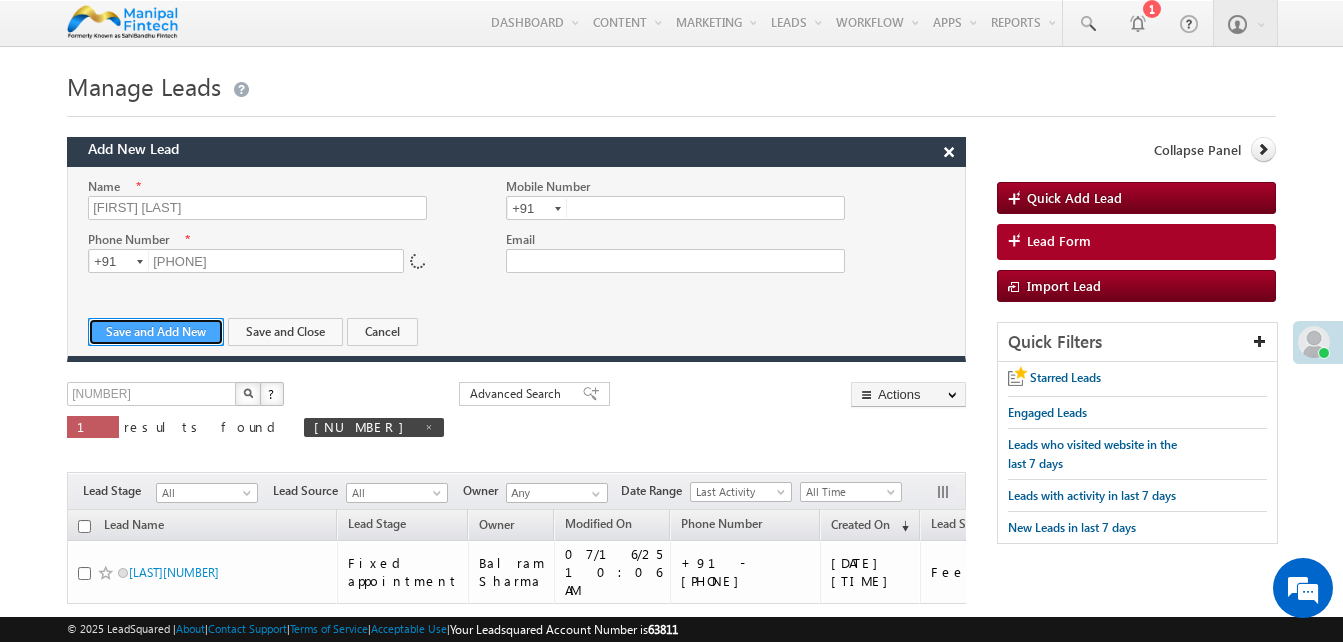 click on "Save and Add New" at bounding box center [156, 332] 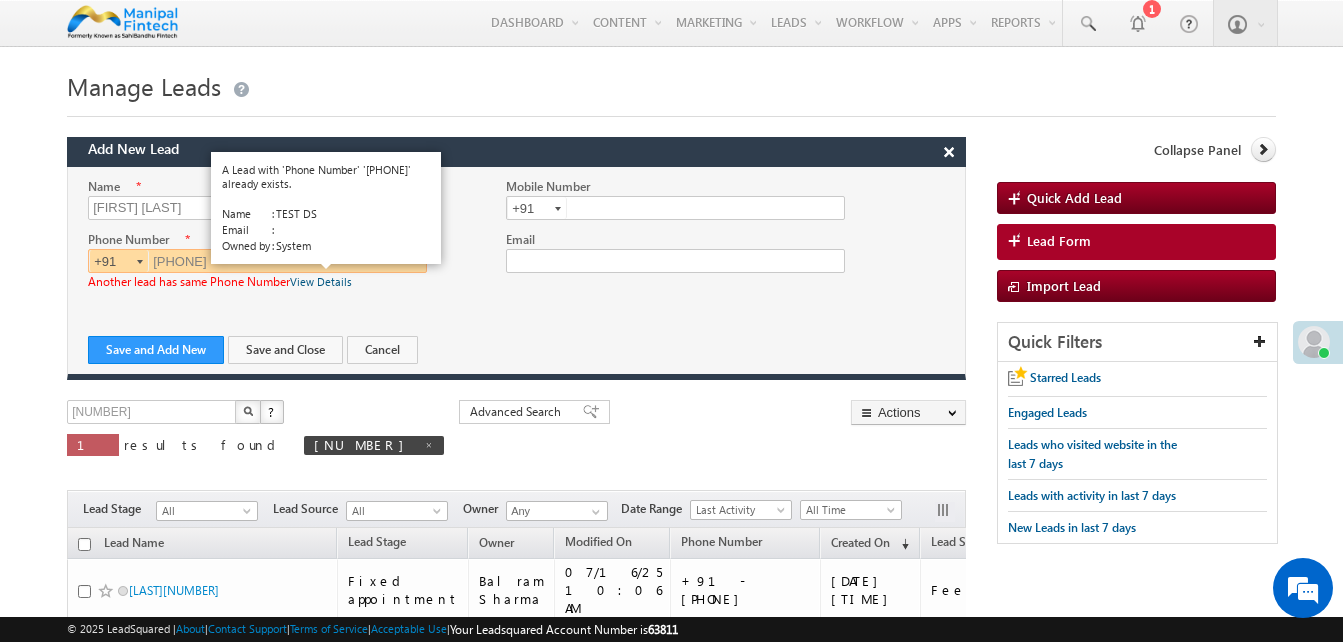 click on "View Details" at bounding box center (321, 281) 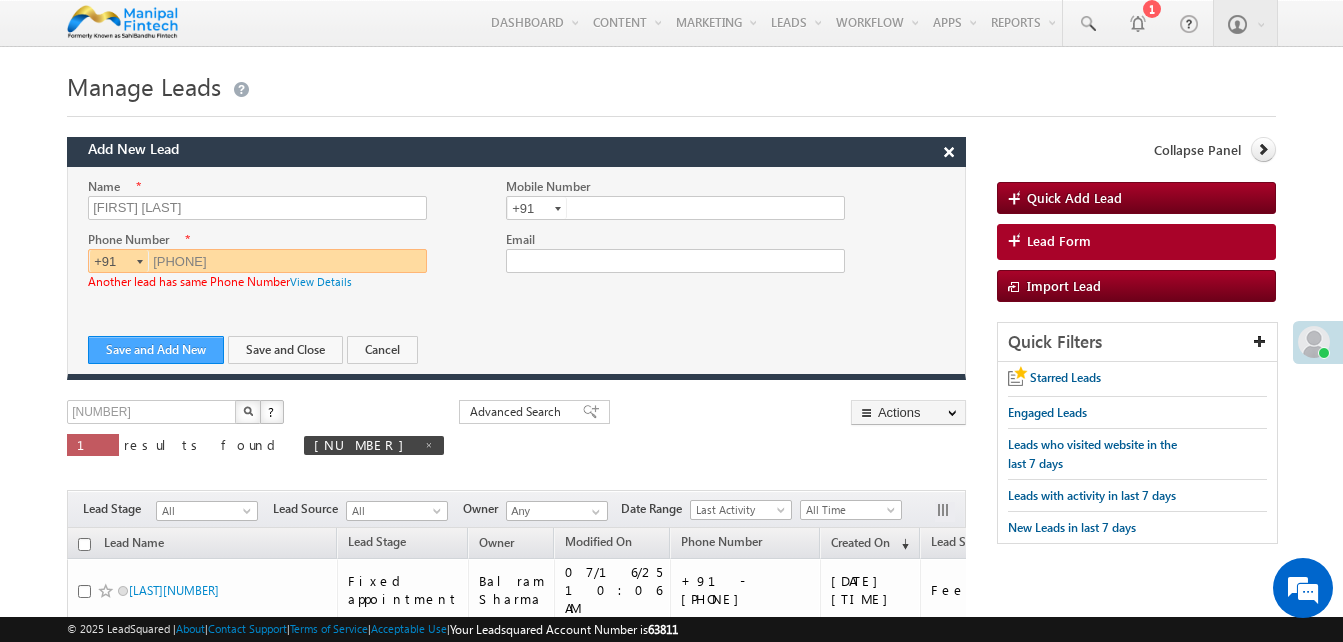 type on "9930623053" 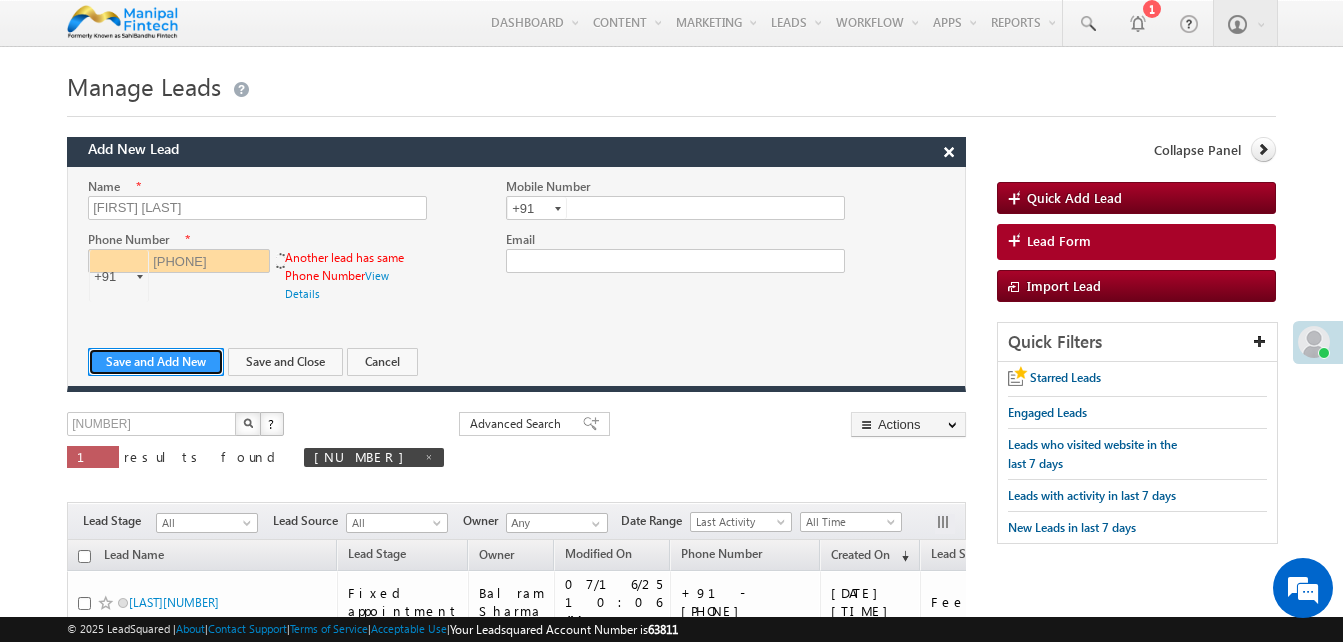 click on "Name
*
Purnima LSQ
Mobile Number
+91
Phone Number
*
+91-9930623053 9930623053 +91 View Details" at bounding box center [516, 281] 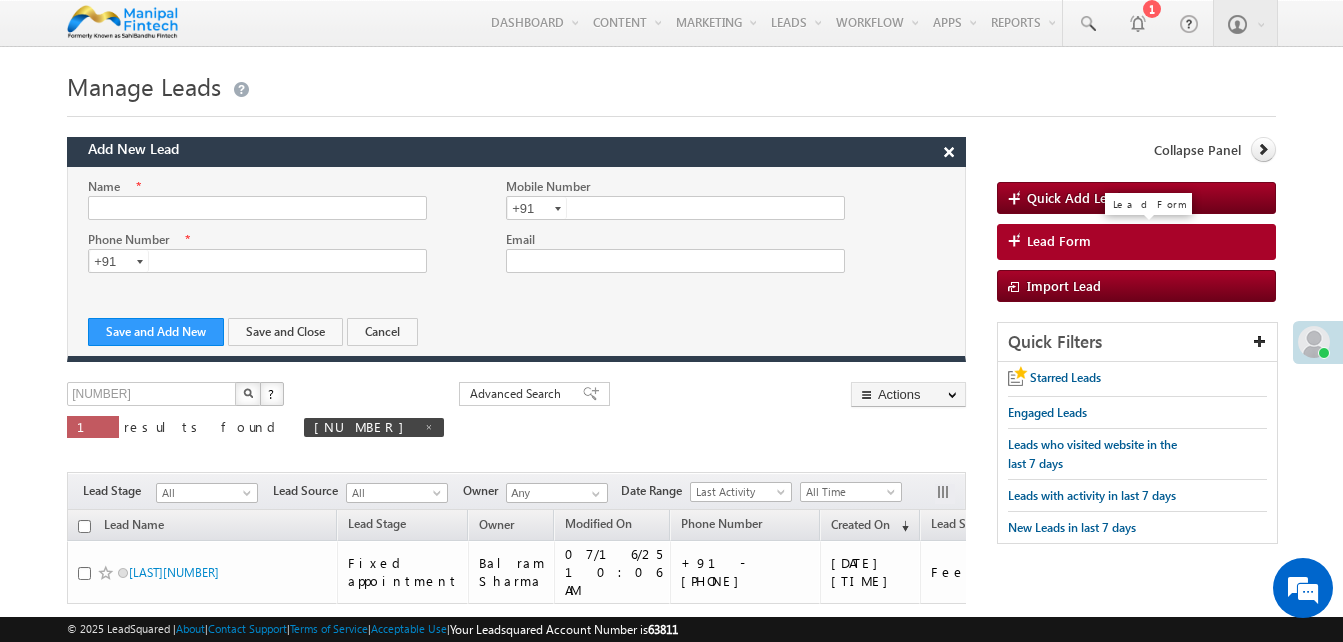click on "Lead Form" at bounding box center [1059, 241] 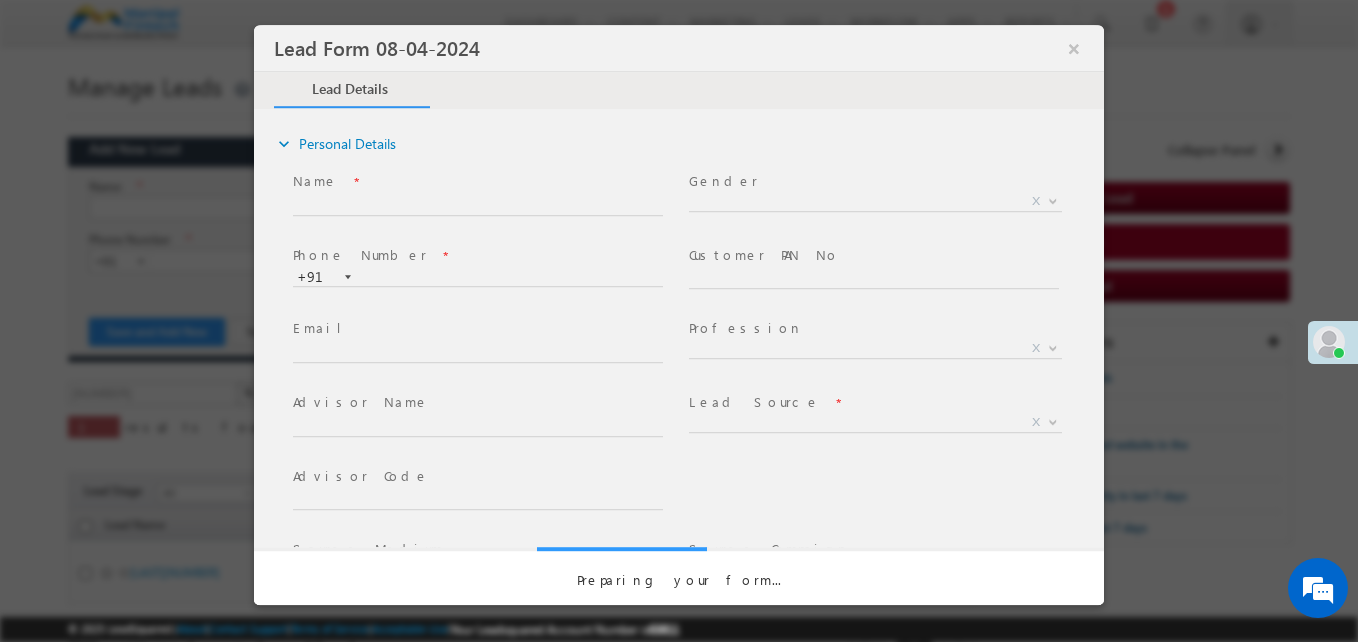 select on "Open" 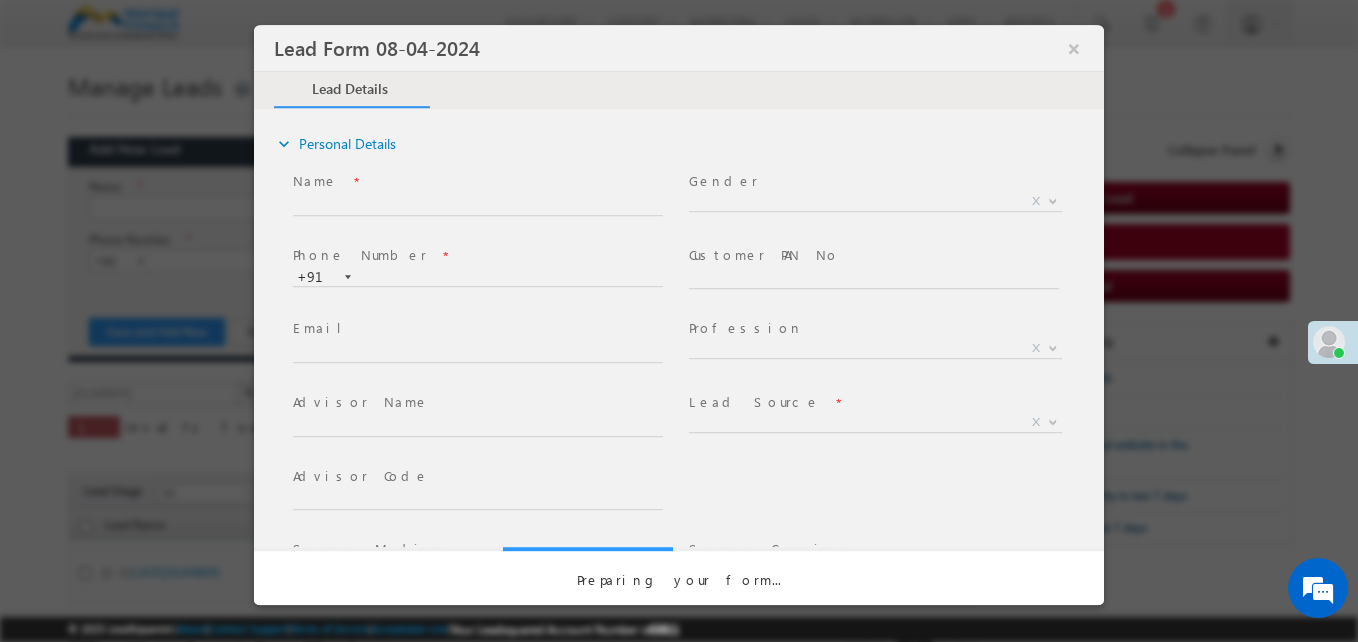 scroll, scrollTop: 0, scrollLeft: 0, axis: both 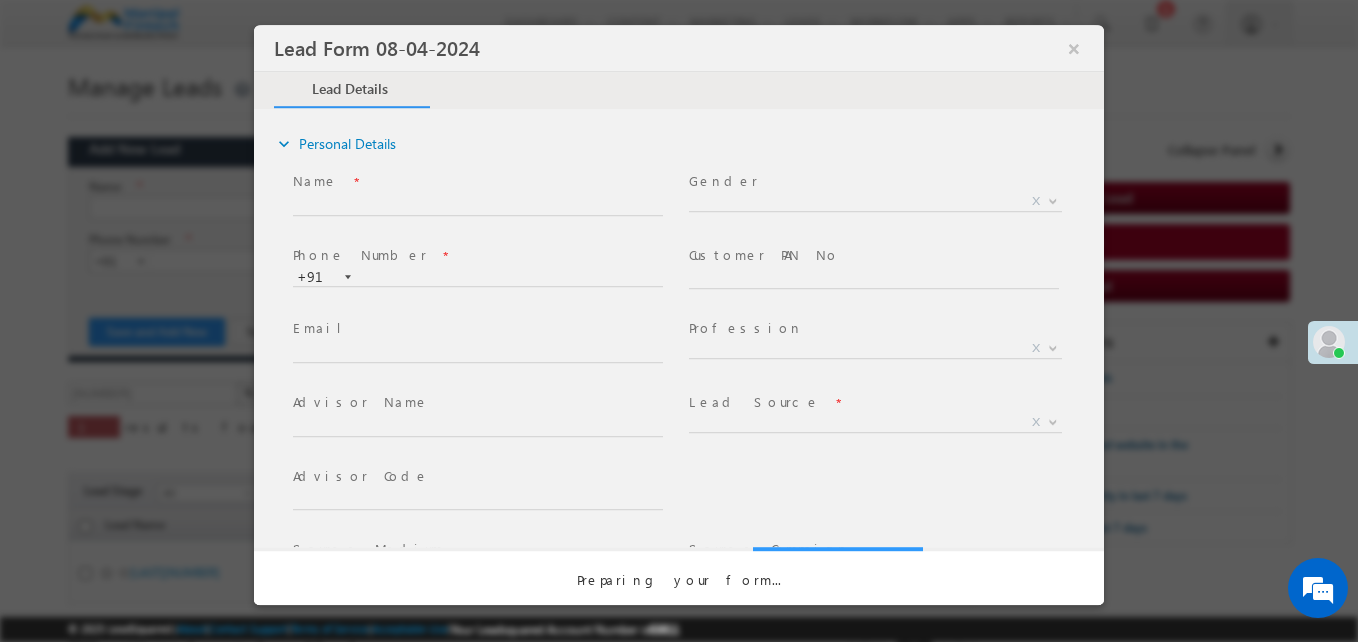 select on "Prospecting" 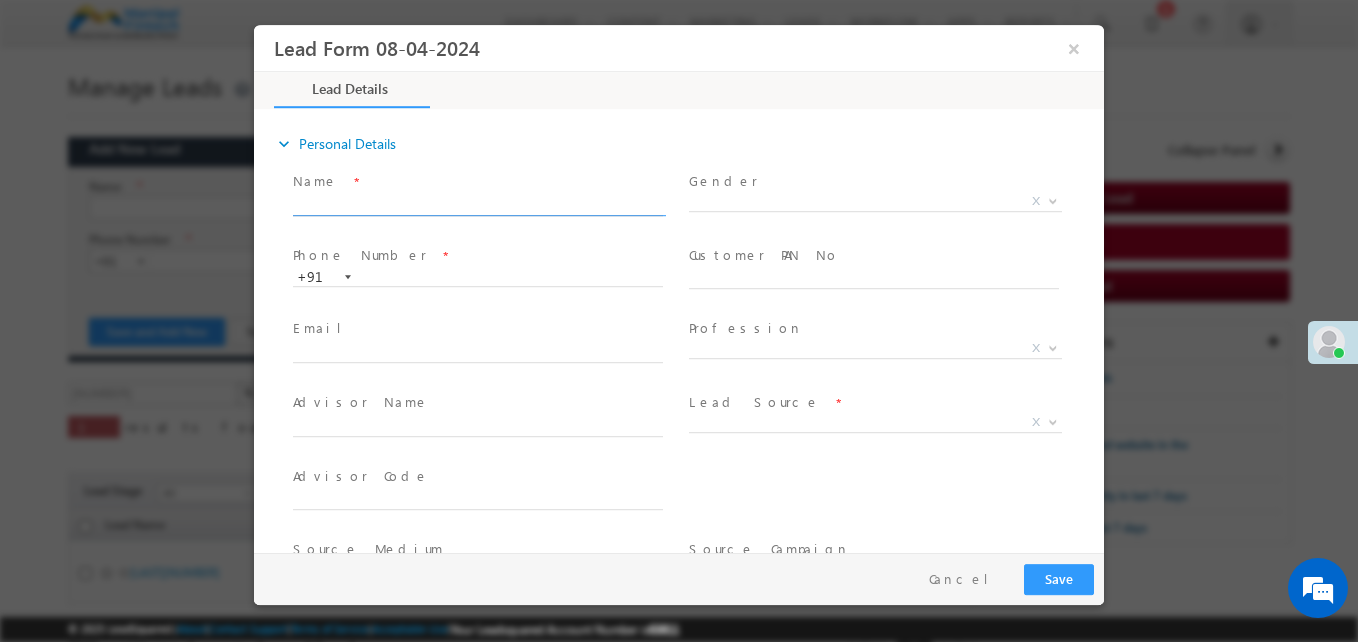 click at bounding box center (478, 206) 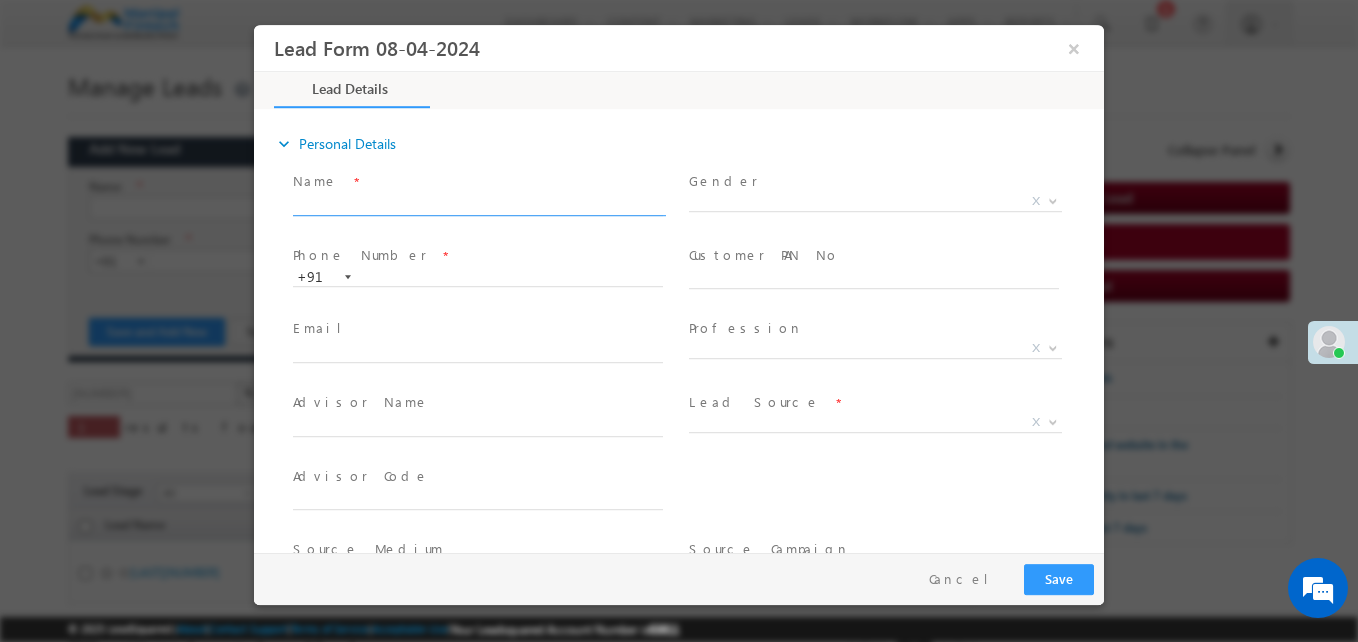 type on "Purnima LSQ" 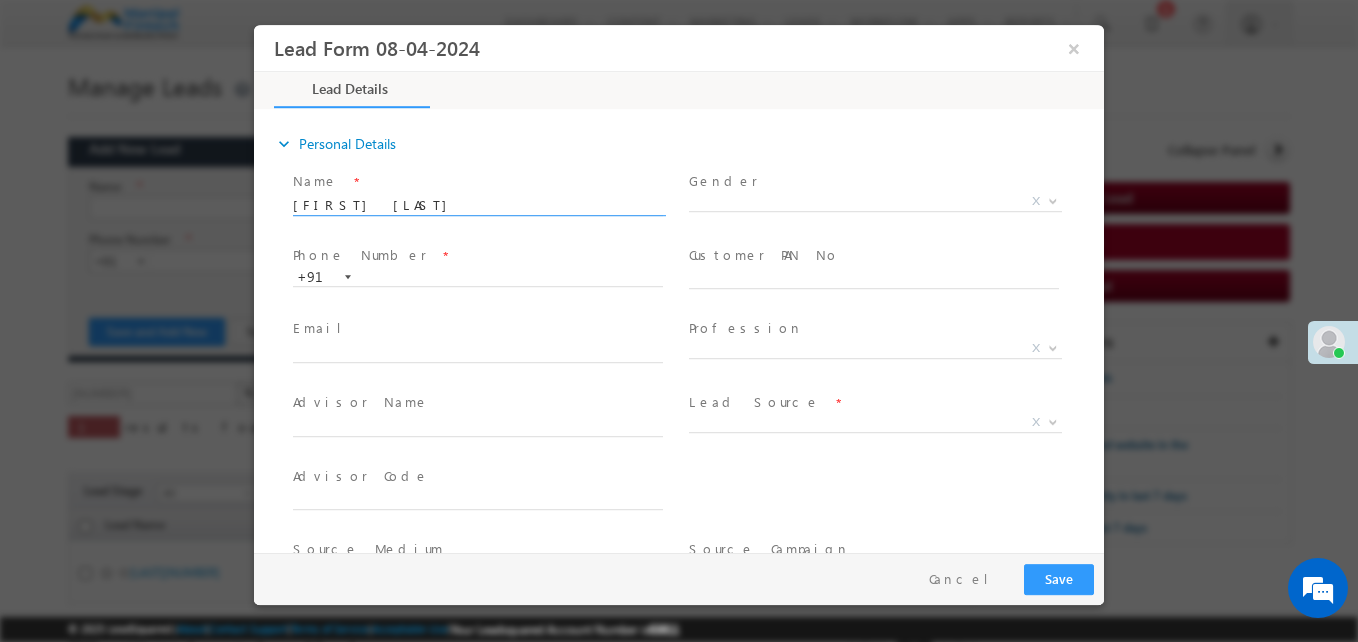 type on "6789012345" 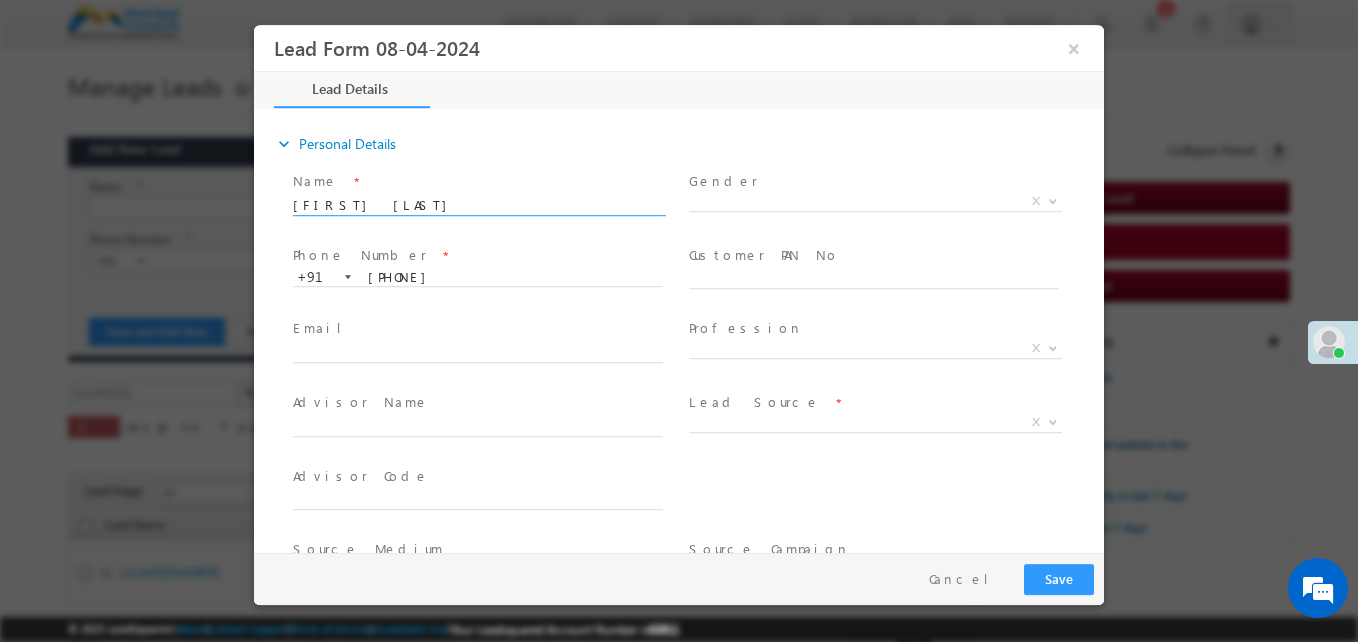 type on "302020" 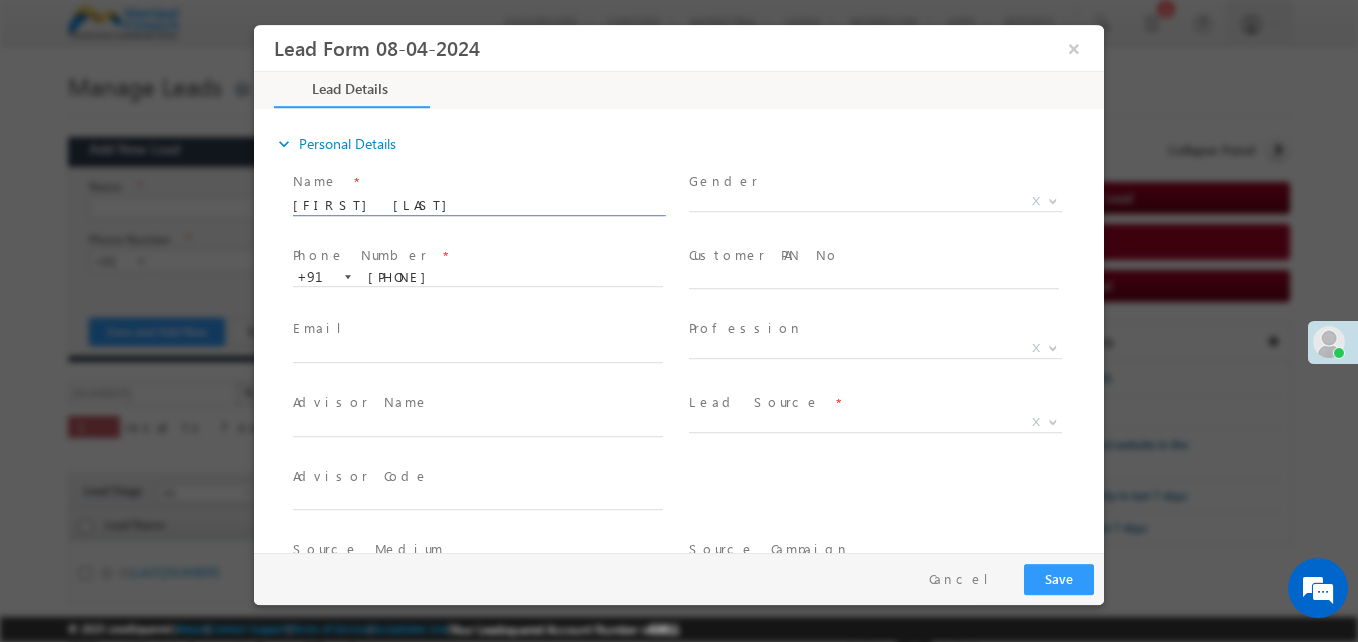 type on "234567.00" 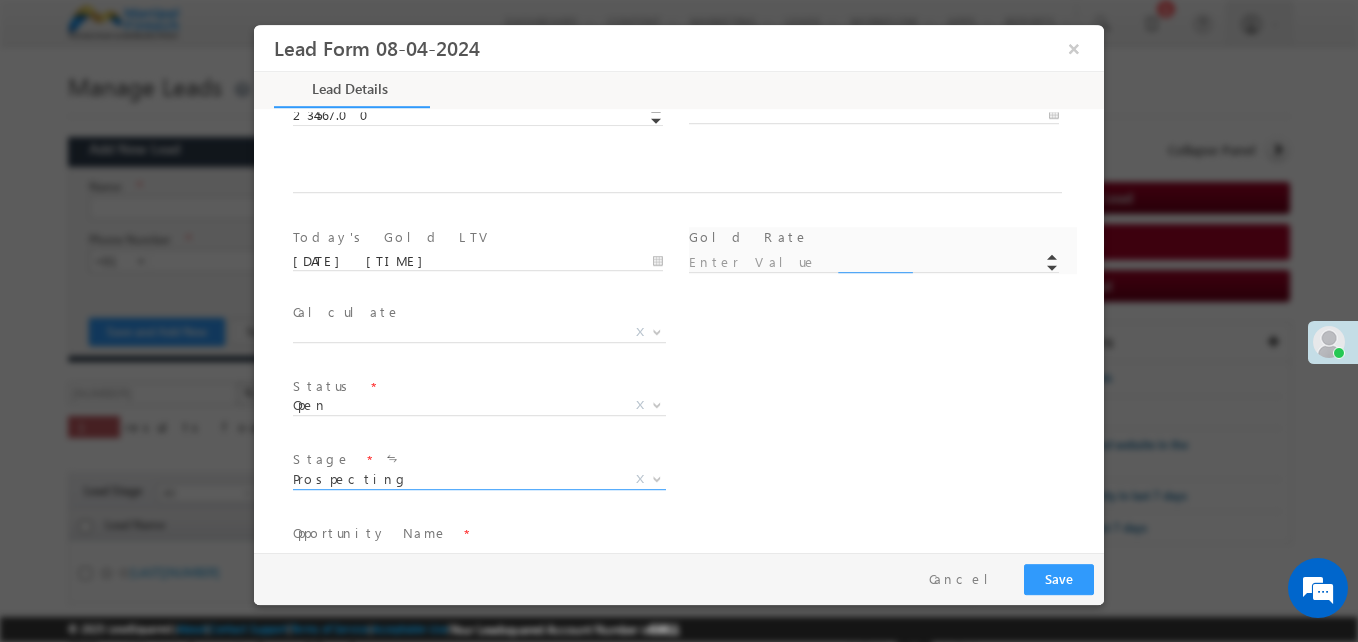 type on "0" 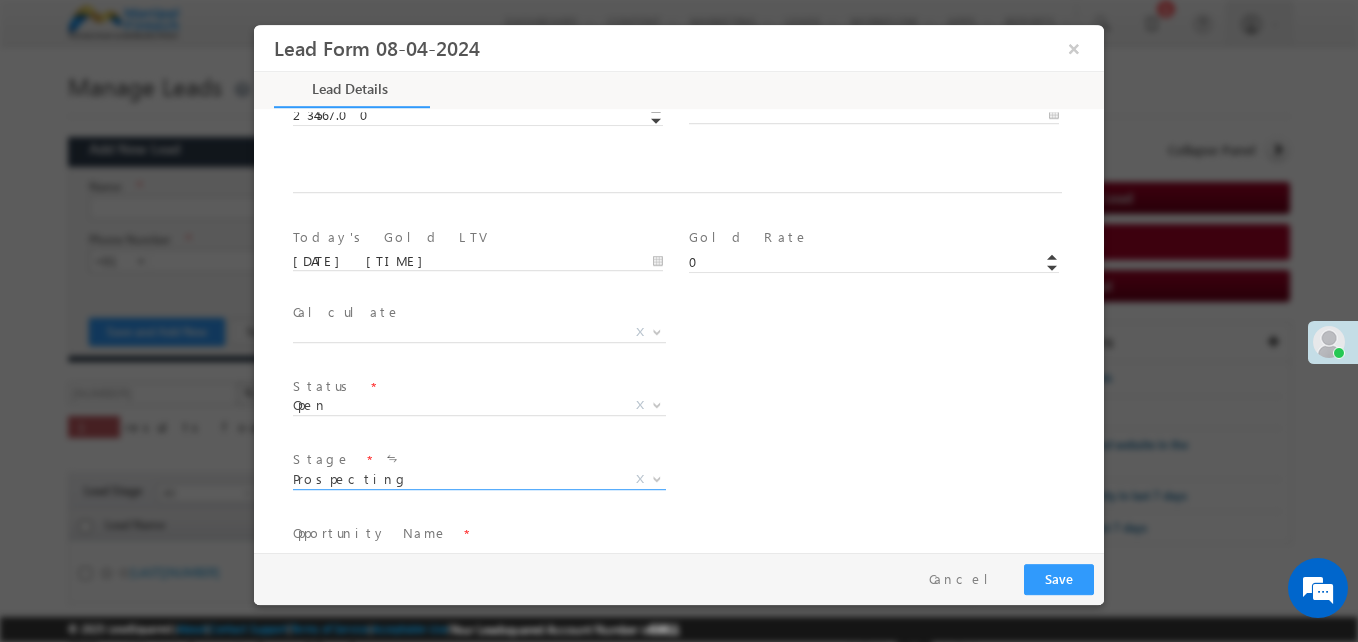 scroll, scrollTop: 975, scrollLeft: 0, axis: vertical 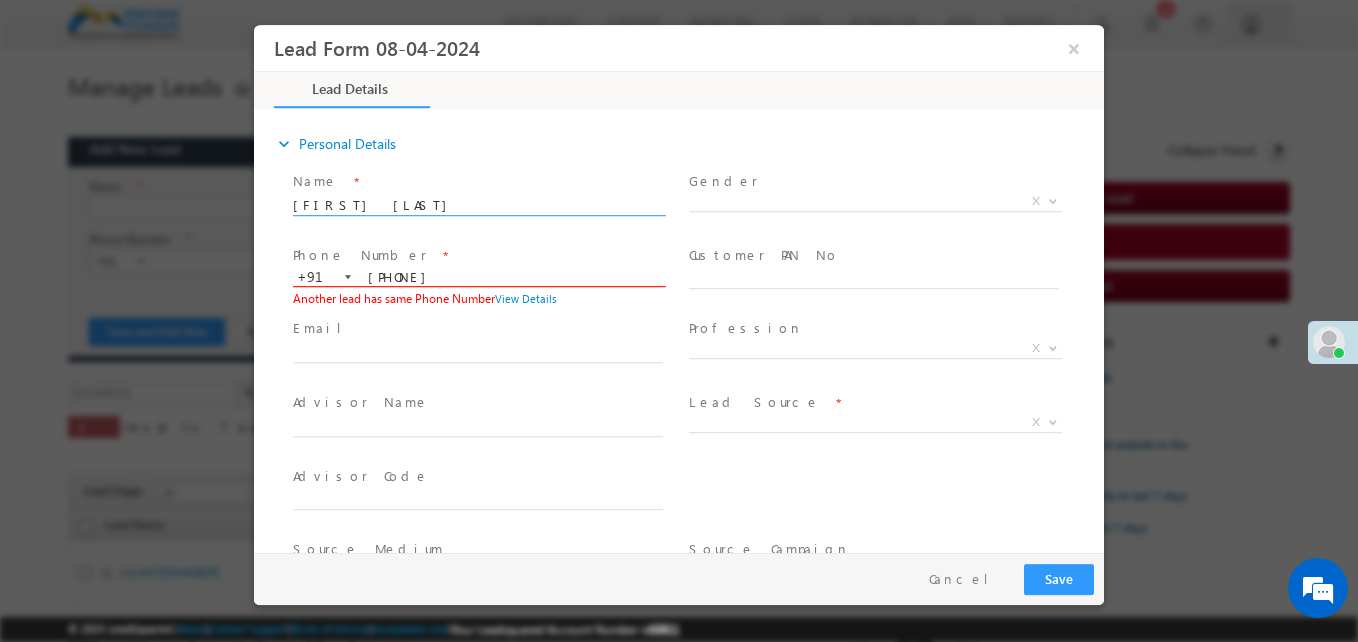 click on "6789012345" at bounding box center (478, 278) 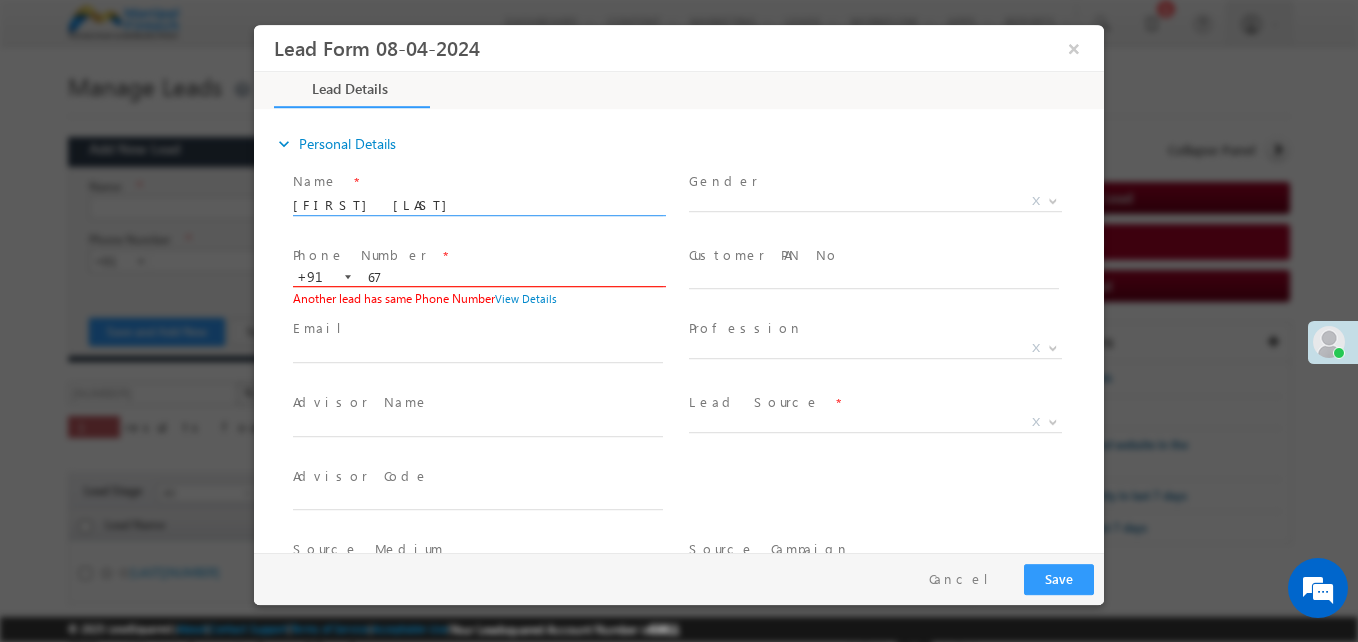 type on "6" 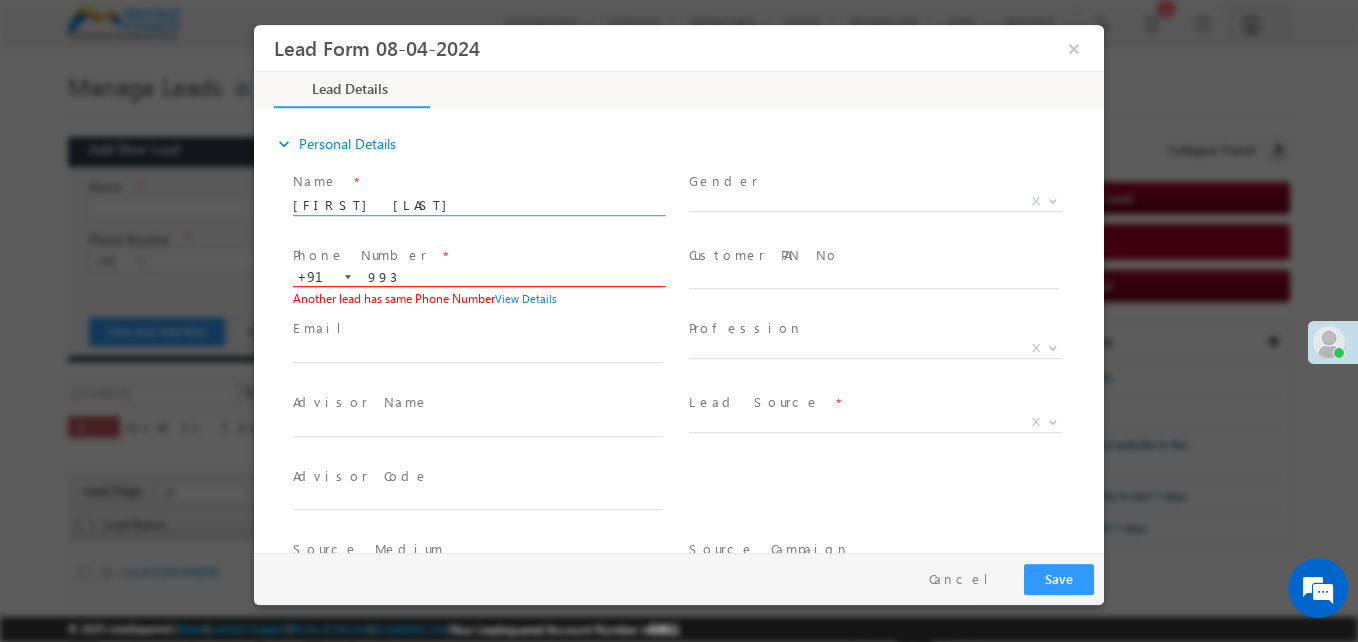 type on "9930" 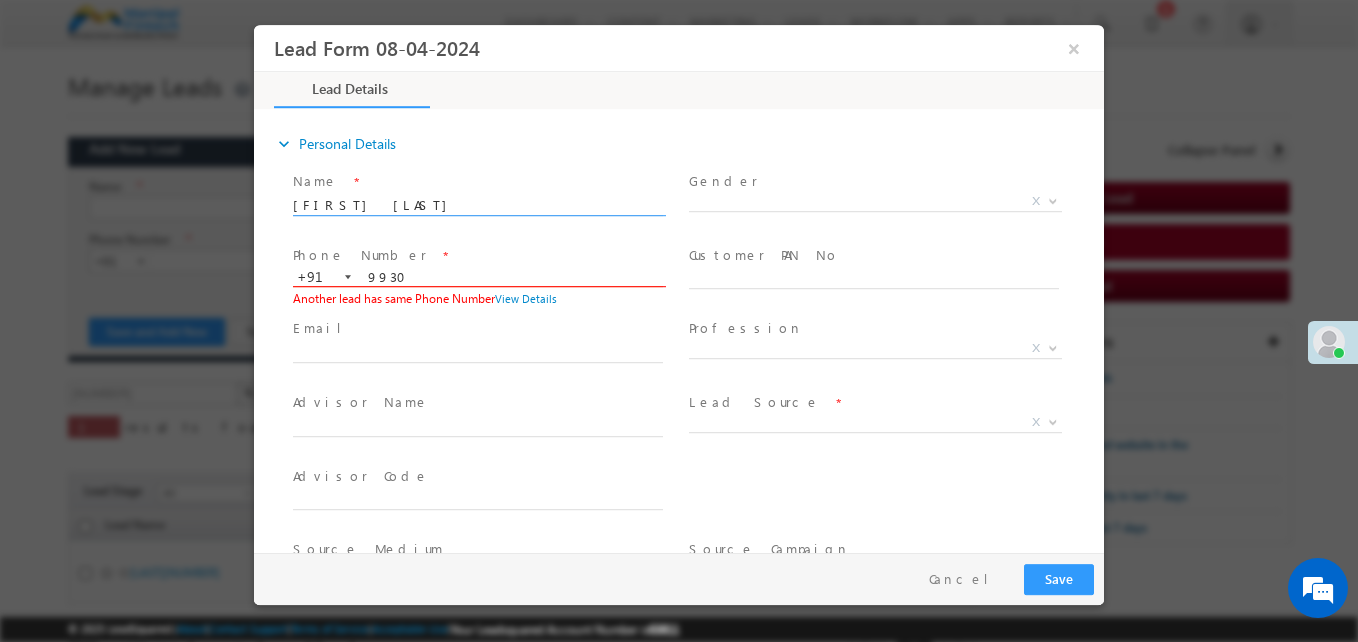 type 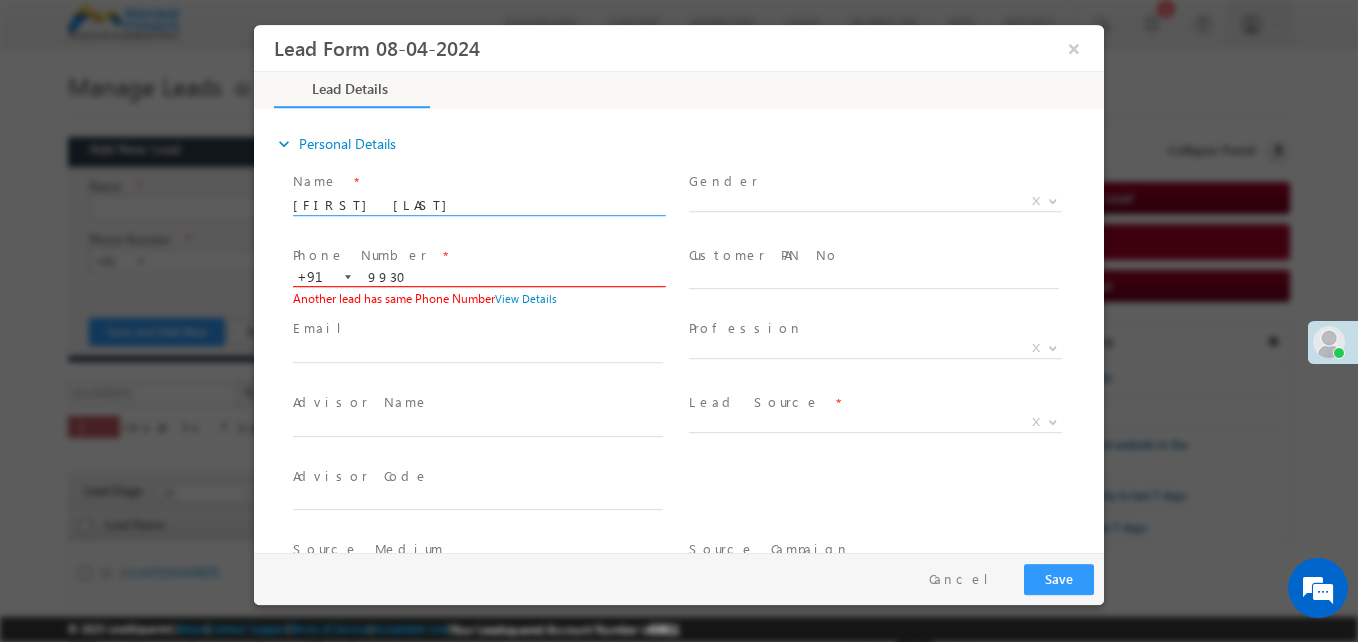 type 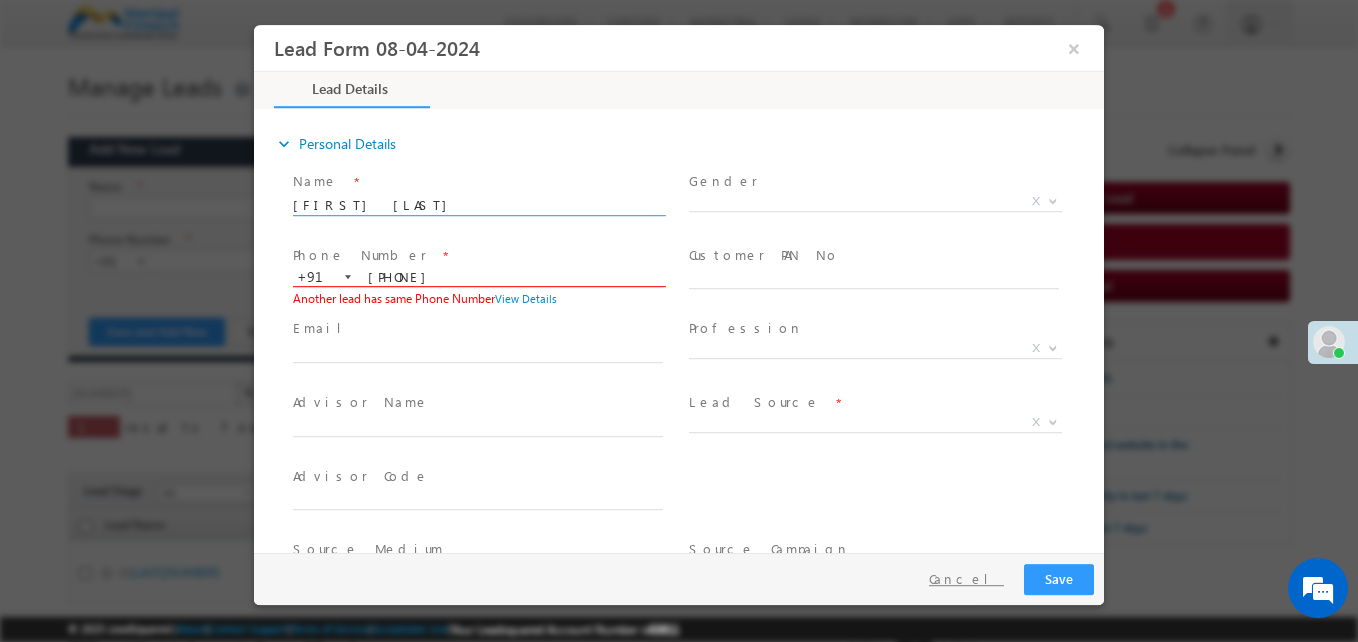 type on "9930623055" 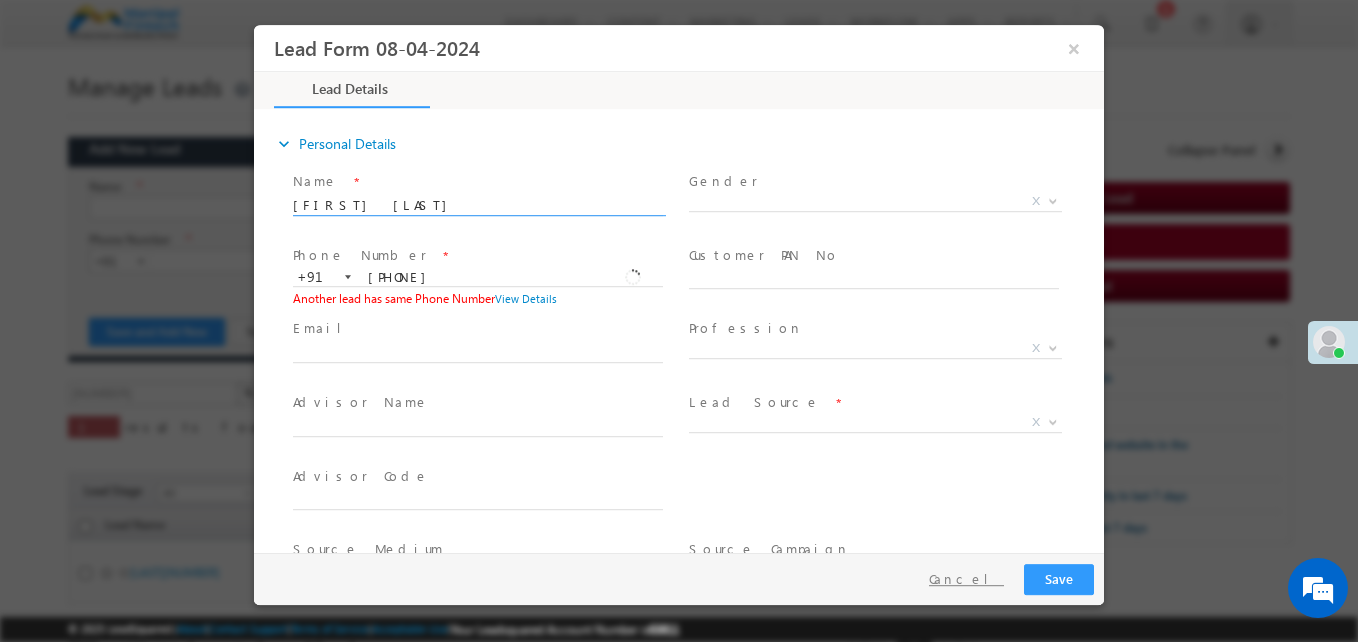 click on "Cancel" at bounding box center [966, 579] 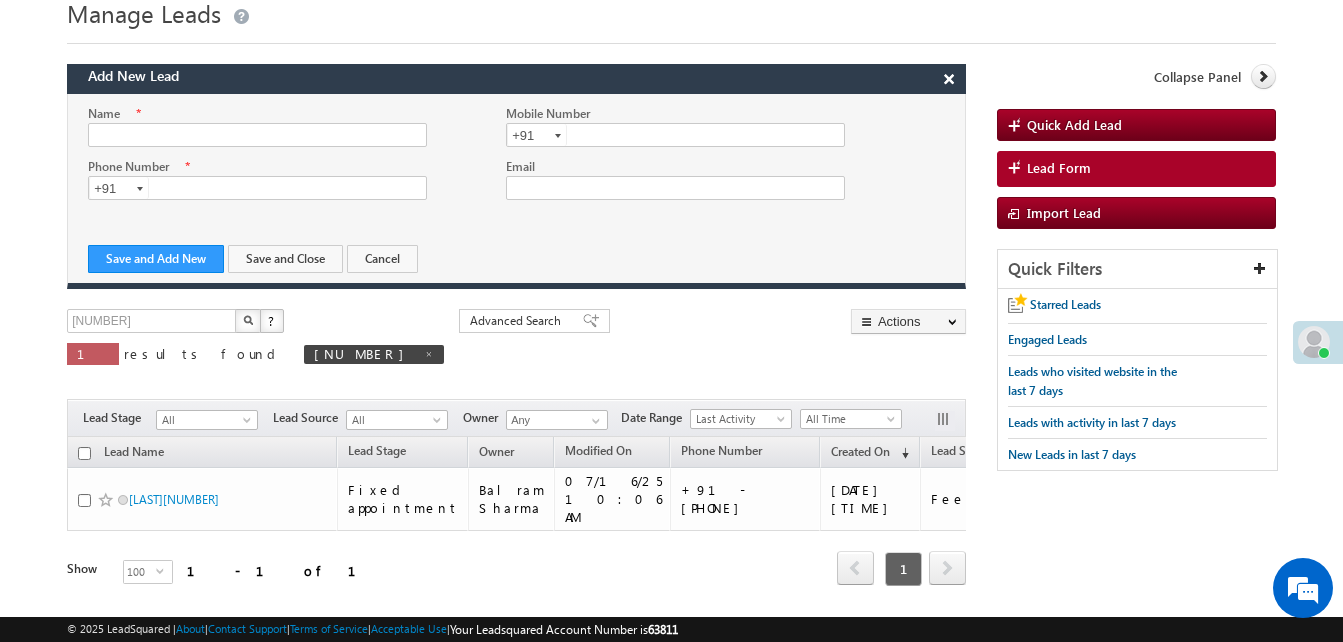 scroll, scrollTop: 119, scrollLeft: 0, axis: vertical 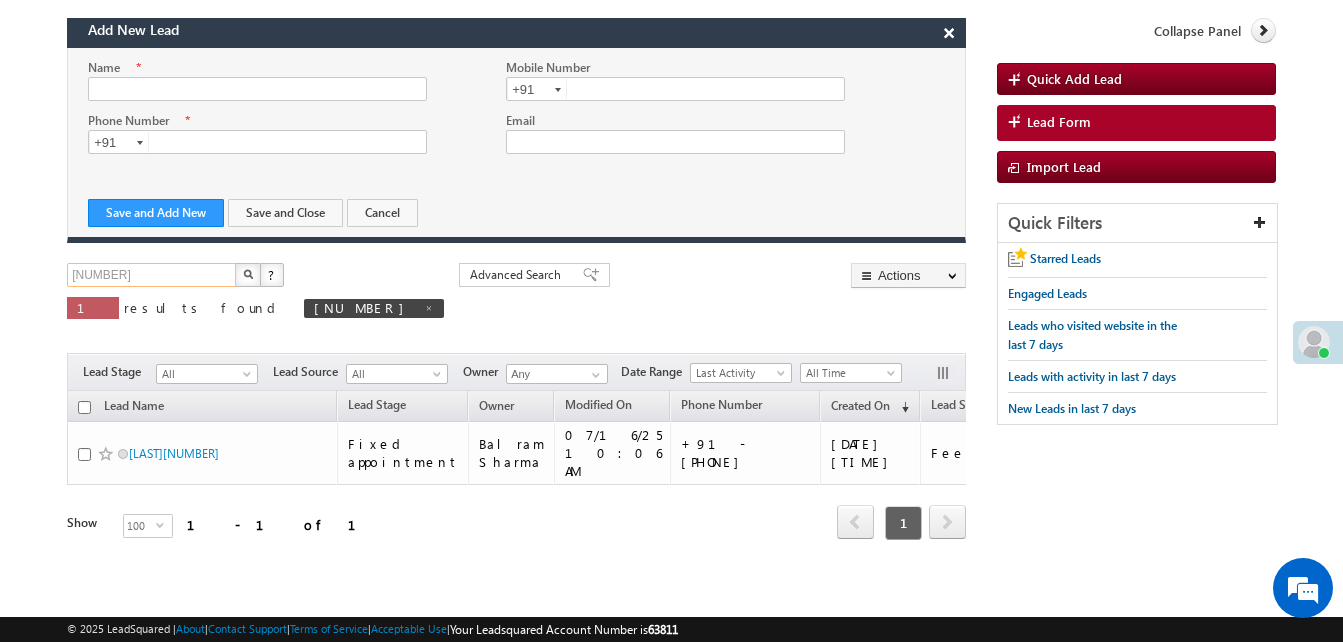click on "9626381864" at bounding box center [152, 275] 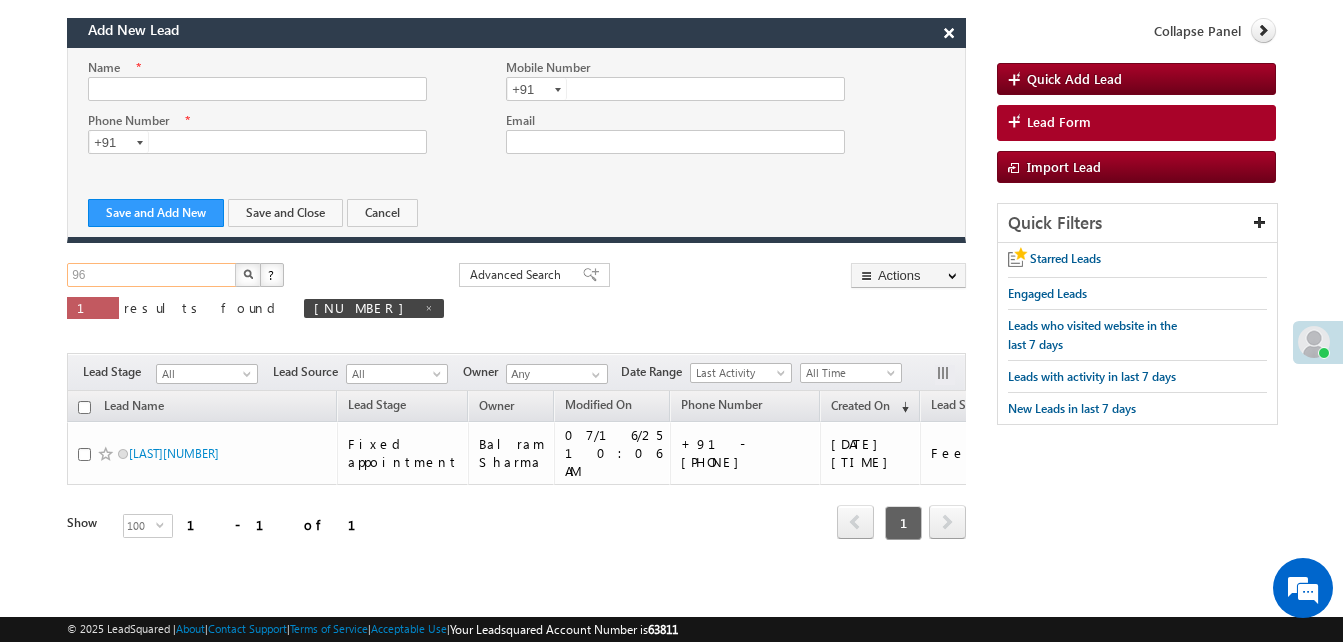 type on "9" 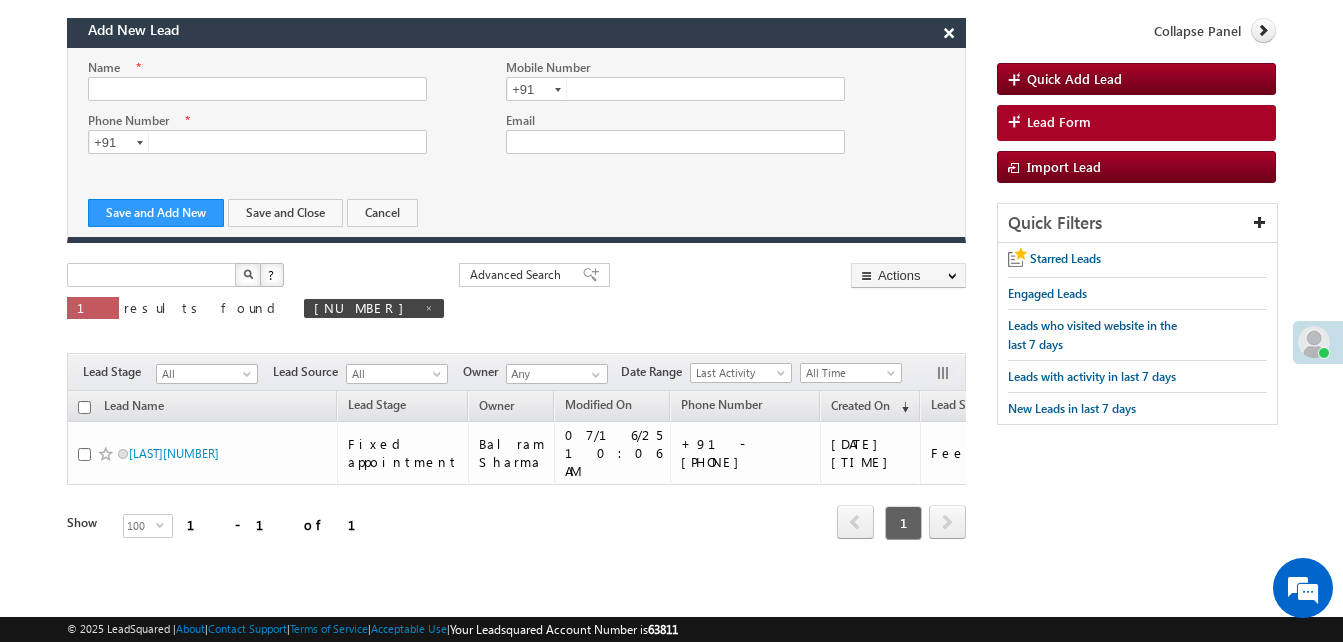 type on "Search Leads" 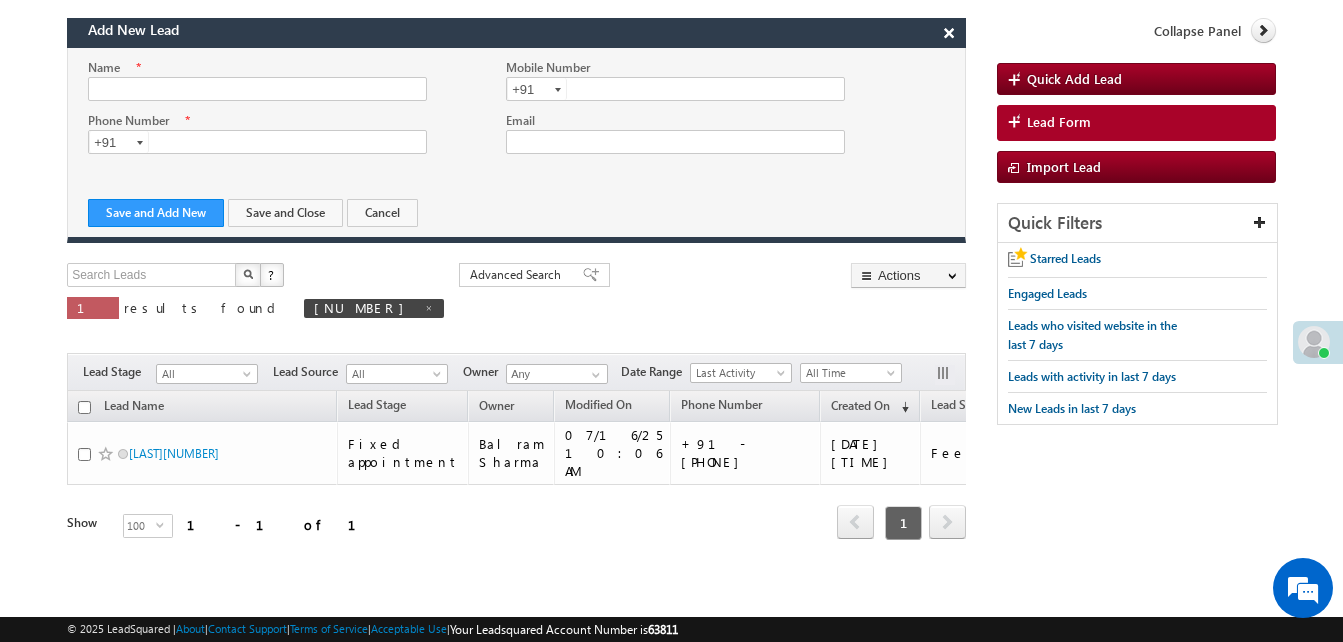 click at bounding box center (248, 274) 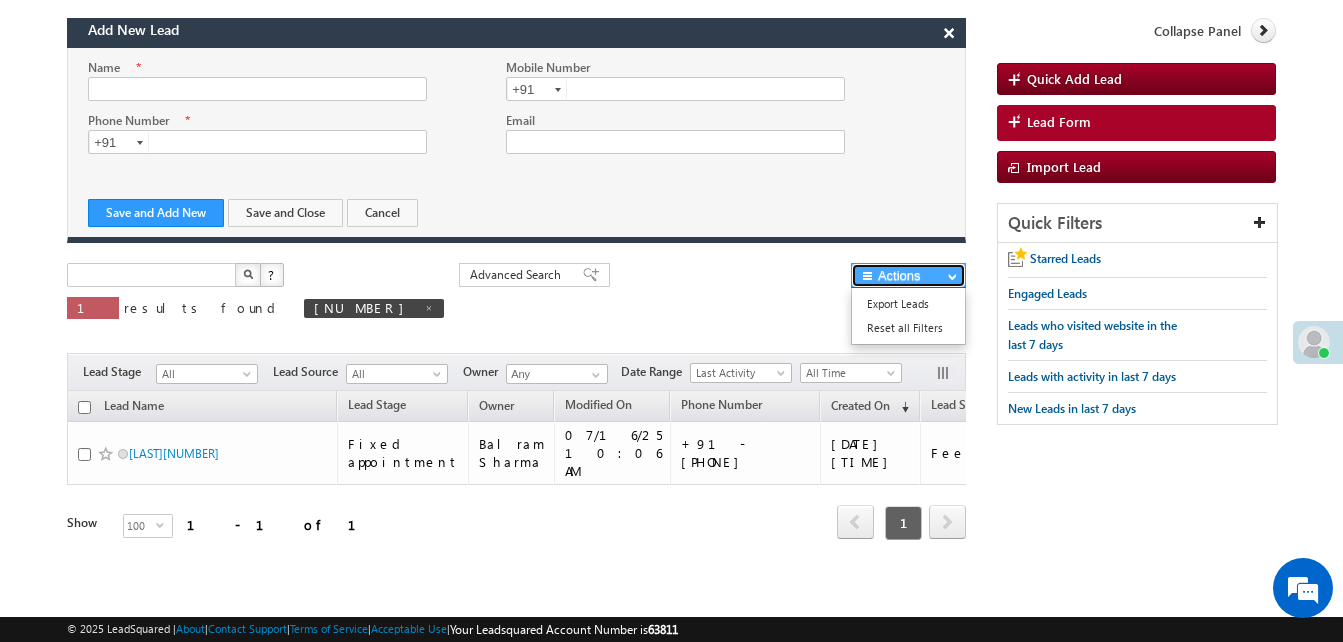 type on "Search Leads" 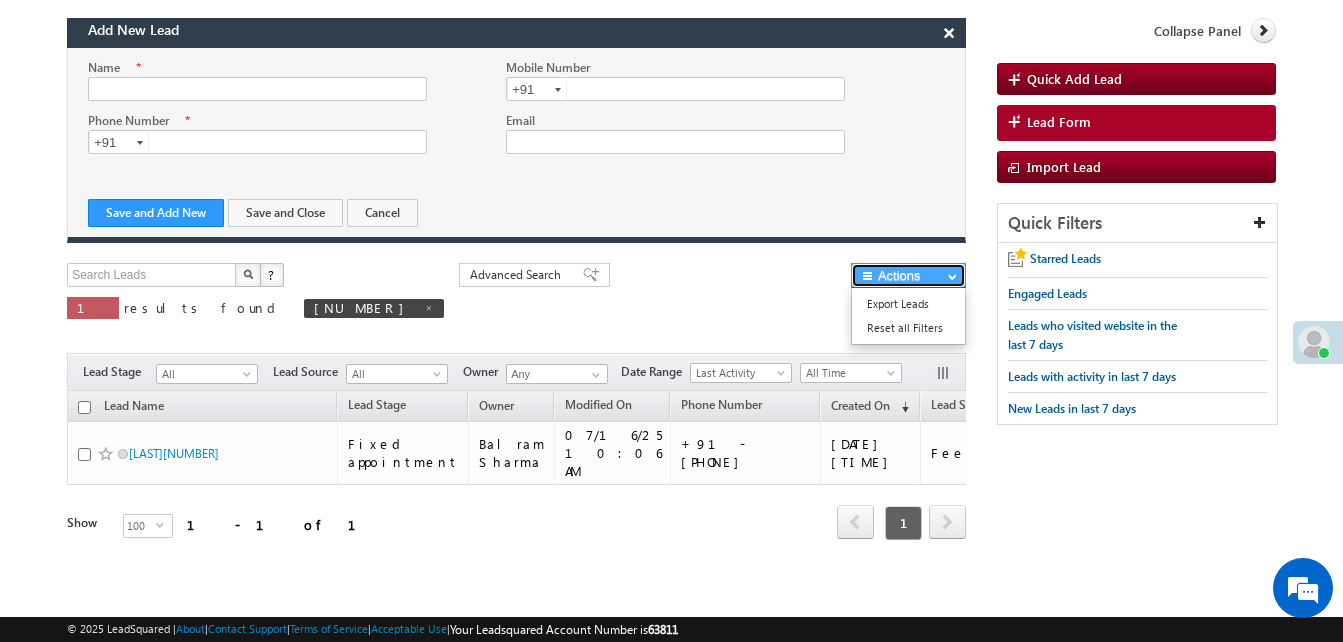 click on "Actions" at bounding box center [908, 275] 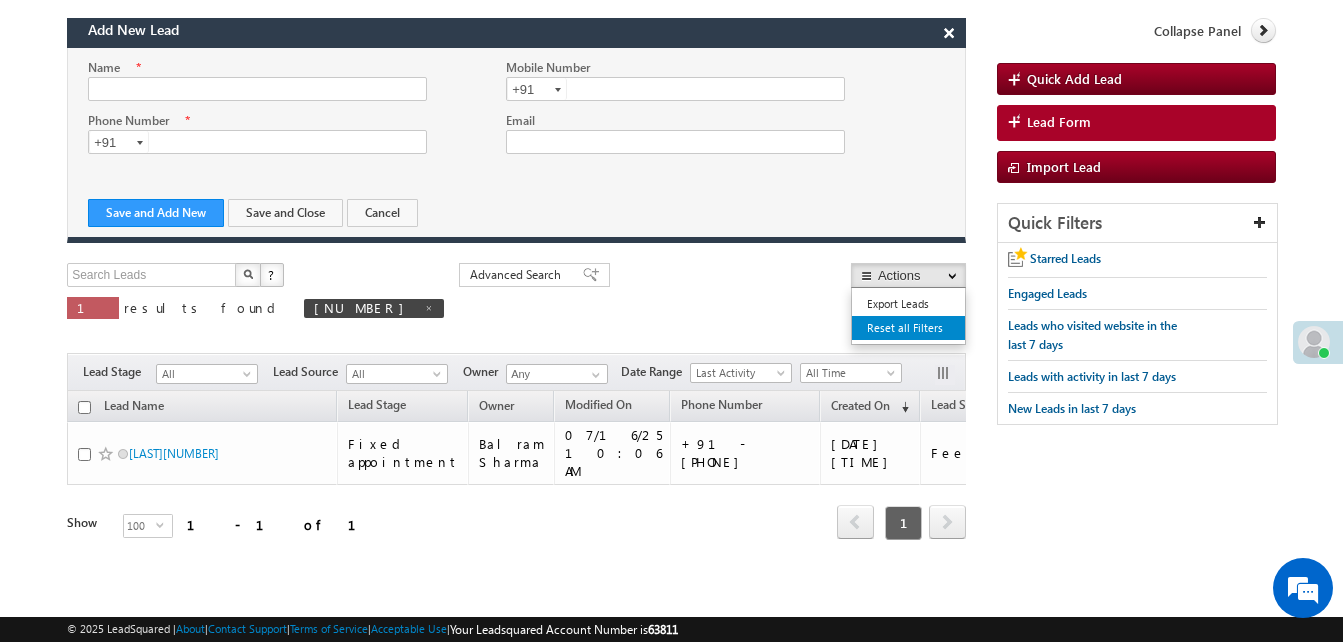 click on "Reset all Filters" at bounding box center [908, 328] 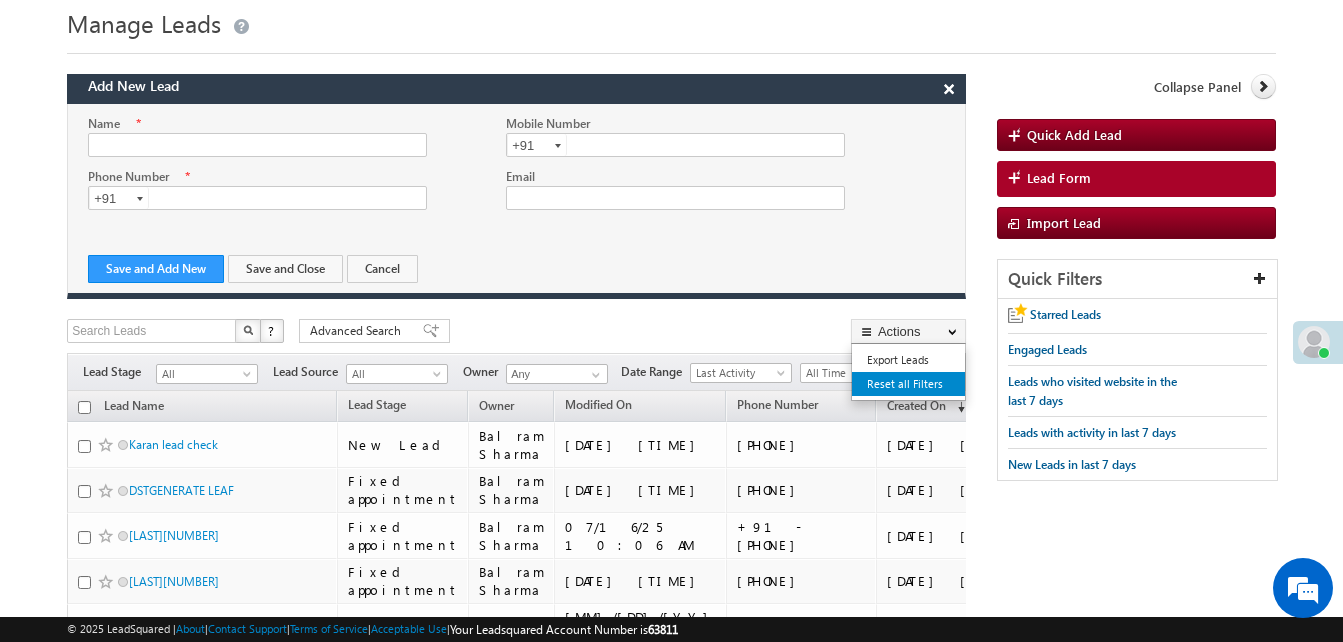 scroll, scrollTop: 119, scrollLeft: 0, axis: vertical 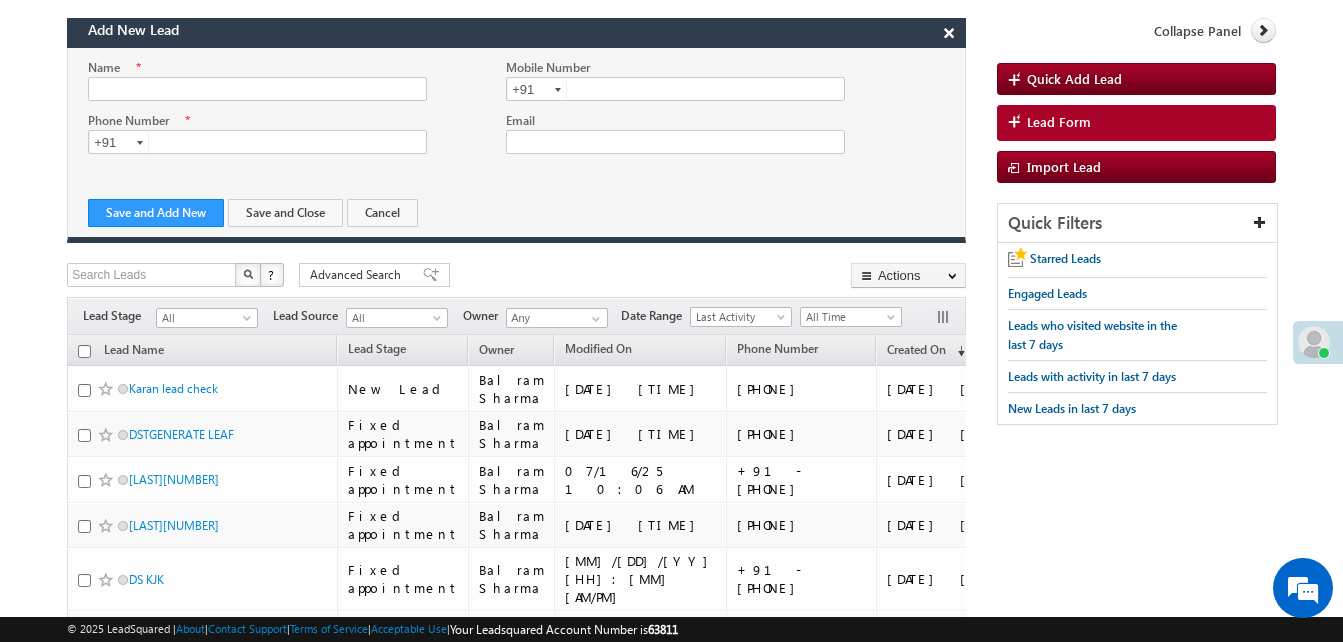 click on "Menu
Balram Sharma
balra m.sha rma+1 @sahi bandh u.com" at bounding box center (671, 2706) 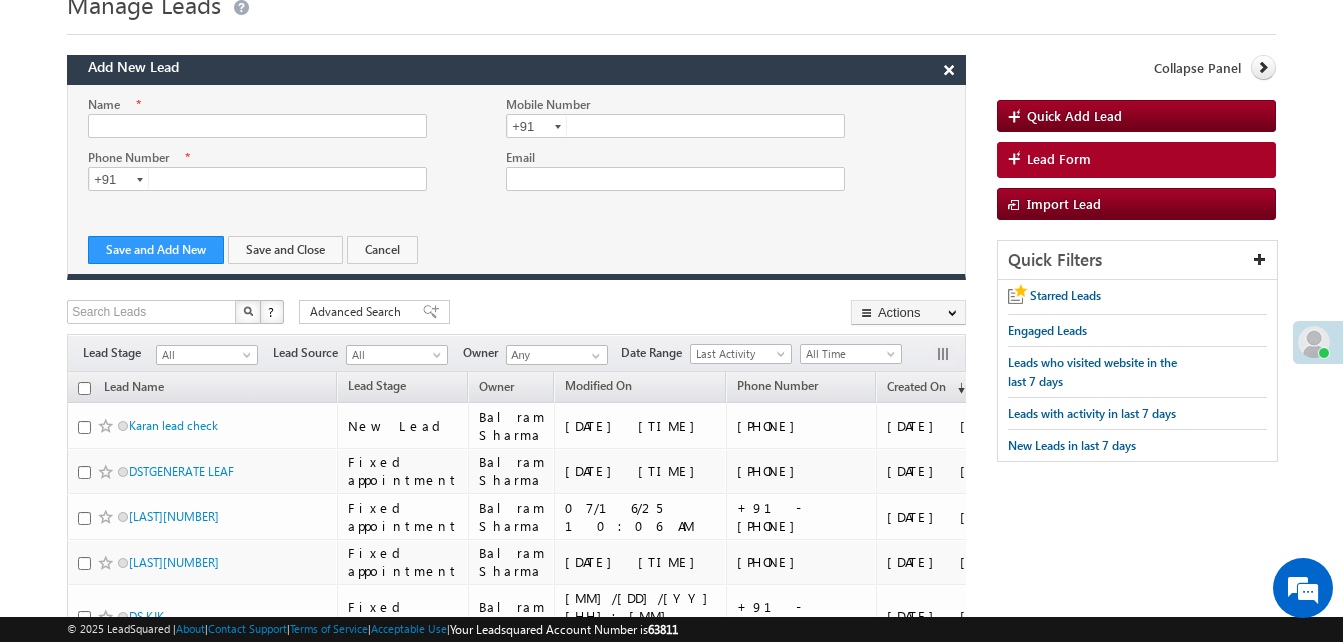 scroll, scrollTop: 79, scrollLeft: 0, axis: vertical 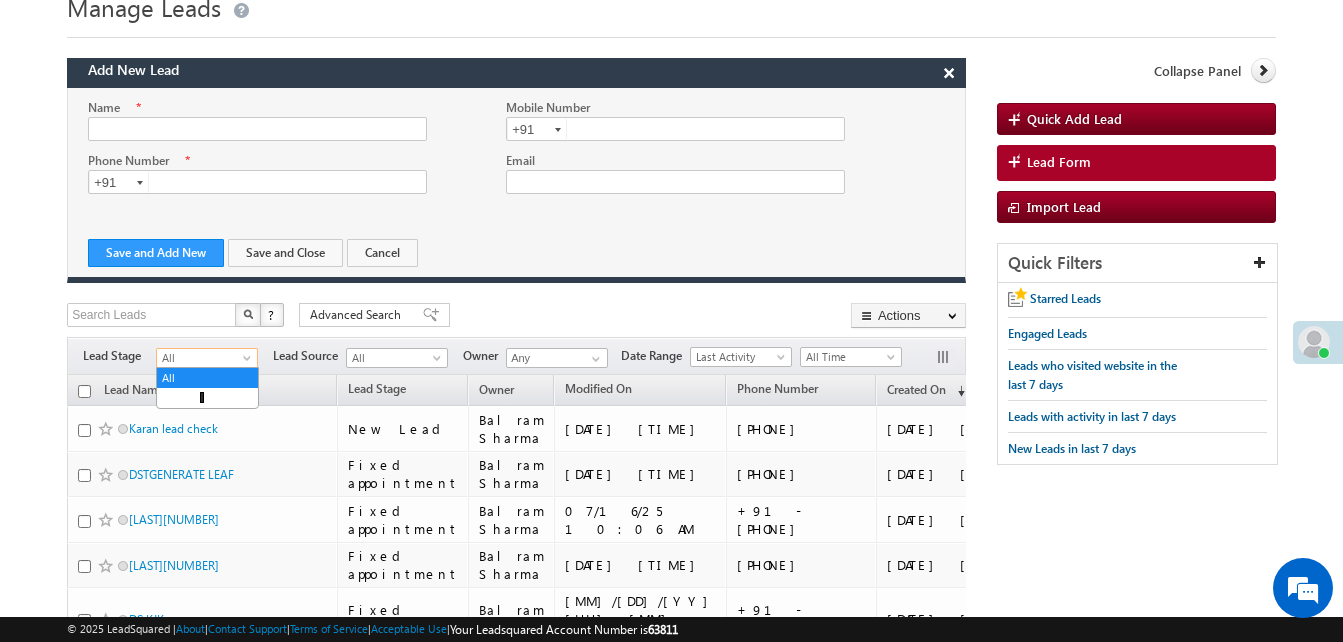 click at bounding box center (249, 362) 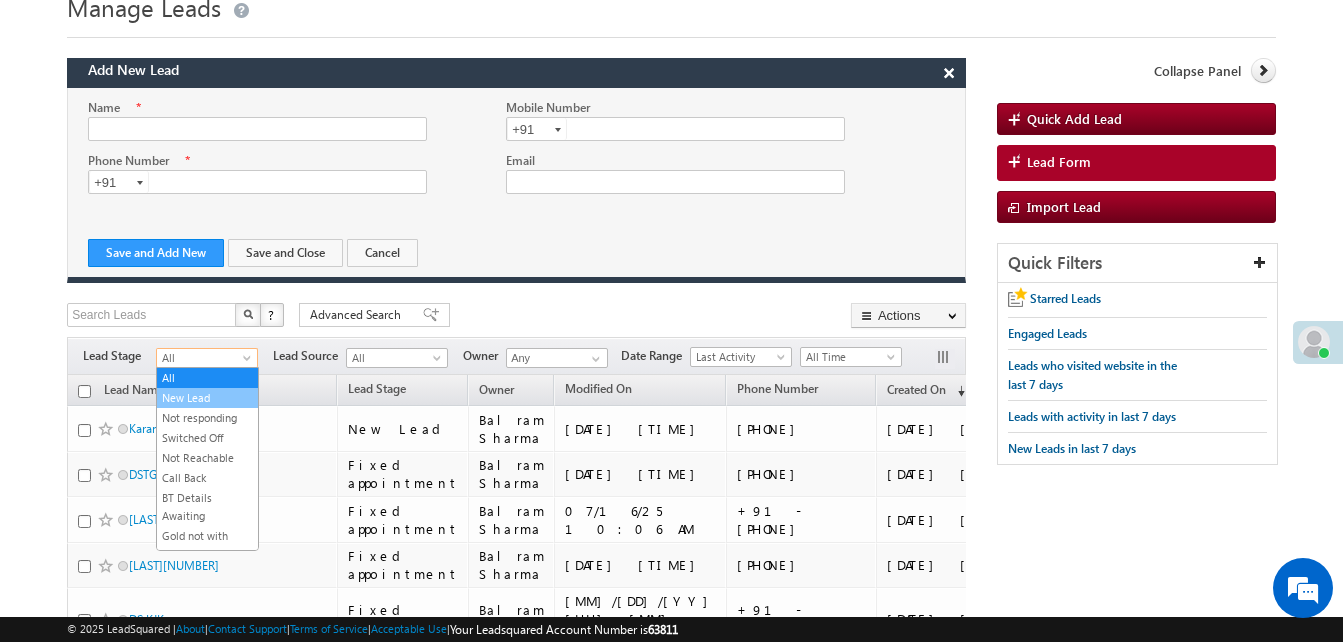 click on "New Lead" at bounding box center (207, 398) 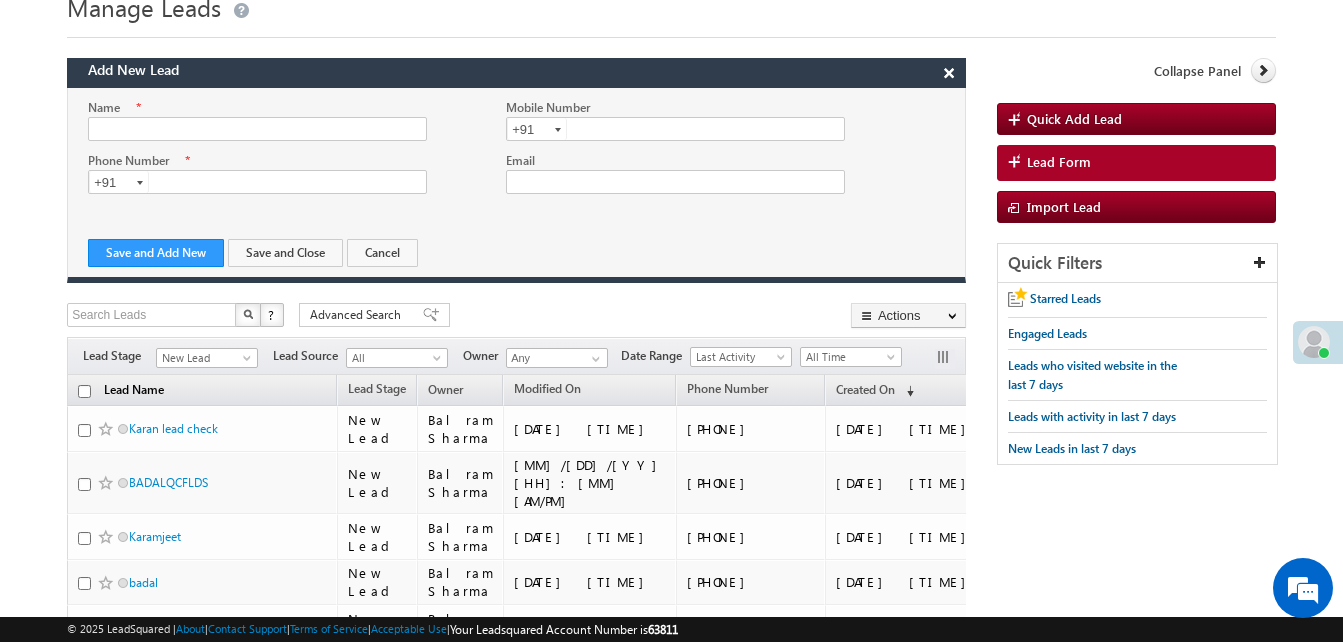 click on "Lead Name" at bounding box center (134, 392) 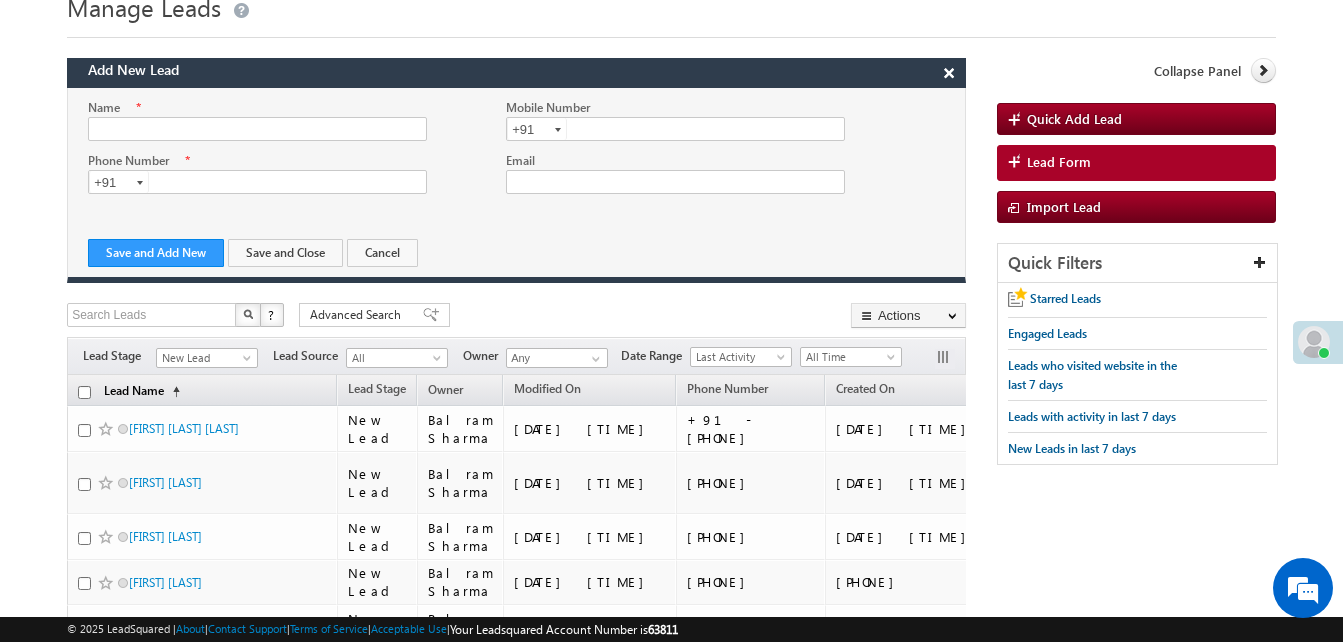 click on "(sorted ascending)" at bounding box center [172, 392] 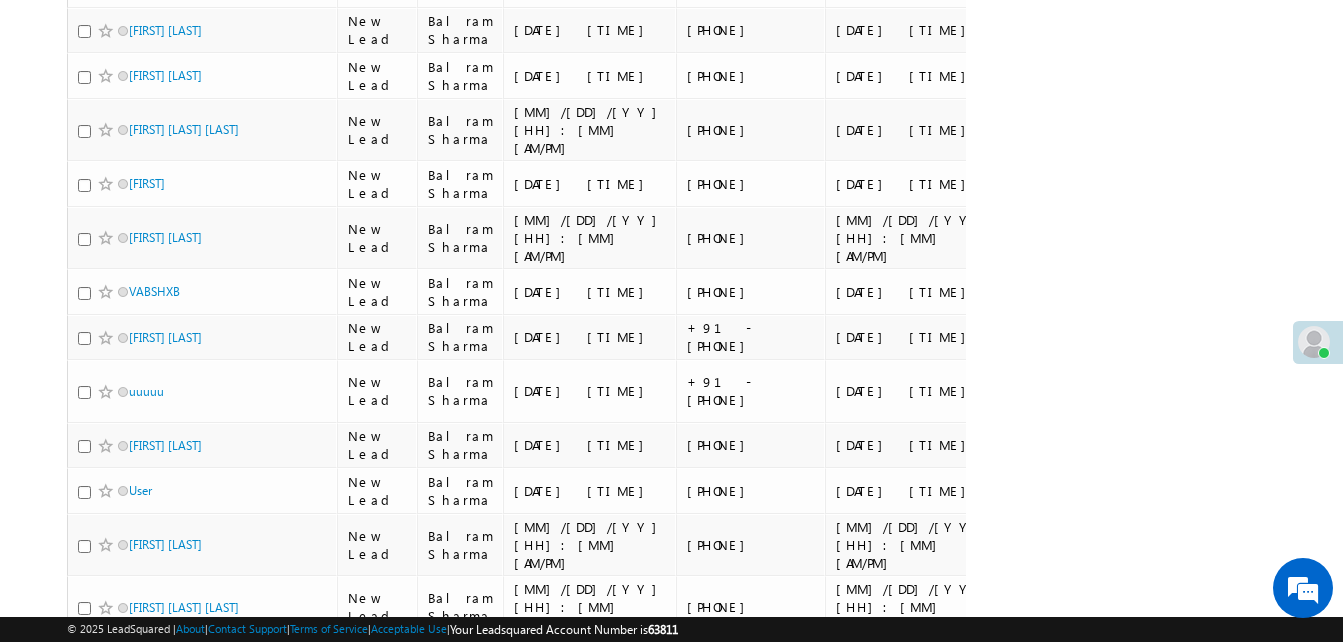 scroll, scrollTop: 3588, scrollLeft: 0, axis: vertical 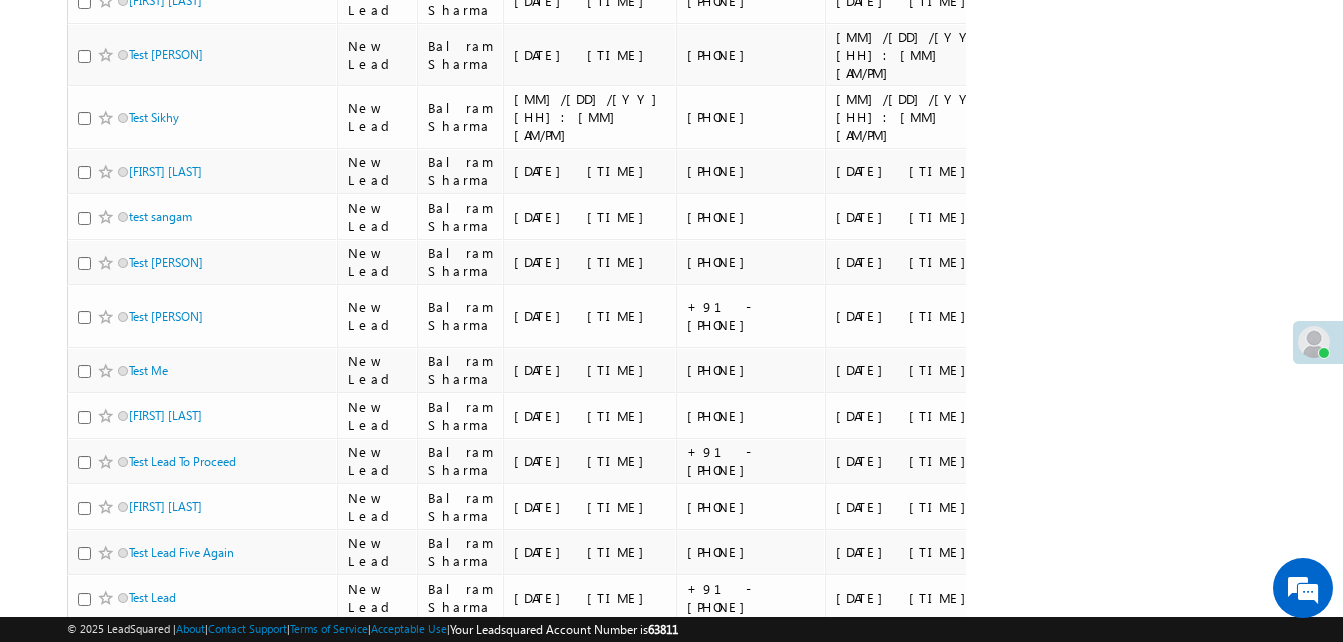 click on "4" at bounding box center [624, 1045] 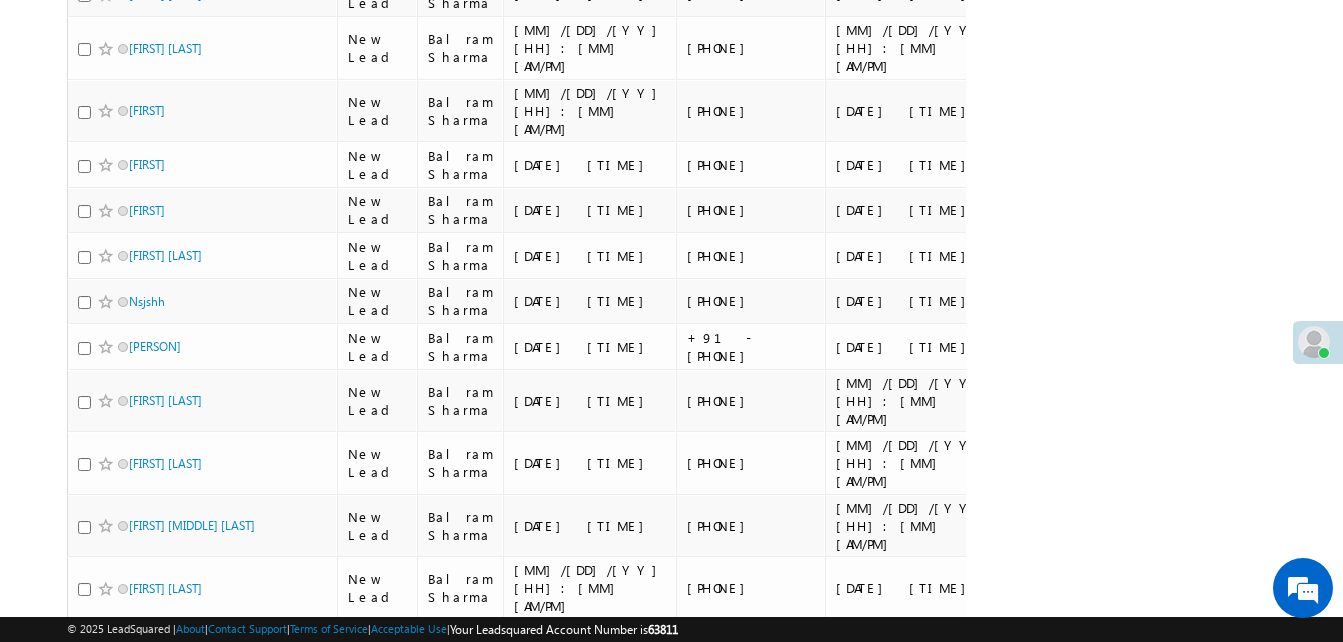 scroll, scrollTop: 4834, scrollLeft: 0, axis: vertical 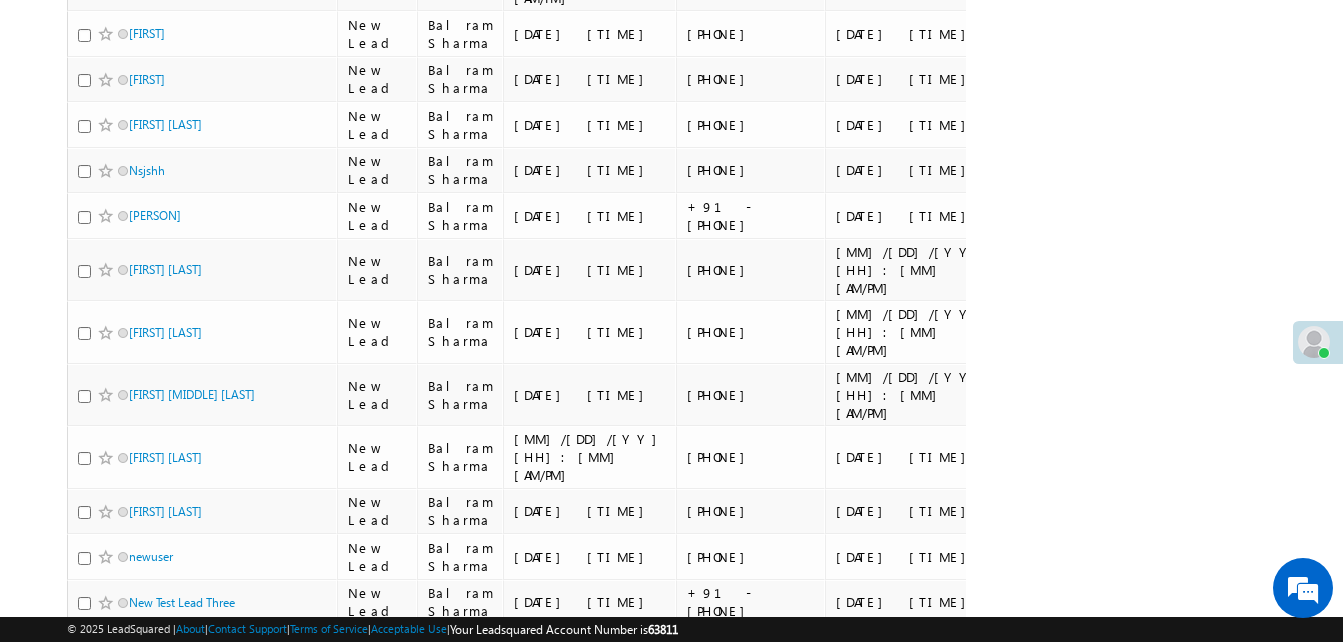 click on "3" at bounding box center [583, 879] 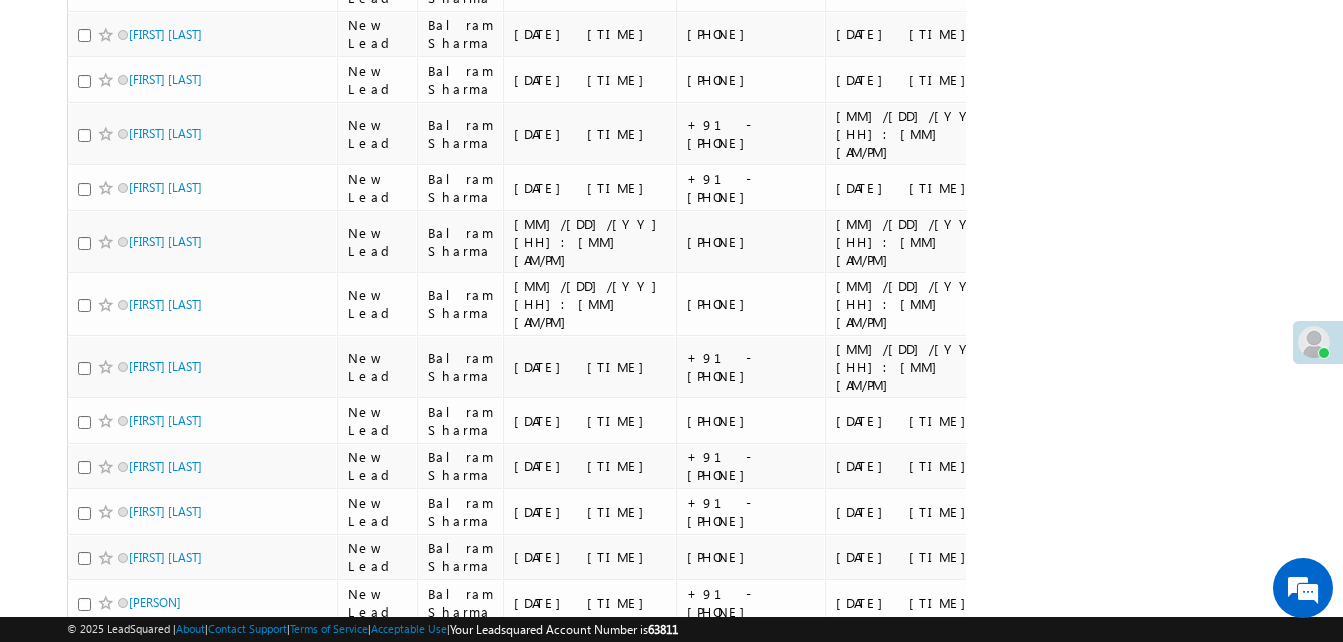 scroll, scrollTop: 4633, scrollLeft: 0, axis: vertical 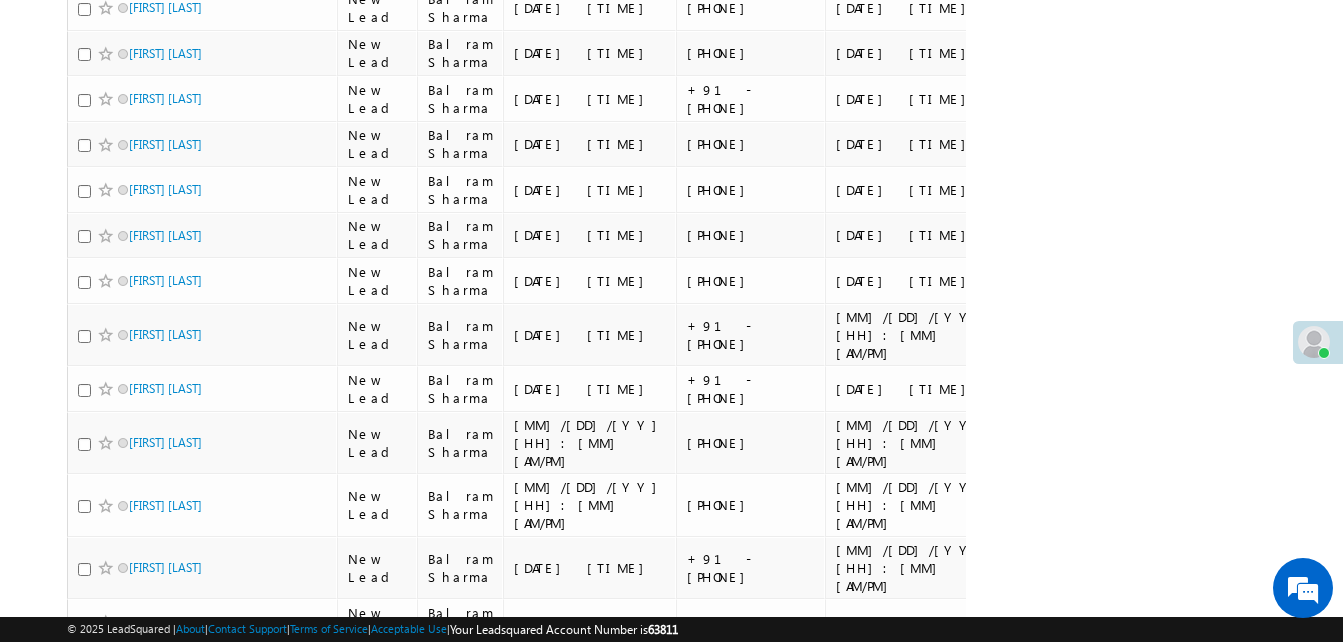 click on "4" at bounding box center (624, 1001) 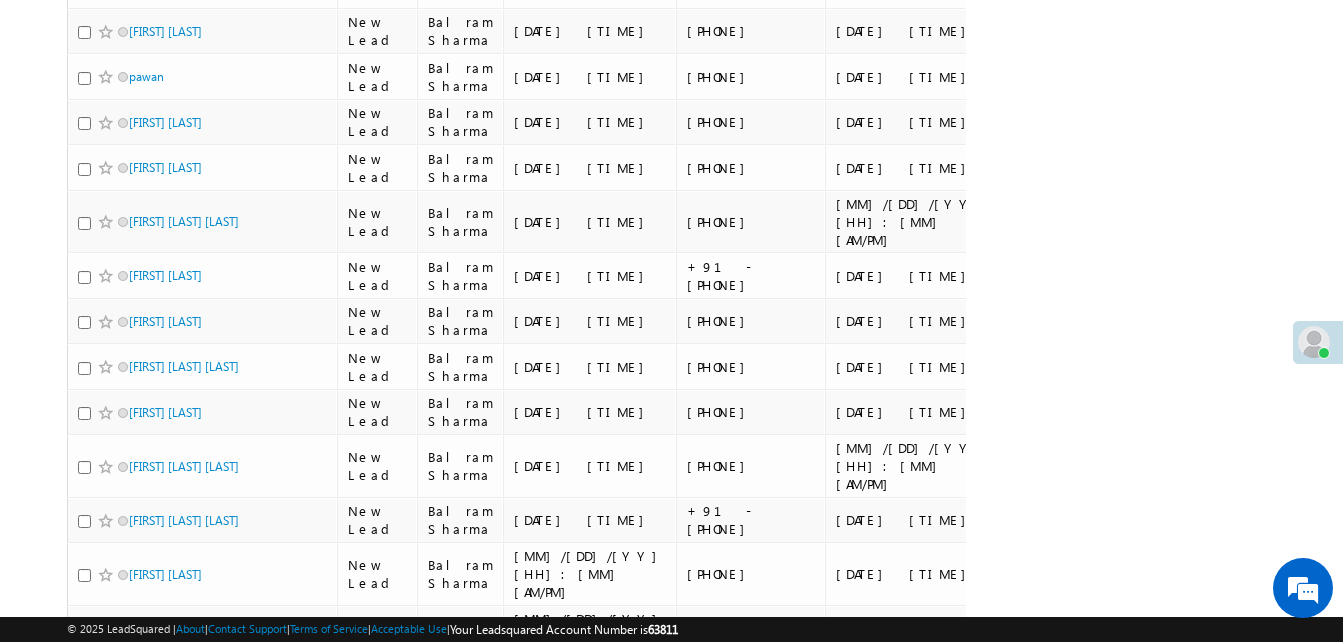 scroll, scrollTop: 4045, scrollLeft: 0, axis: vertical 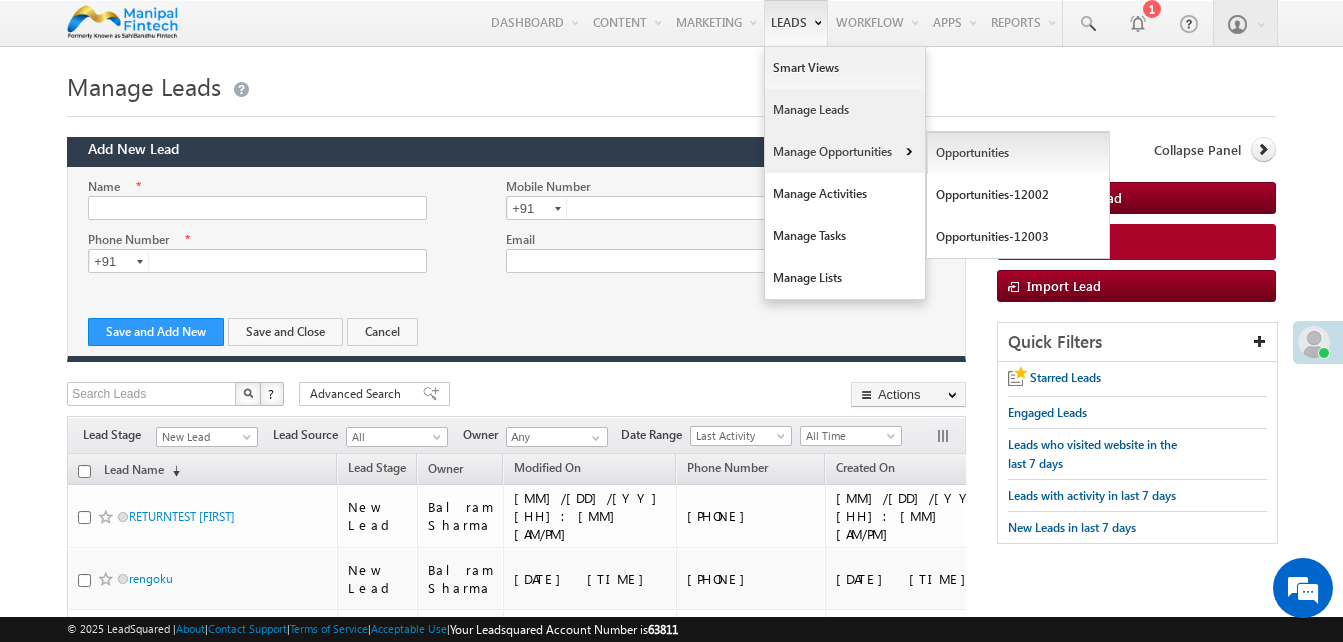 click on "Opportunities" at bounding box center [1018, 153] 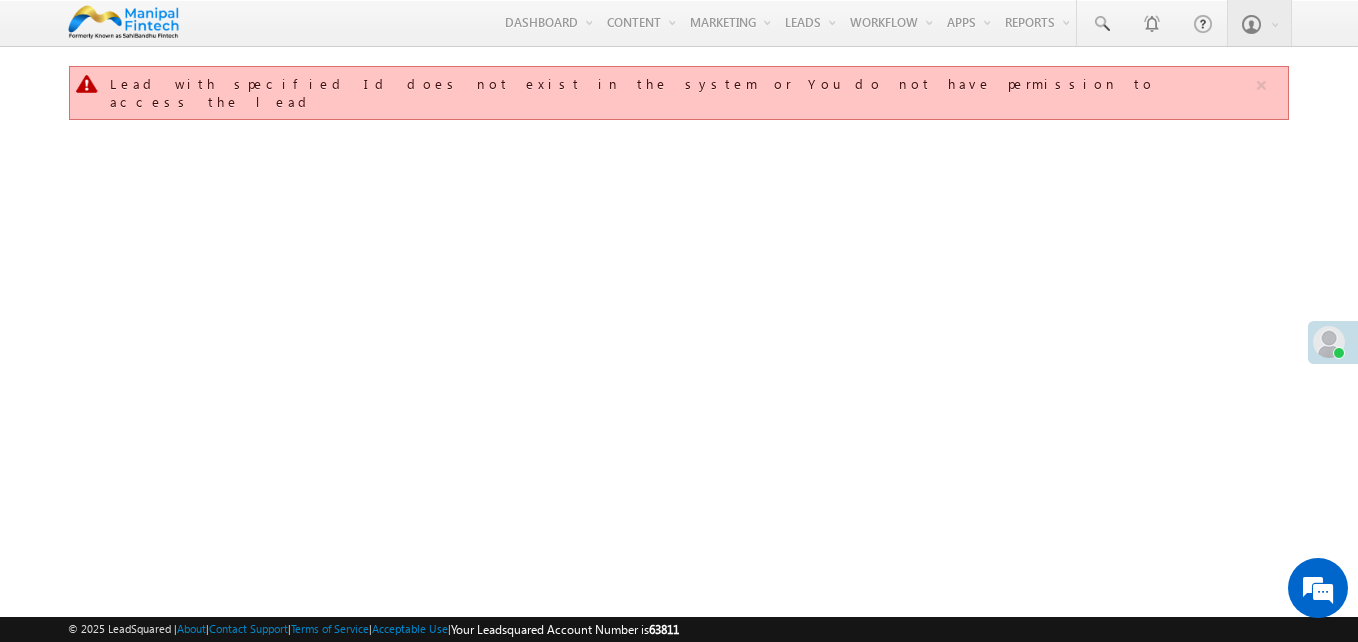 scroll, scrollTop: 0, scrollLeft: 0, axis: both 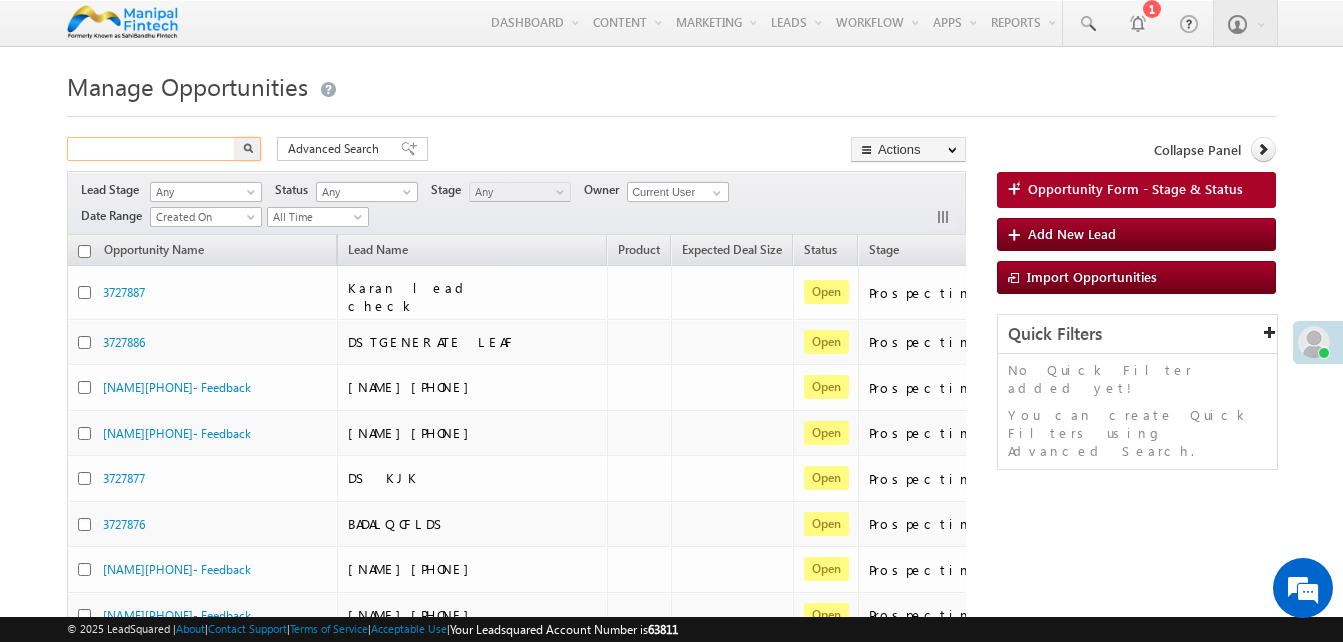 click at bounding box center [152, 149] 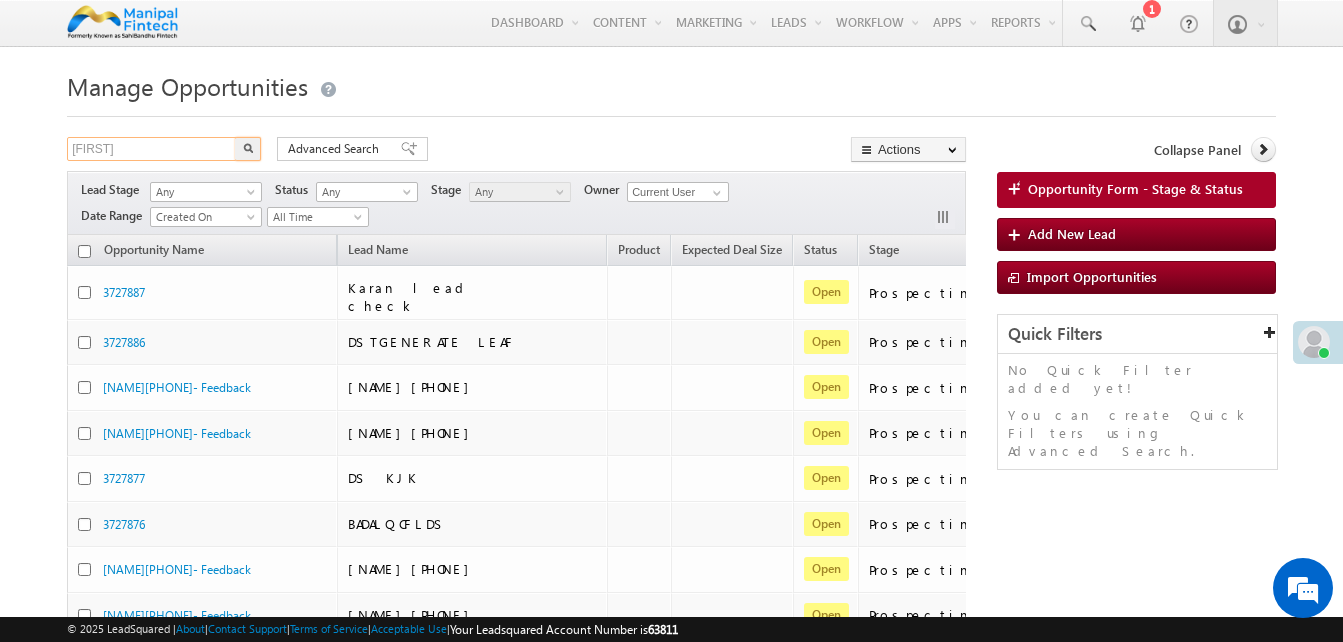 type on "purnima" 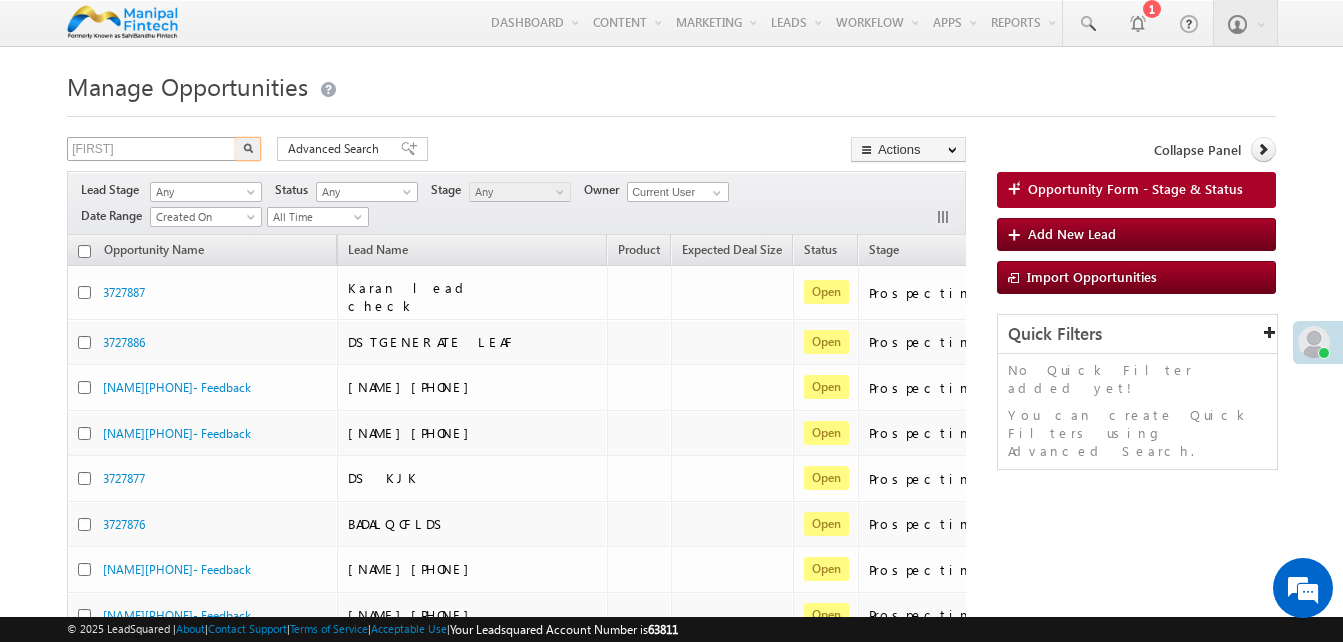click at bounding box center [248, 149] 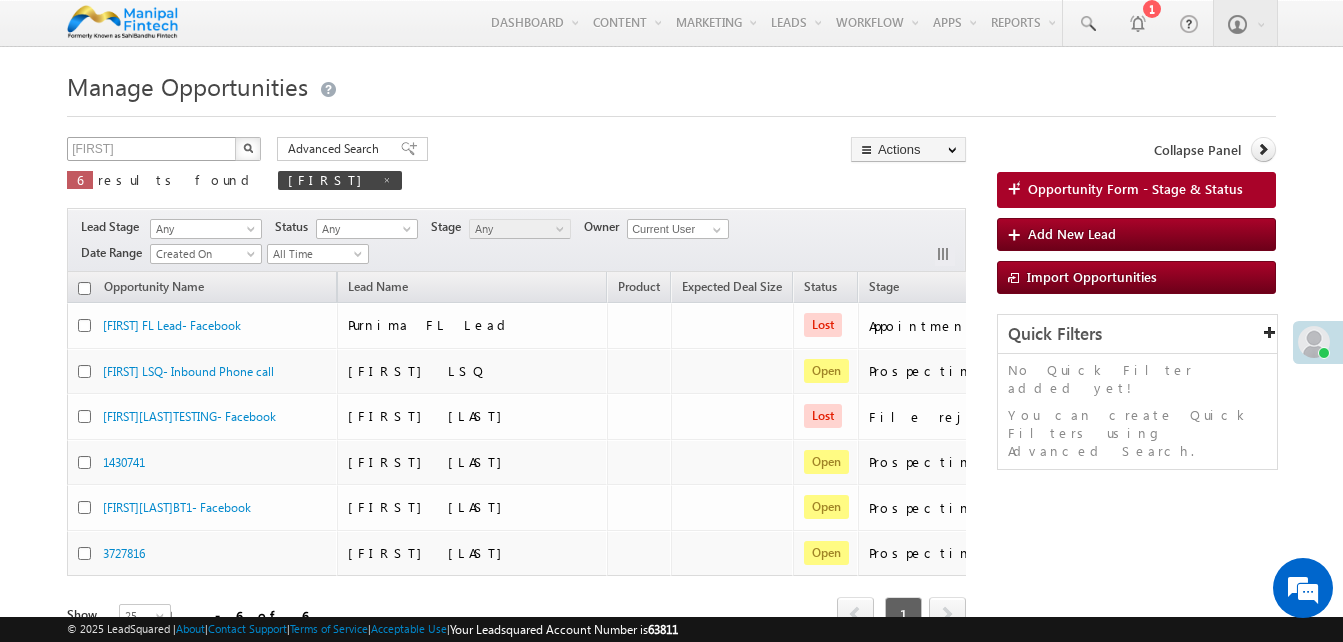 scroll, scrollTop: 0, scrollLeft: 0, axis: both 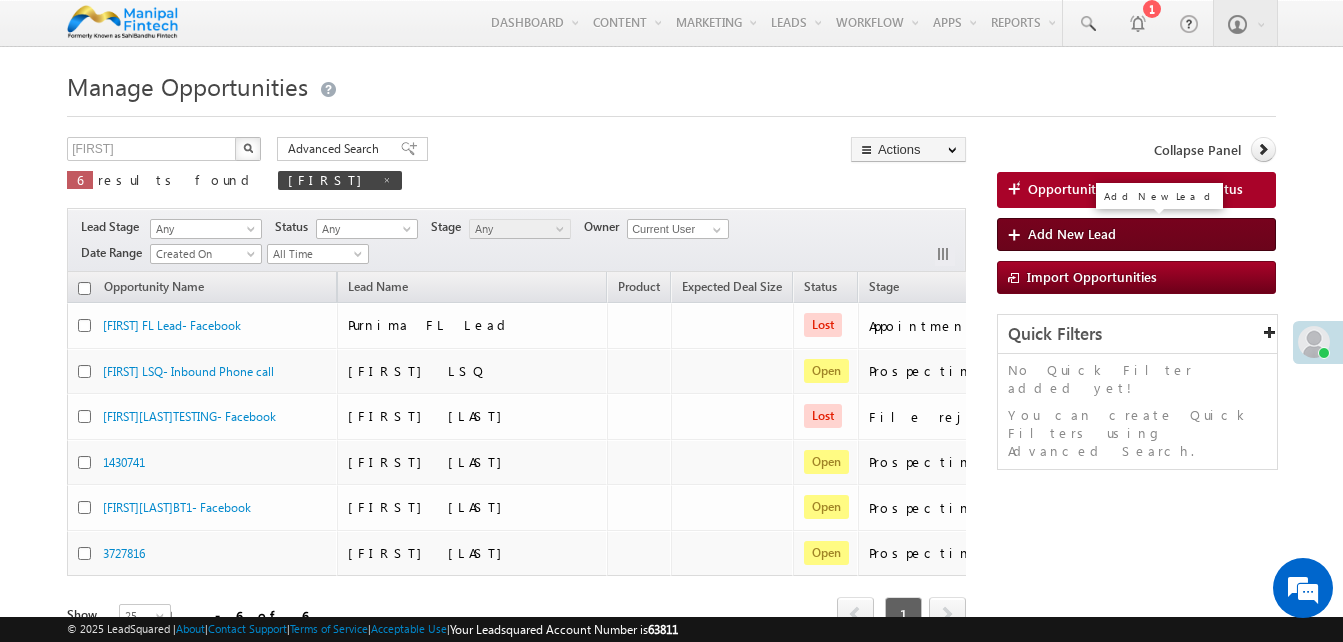 click on "Add New Lead" at bounding box center [1072, 233] 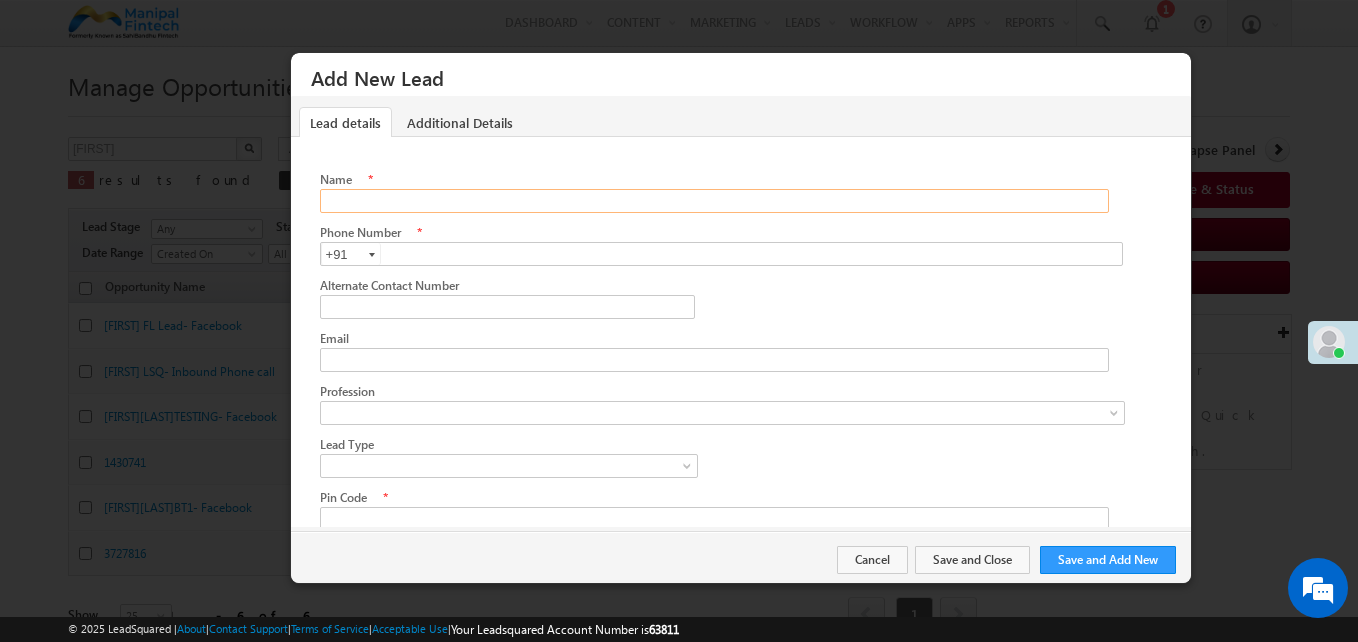 click on "Name" at bounding box center (714, 201) 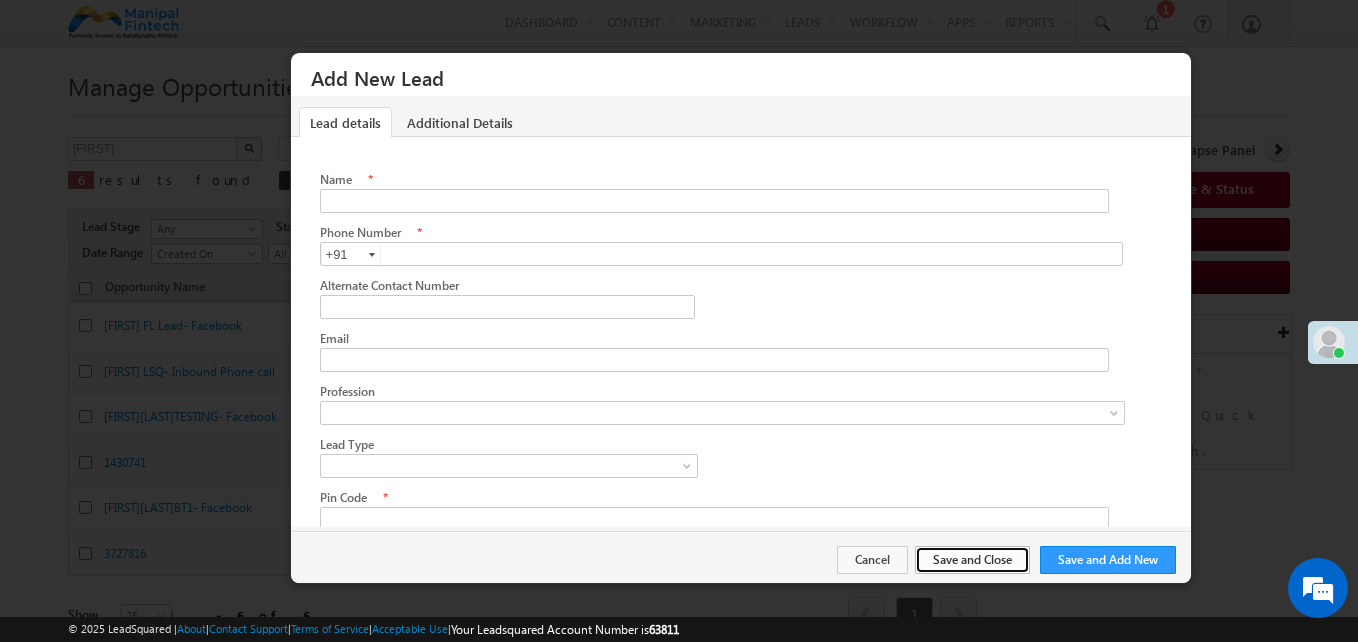 click on "Save and Close" at bounding box center [972, 560] 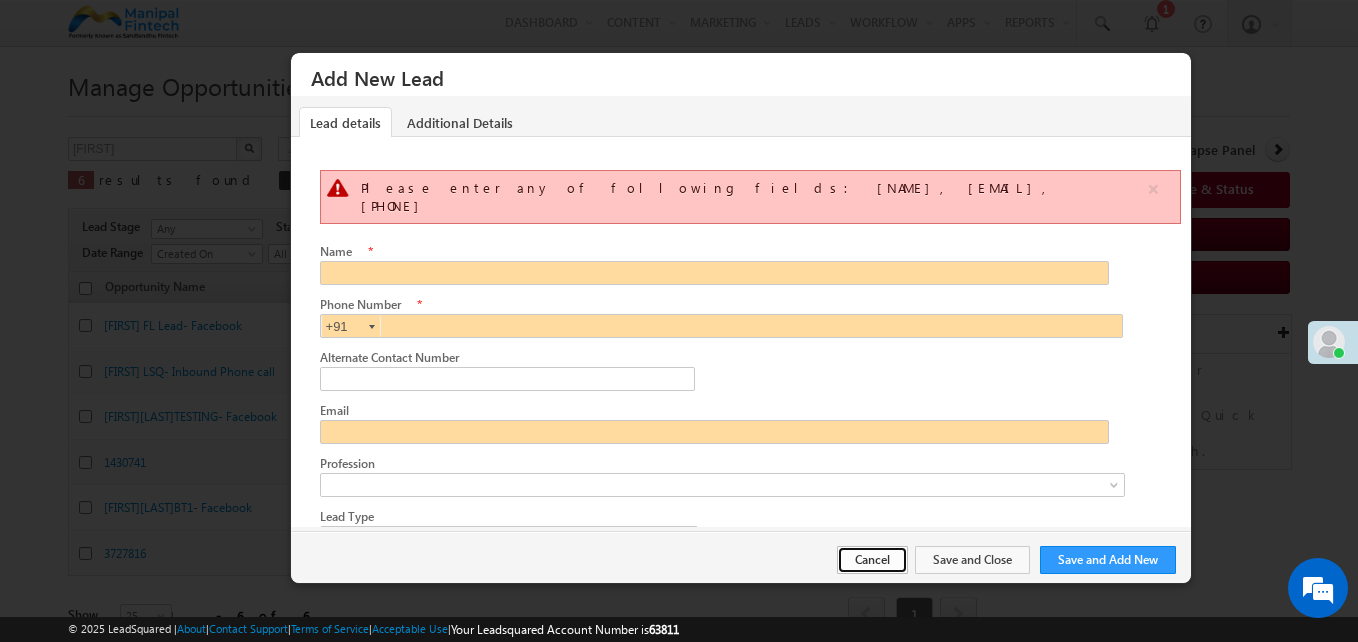 click on "Cancel" at bounding box center (872, 560) 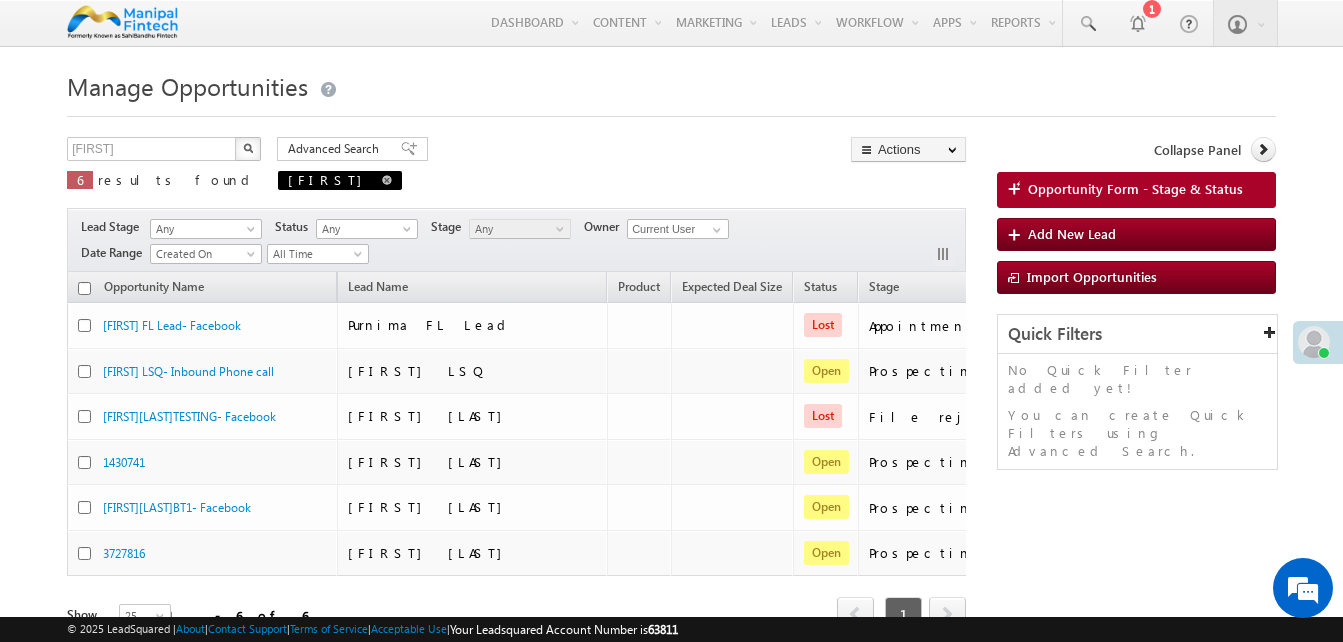 click at bounding box center (387, 179) 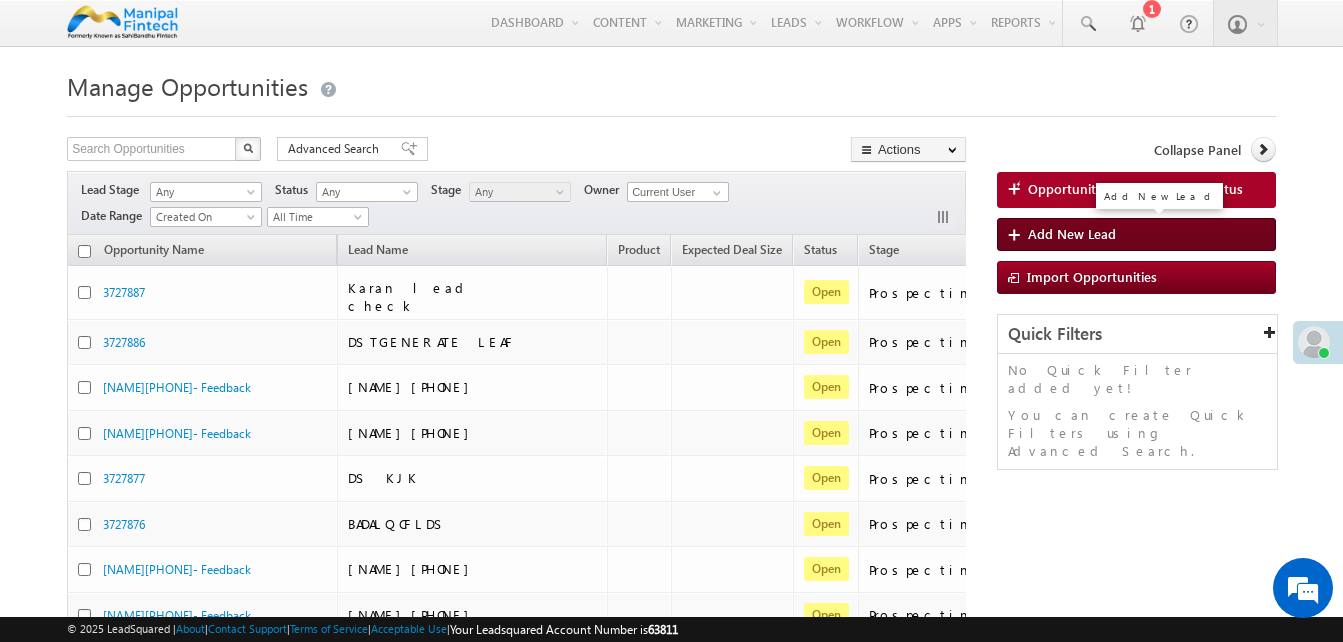 click on "Add New Lead" at bounding box center (1072, 233) 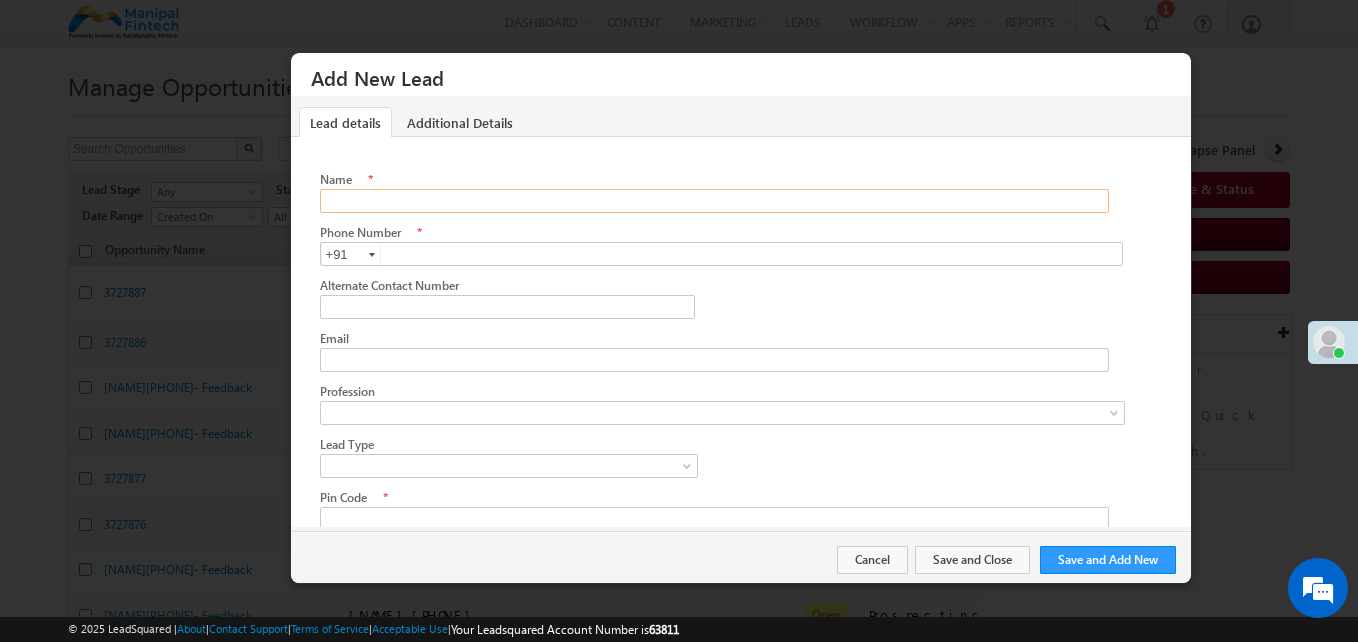 click on "Name" at bounding box center [714, 201] 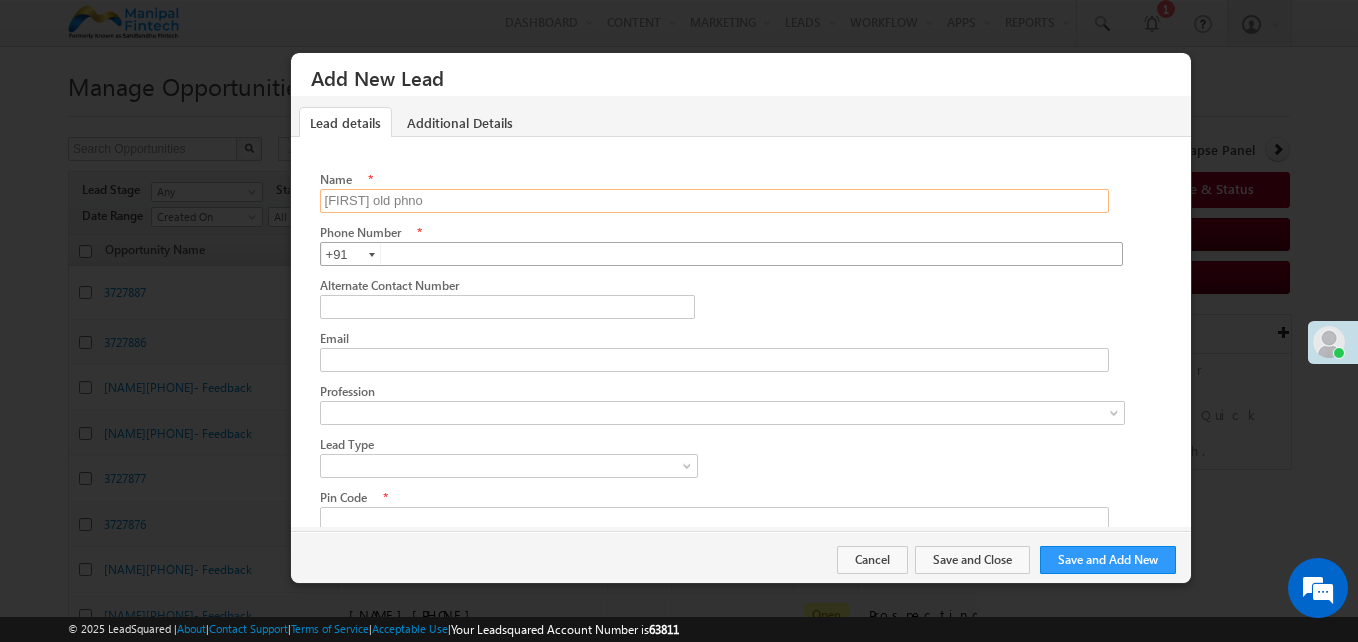 type on "Purnima old phno" 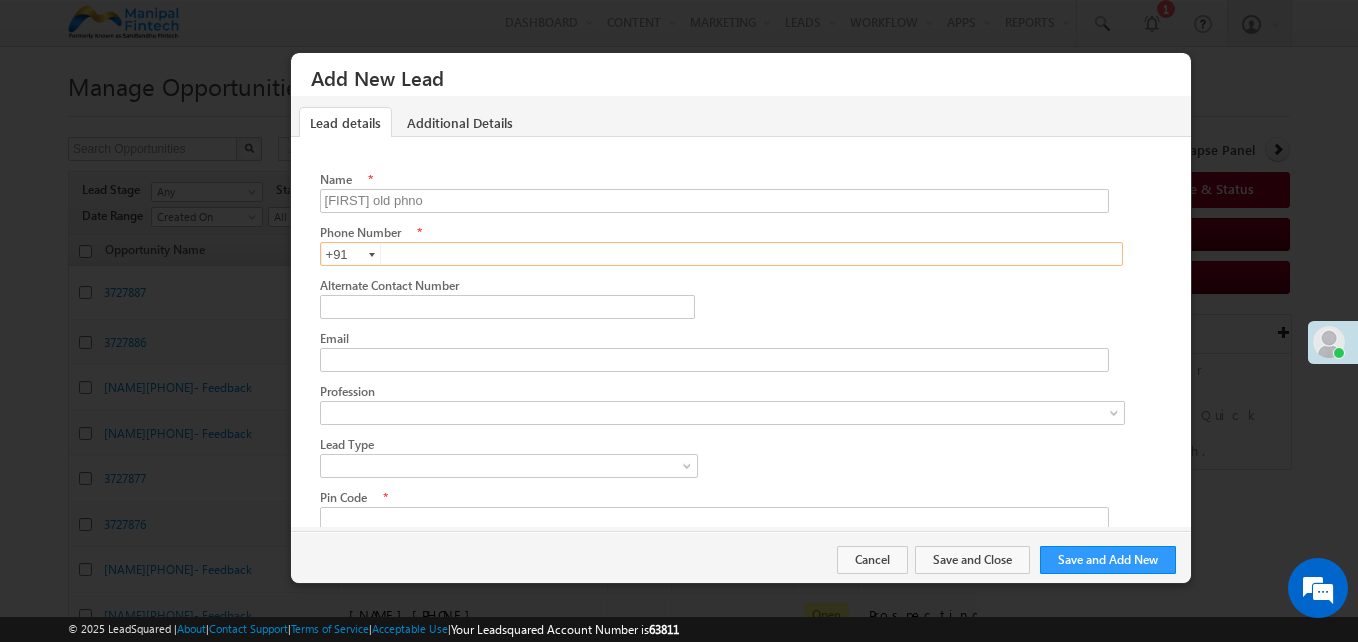 click at bounding box center [721, 254] 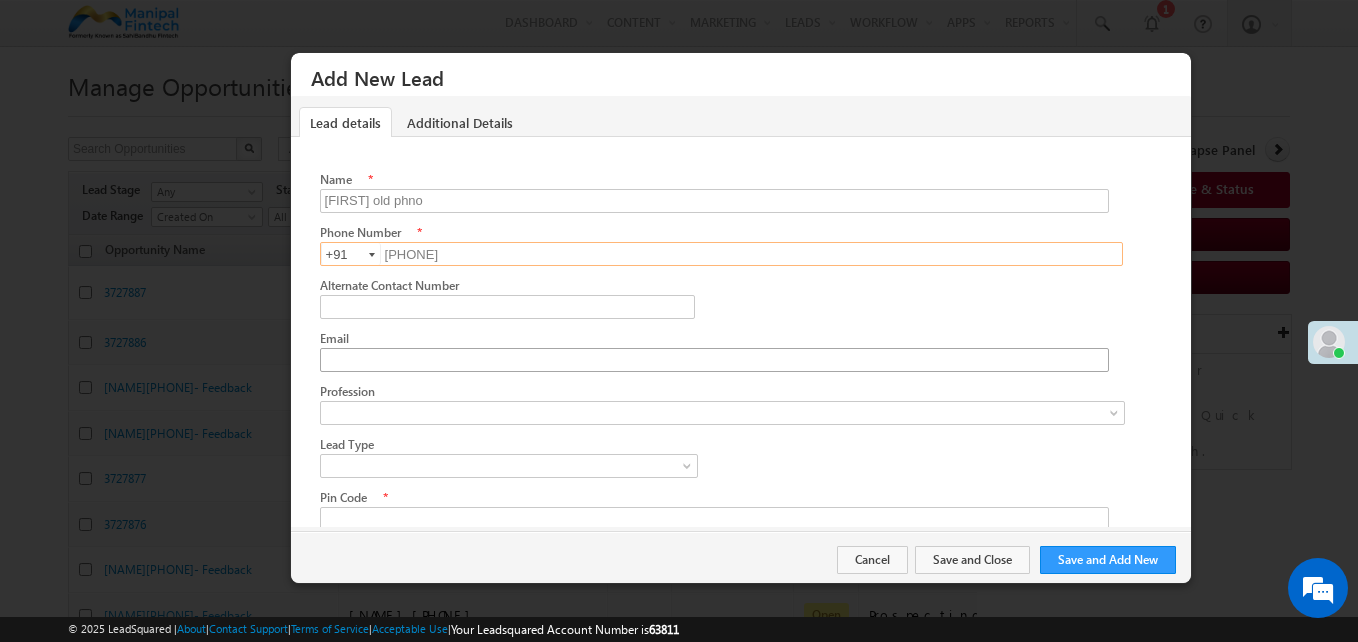 type on "9933554466" 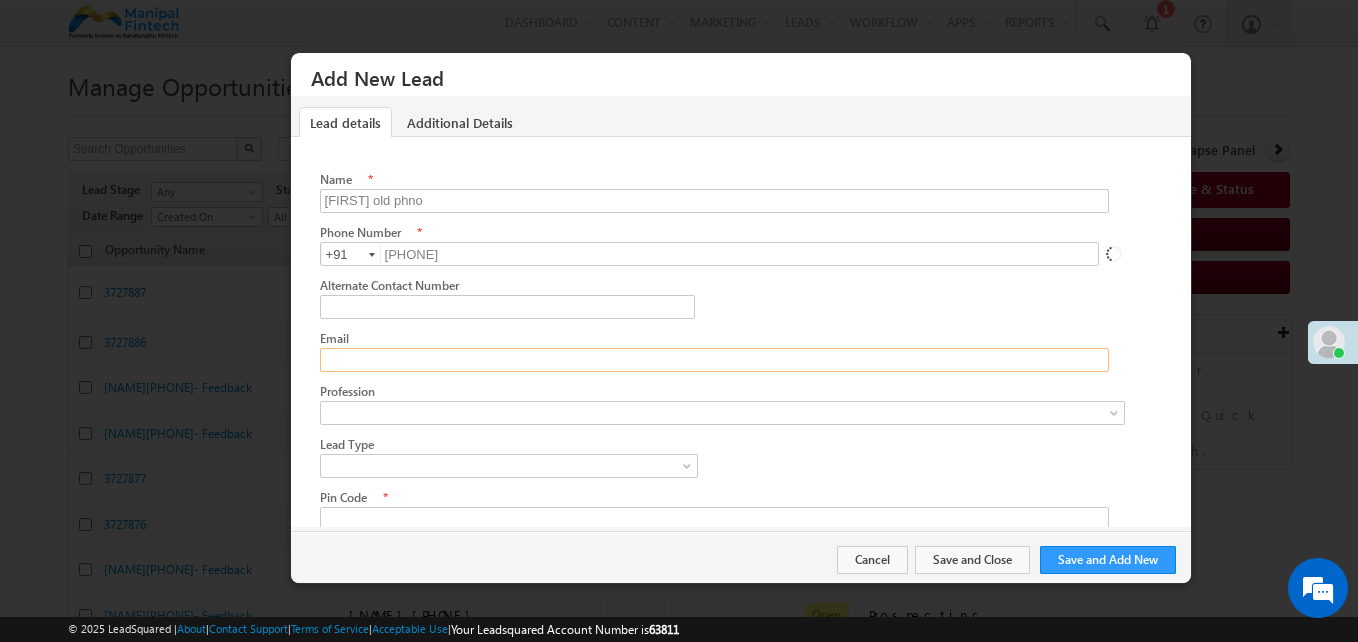 click on "Email" 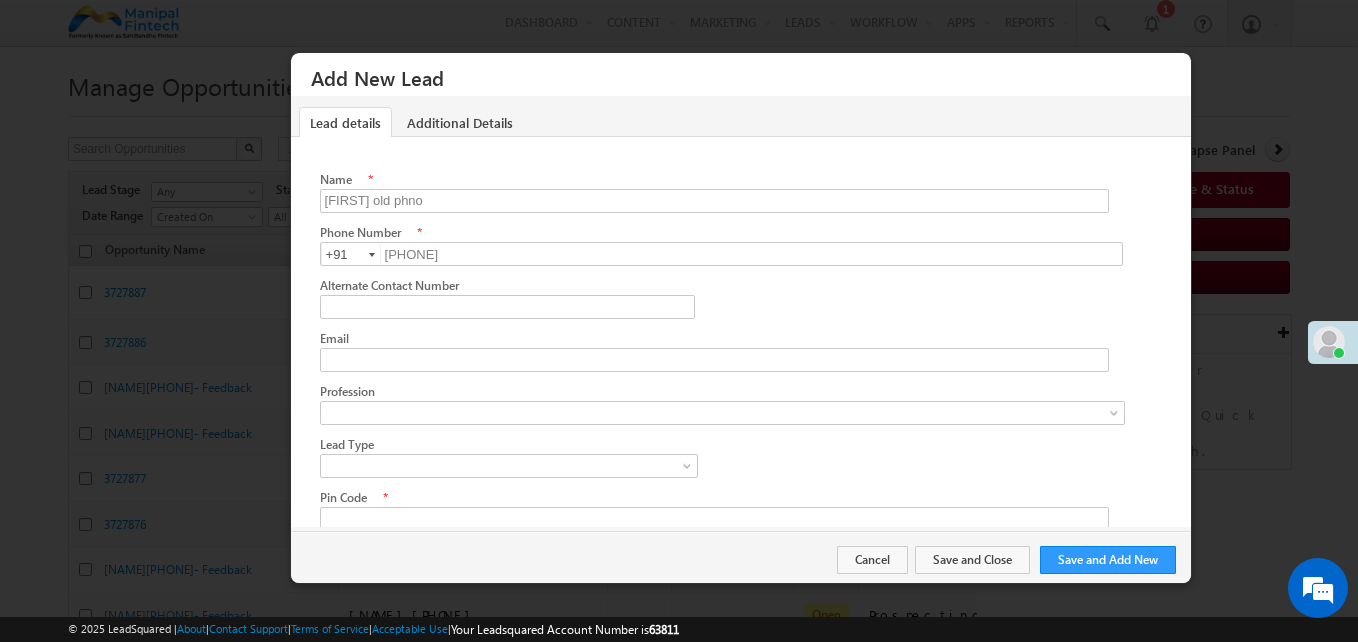 click at bounding box center (756, 329) 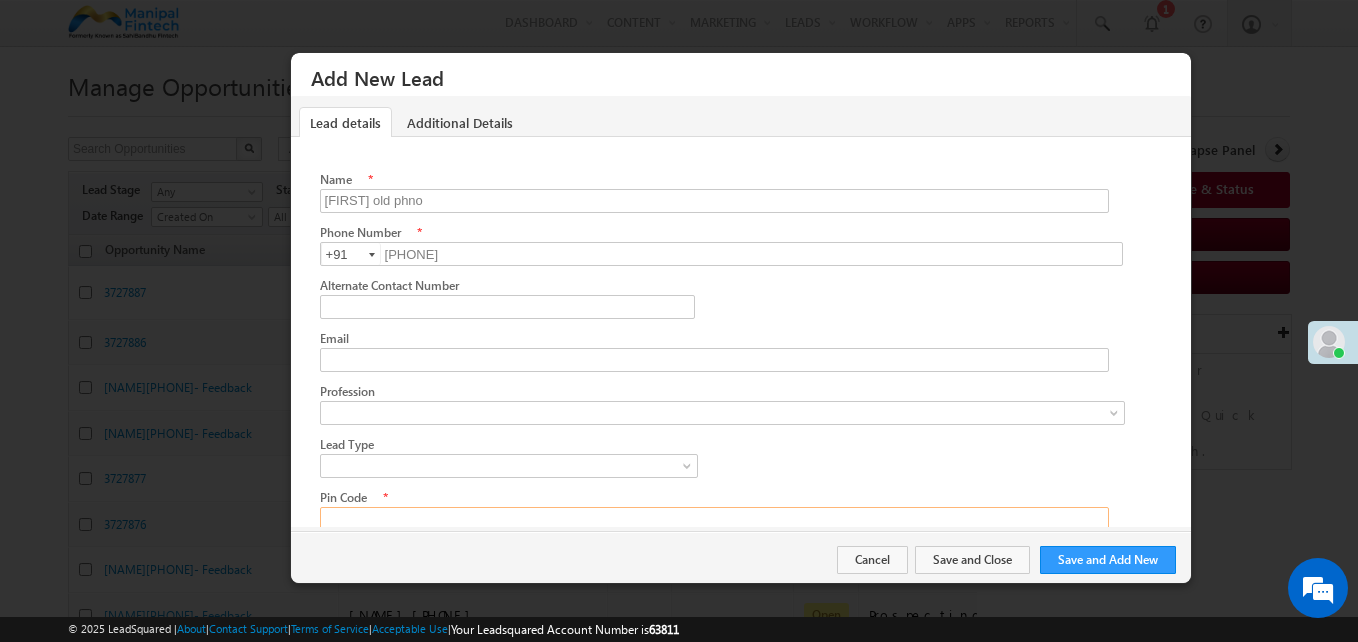 click on "Pin Code" at bounding box center [714, 519] 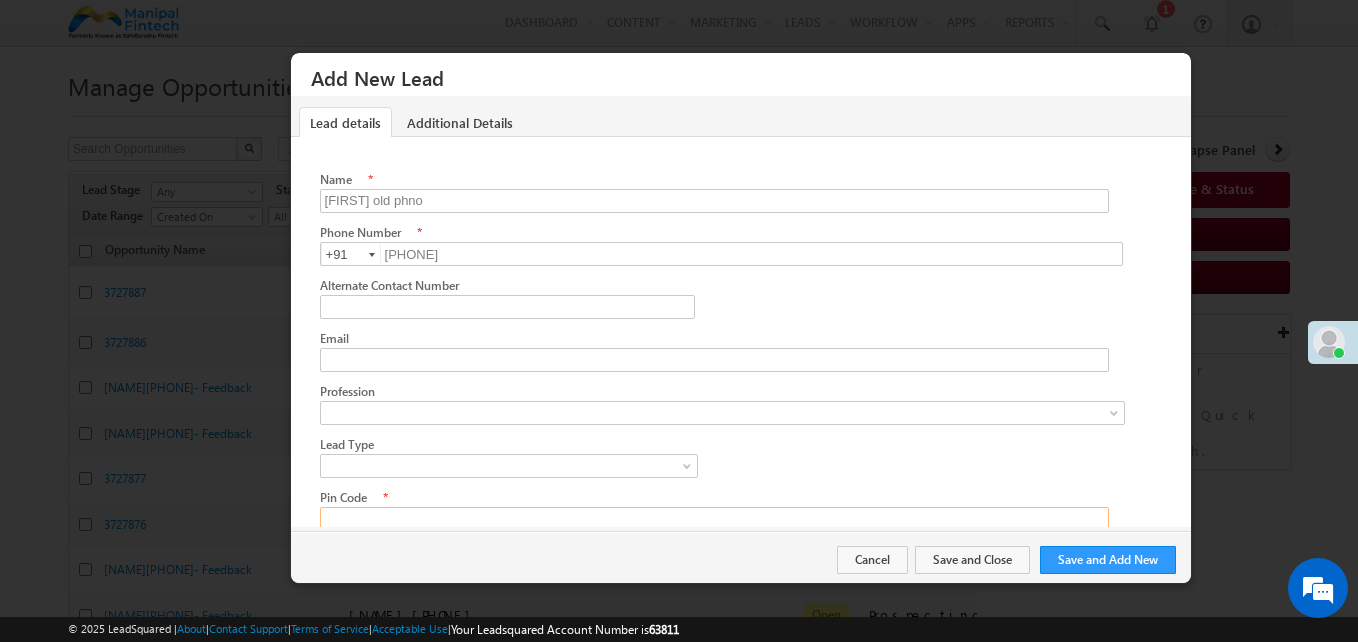 type on "302020" 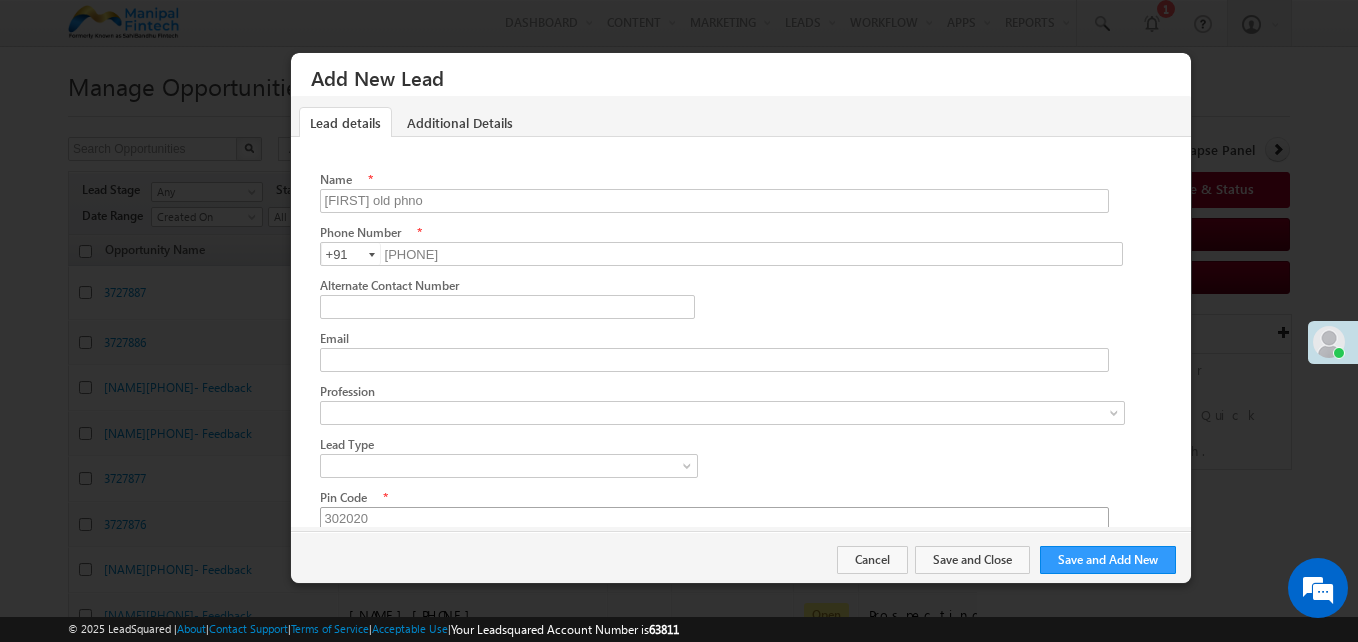 type on "Rajasthan" 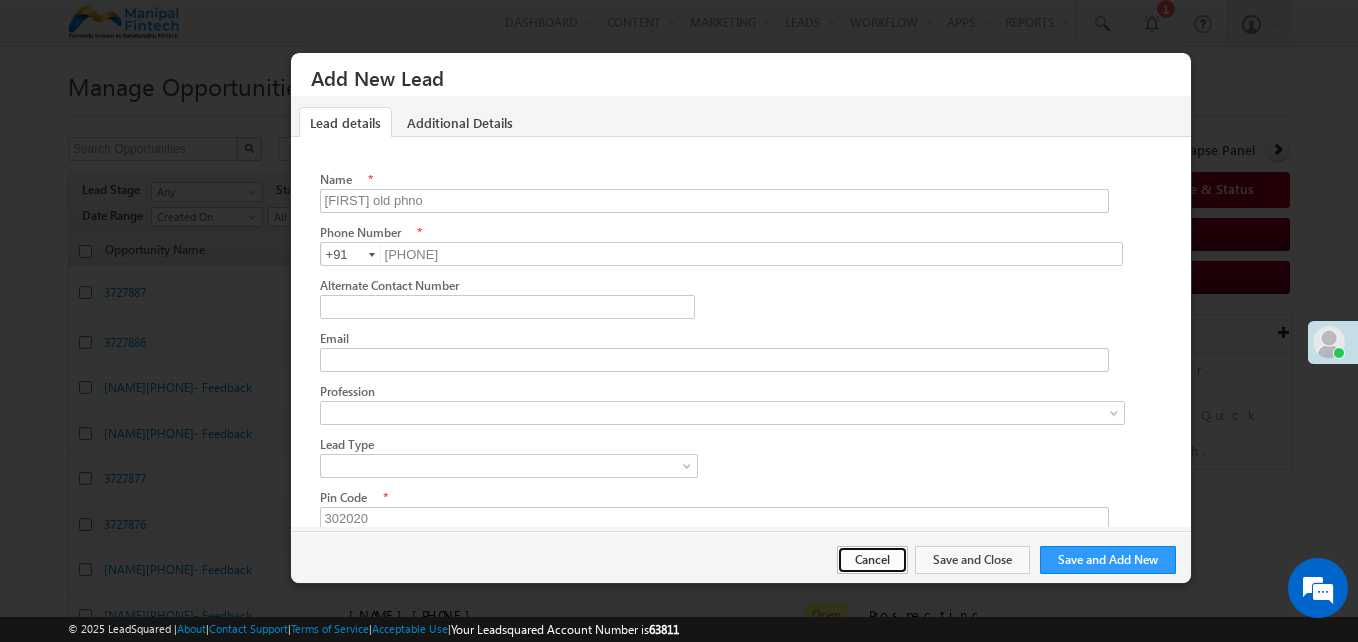 click on "Cancel" at bounding box center (872, 560) 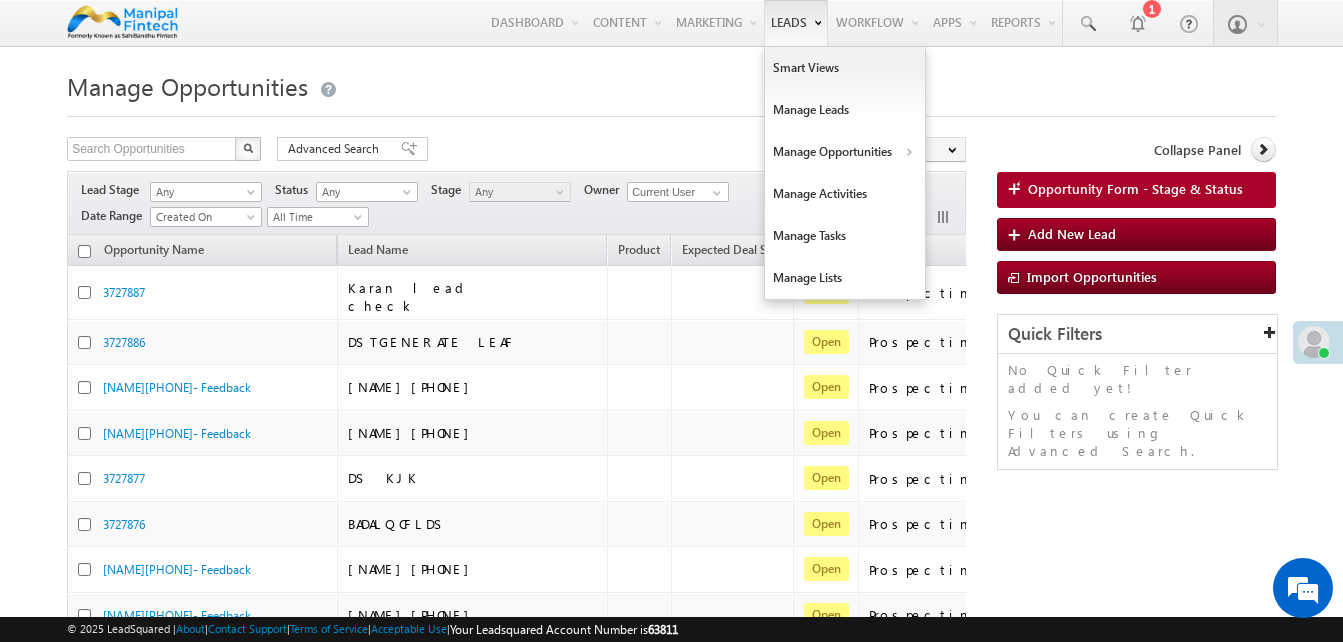 click on "Leads" at bounding box center [796, 23] 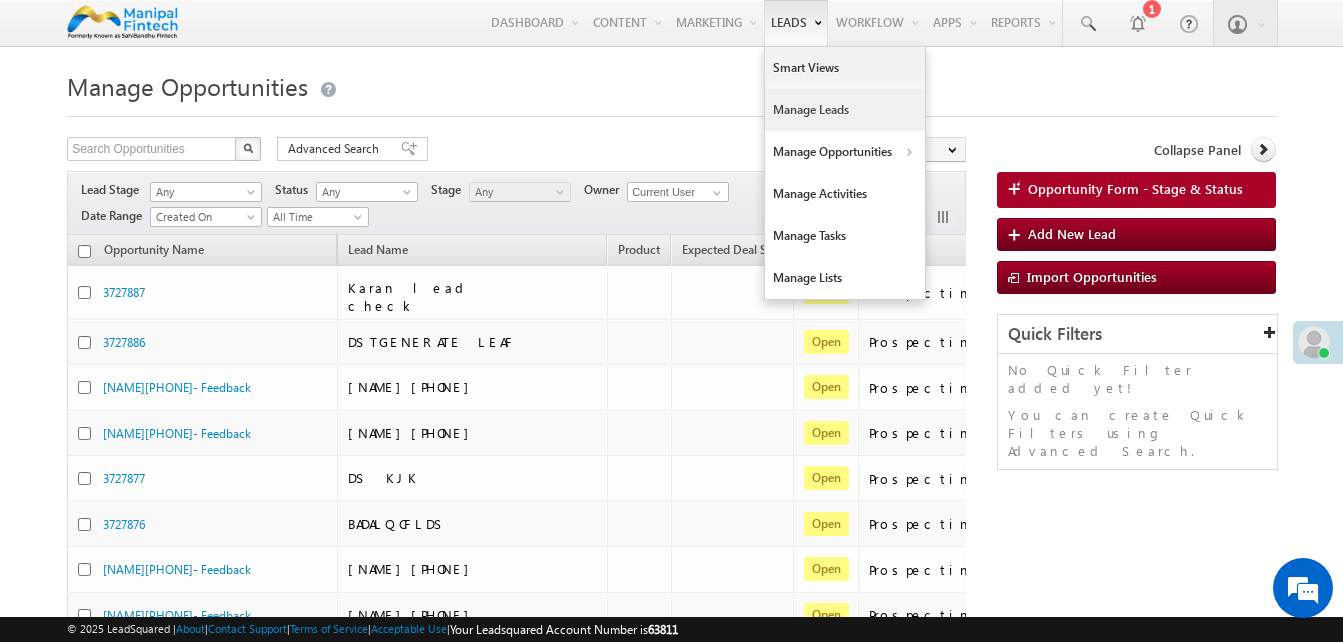 click on "Manage Leads" at bounding box center [845, 110] 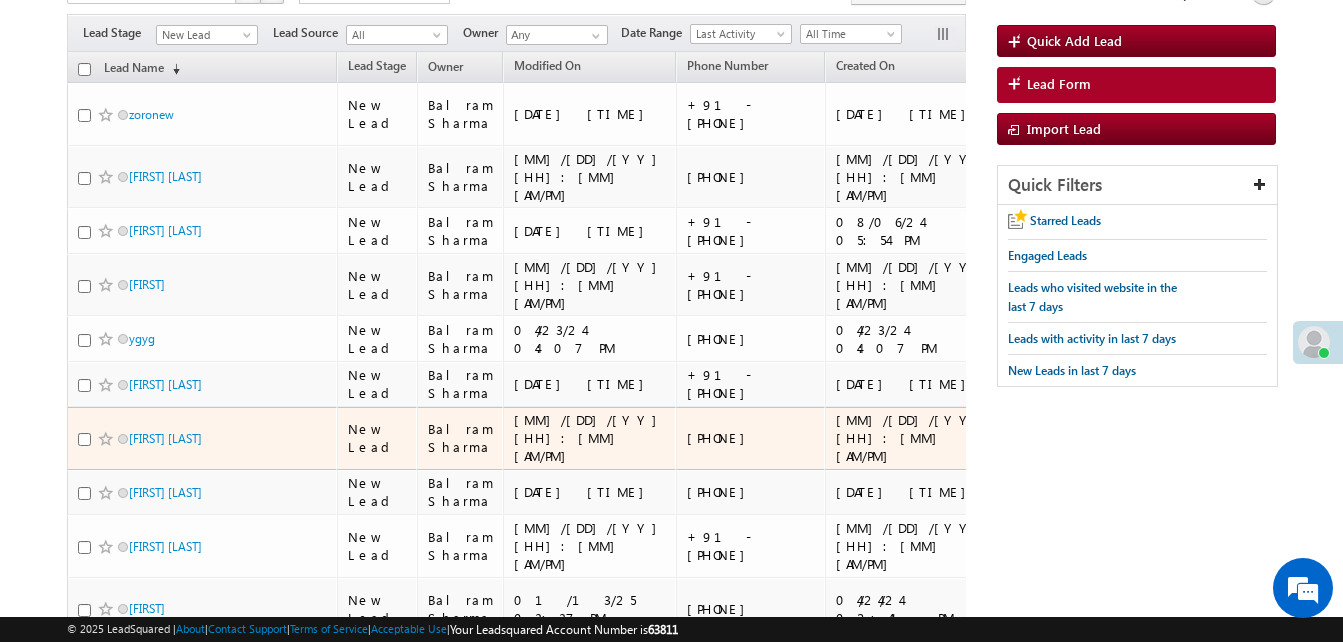 scroll, scrollTop: 158, scrollLeft: 0, axis: vertical 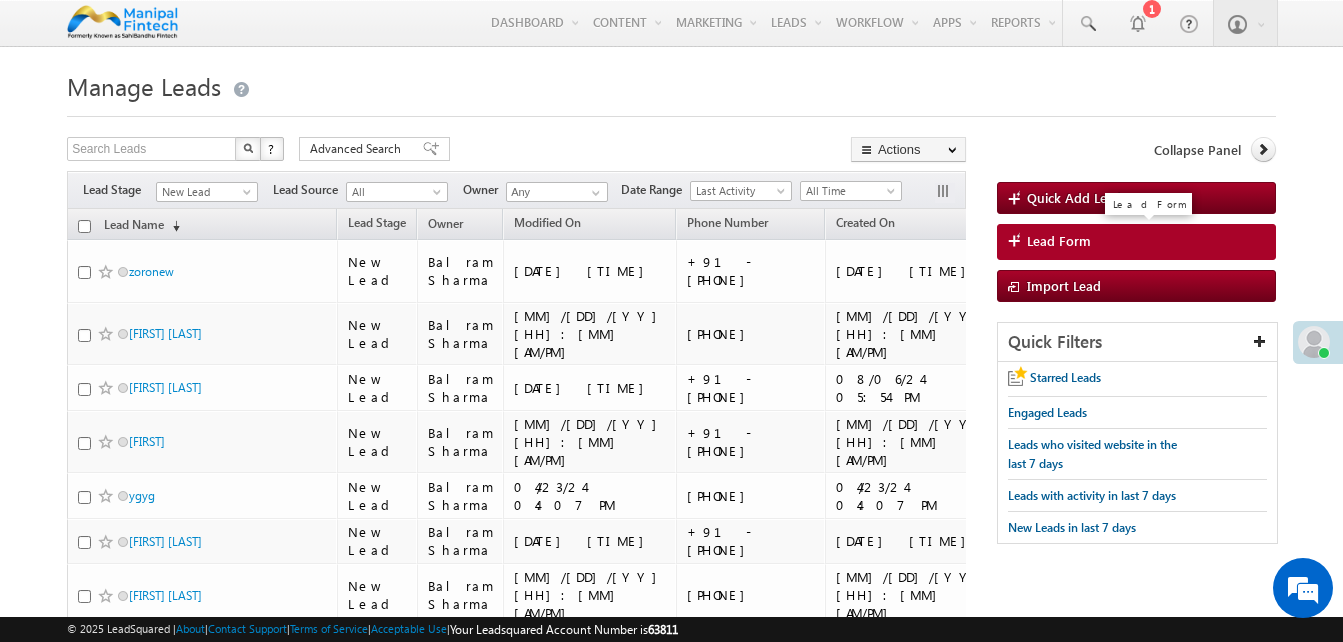 click on "Lead Form" at bounding box center [1059, 241] 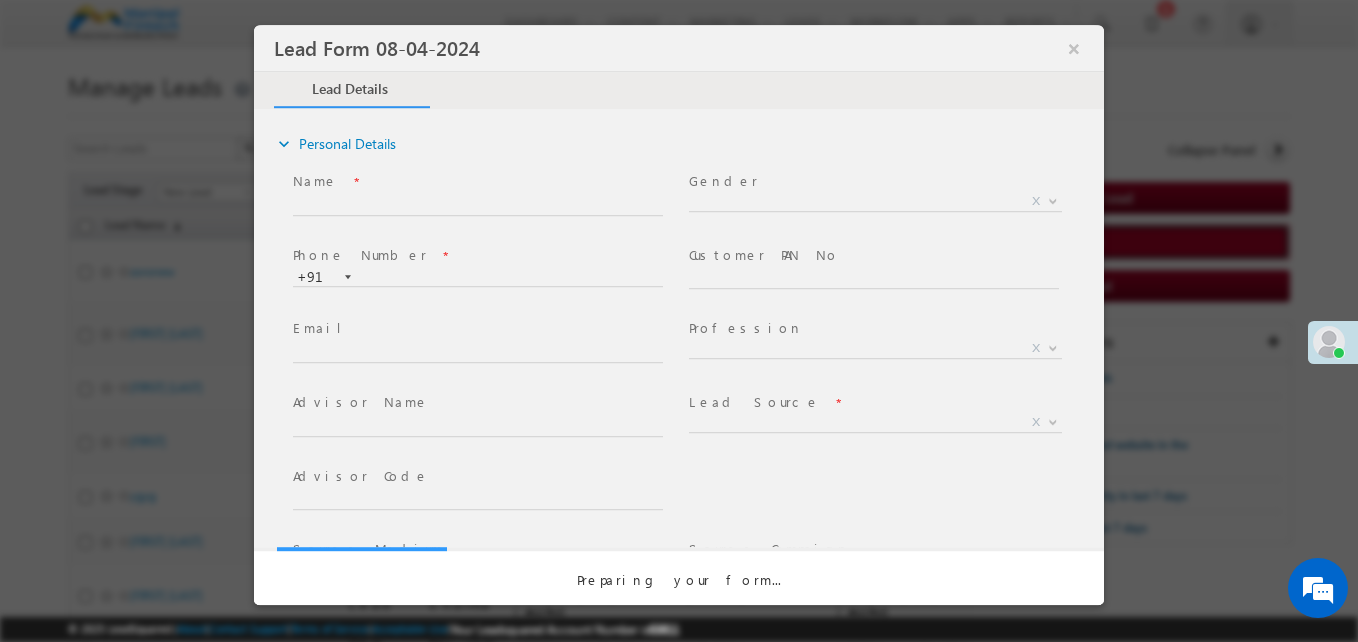 select on "Open" 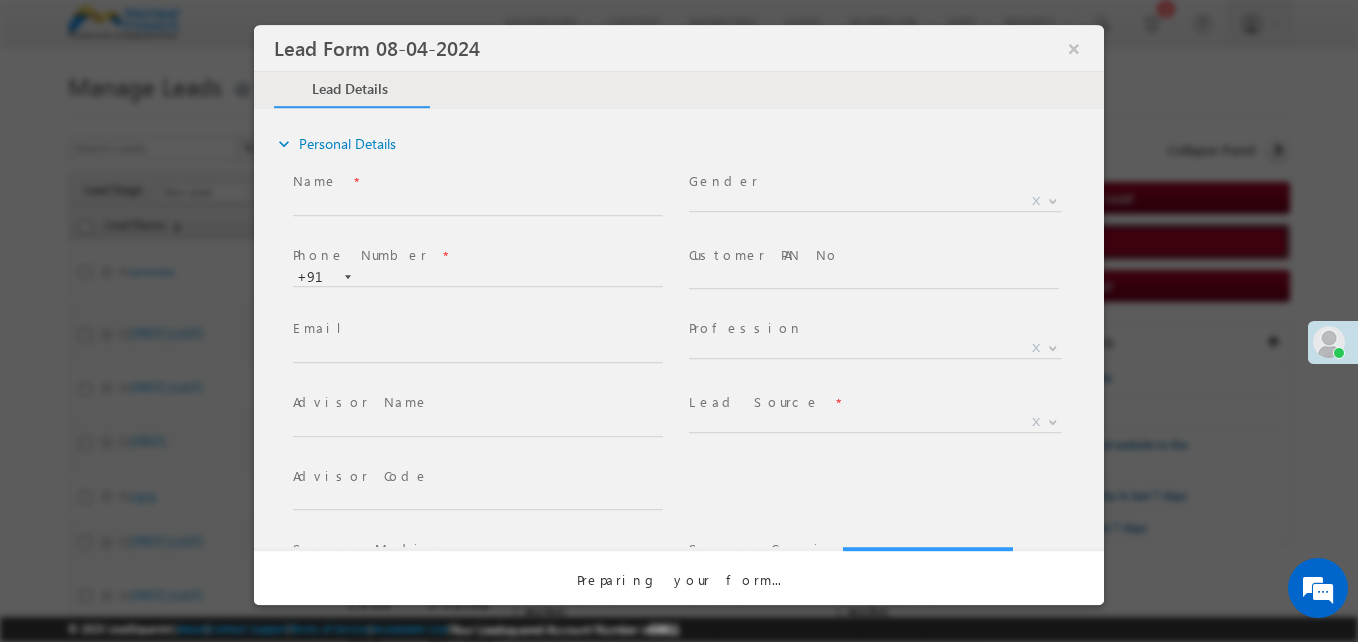 scroll, scrollTop: 0, scrollLeft: 0, axis: both 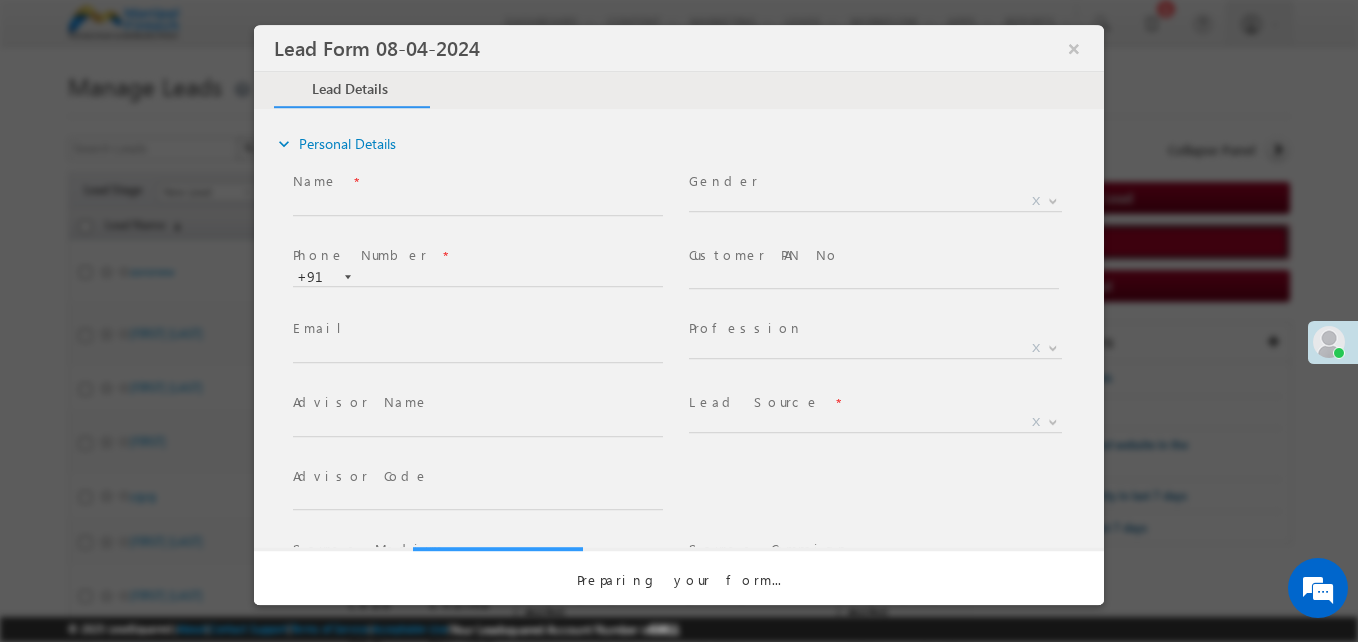 select on "Prospecting" 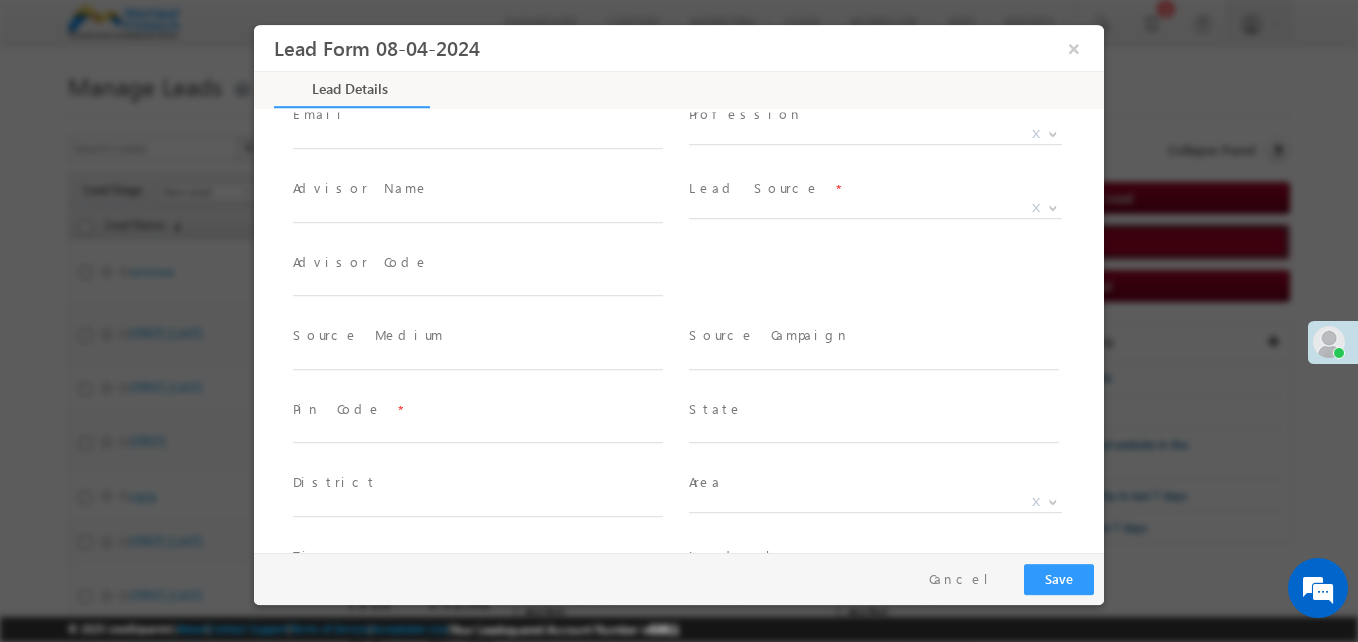 type on "[DATE] [TIME]" 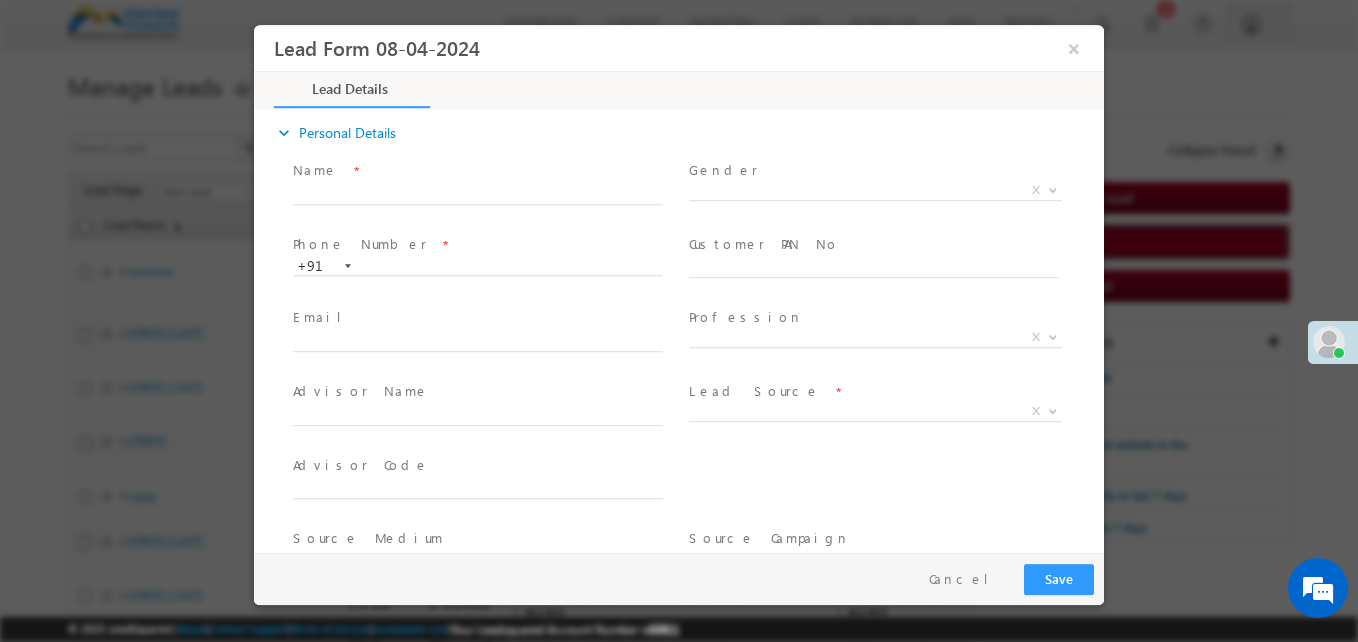 type on "0" 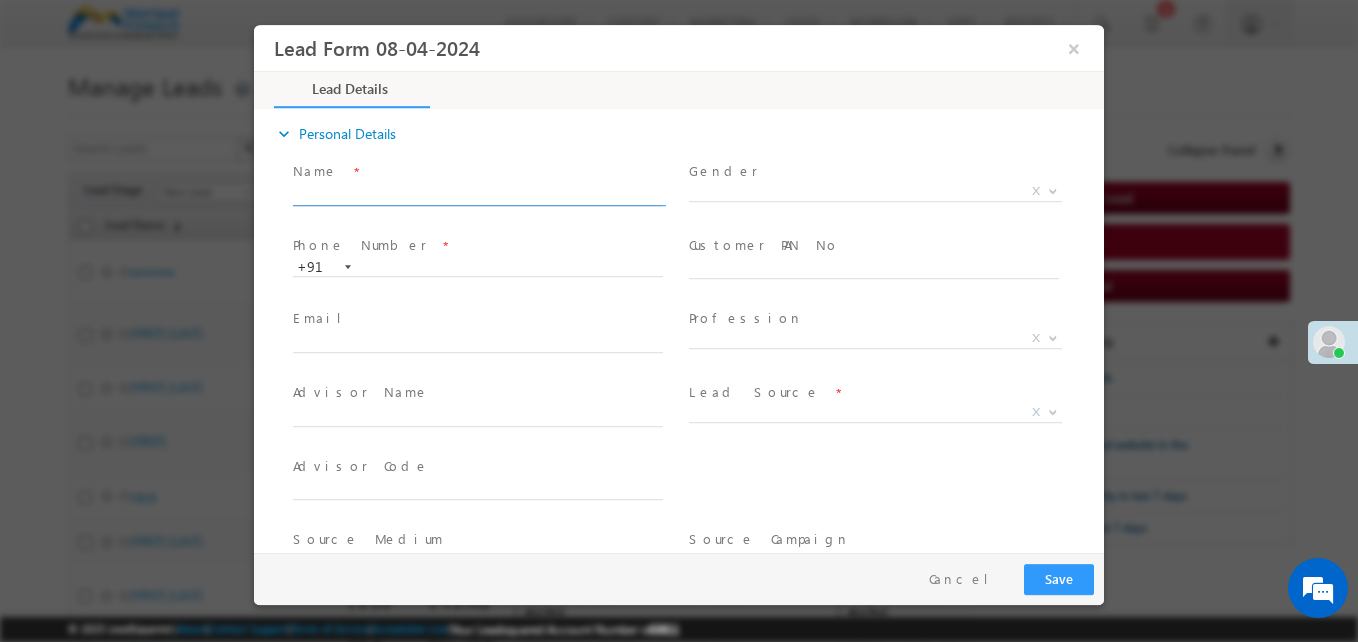 click at bounding box center [478, 196] 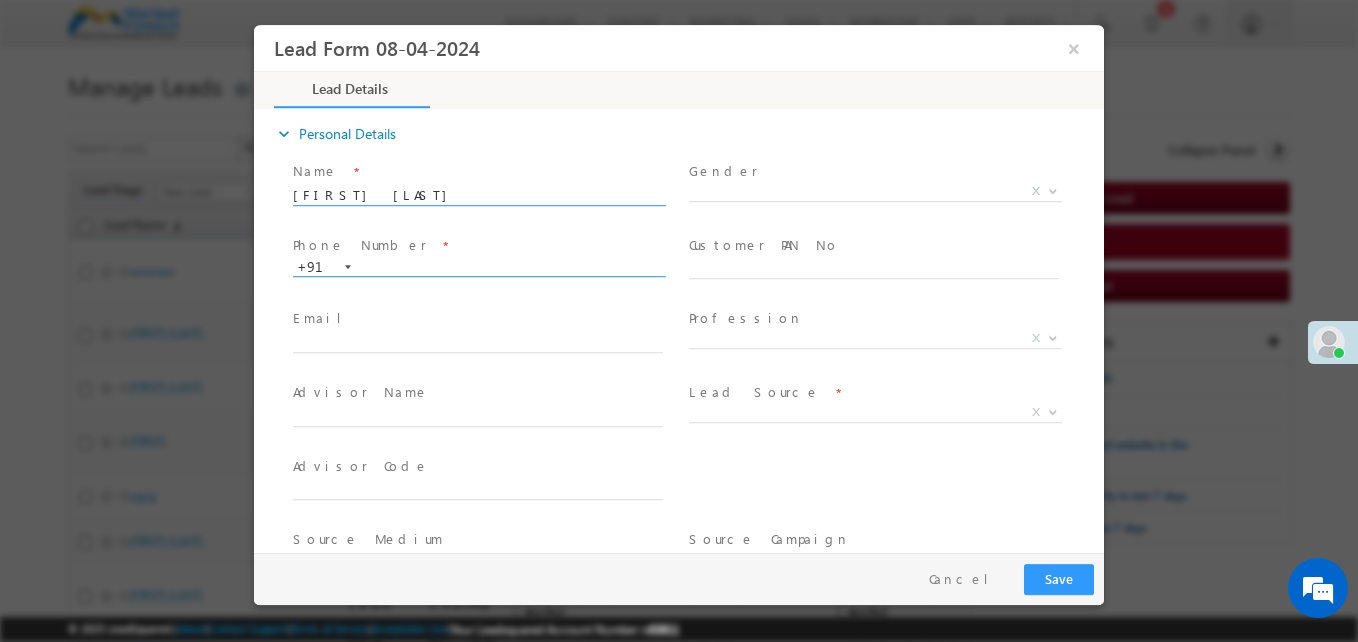 type on "[FIRST] [LAST]" 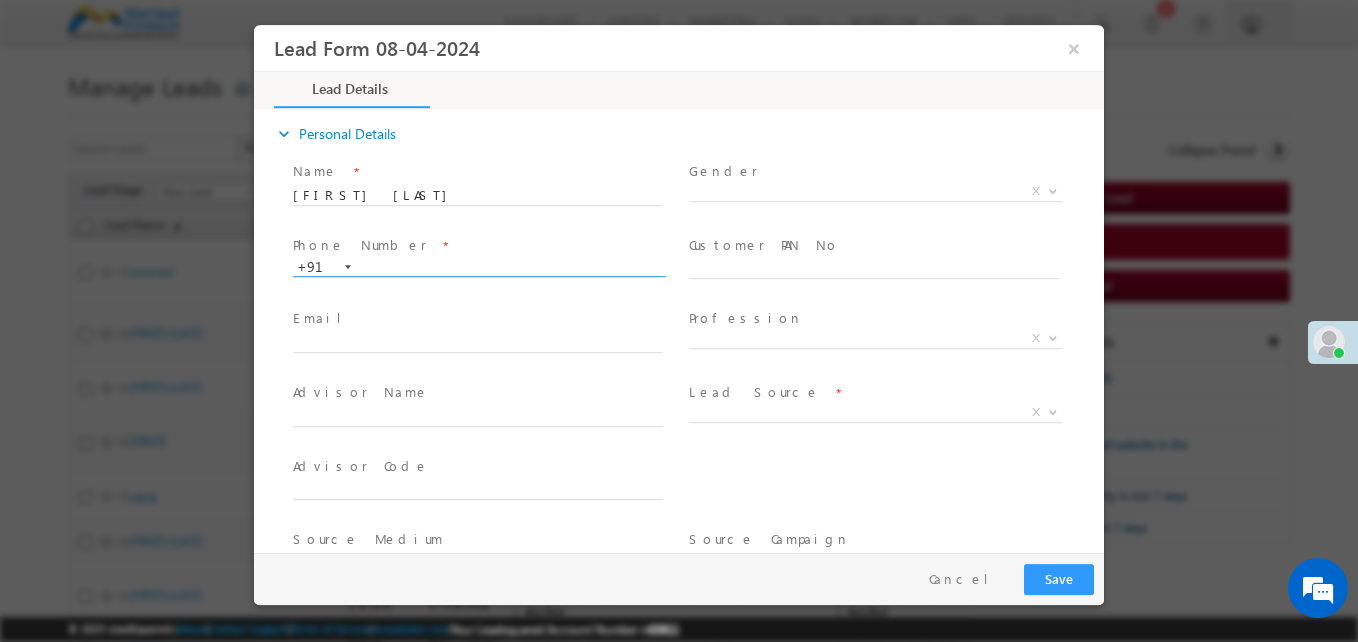 click at bounding box center (478, 268) 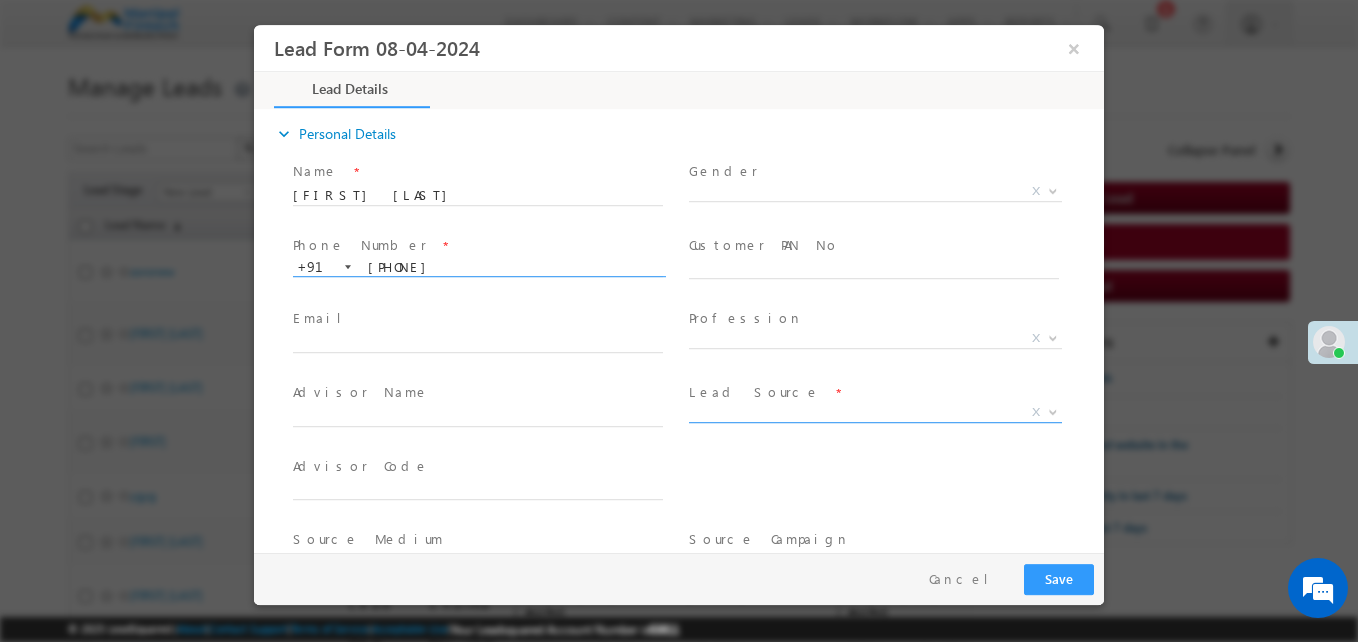 type on "9988554433" 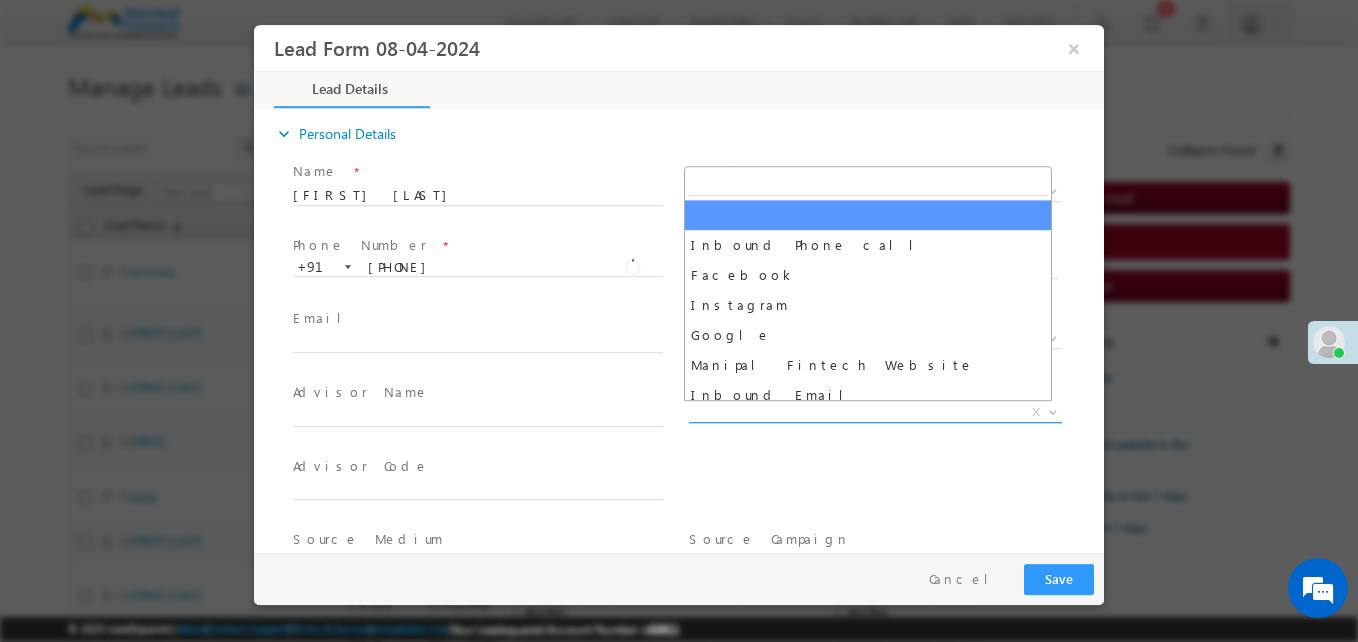 click on "X" at bounding box center (875, 413) 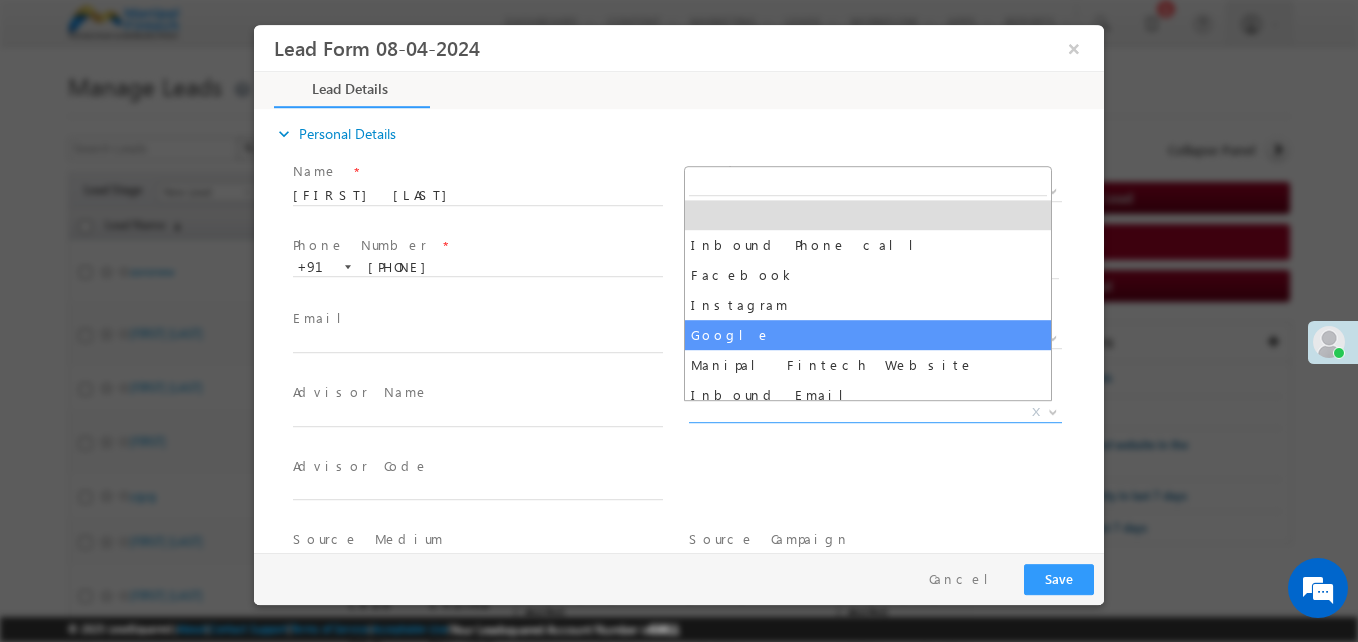 select on "Google" 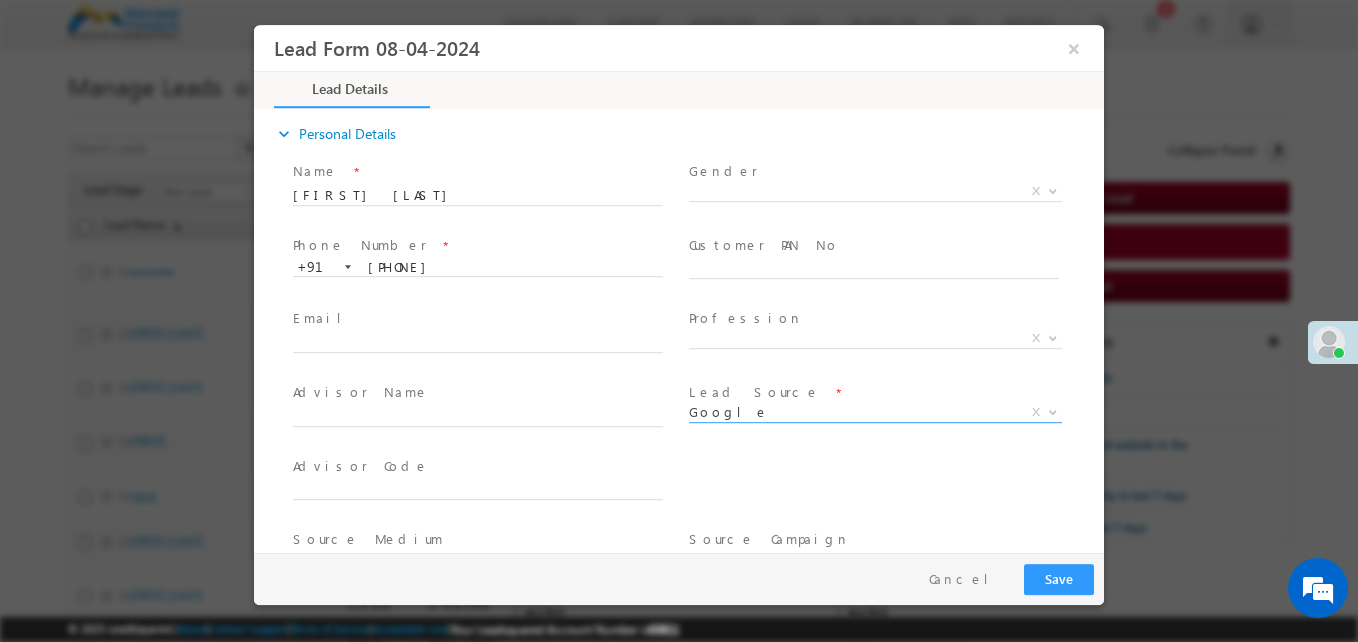 click on "Advisor Code
*" at bounding box center (696, 489) 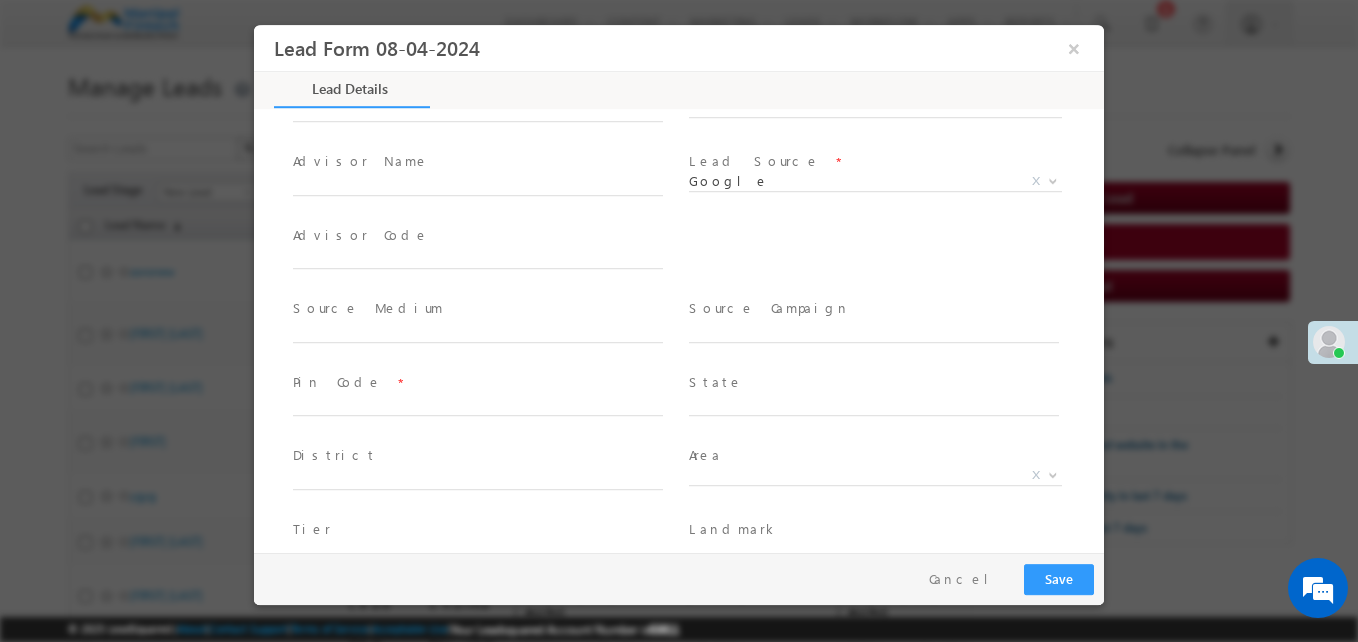 scroll, scrollTop: 250, scrollLeft: 0, axis: vertical 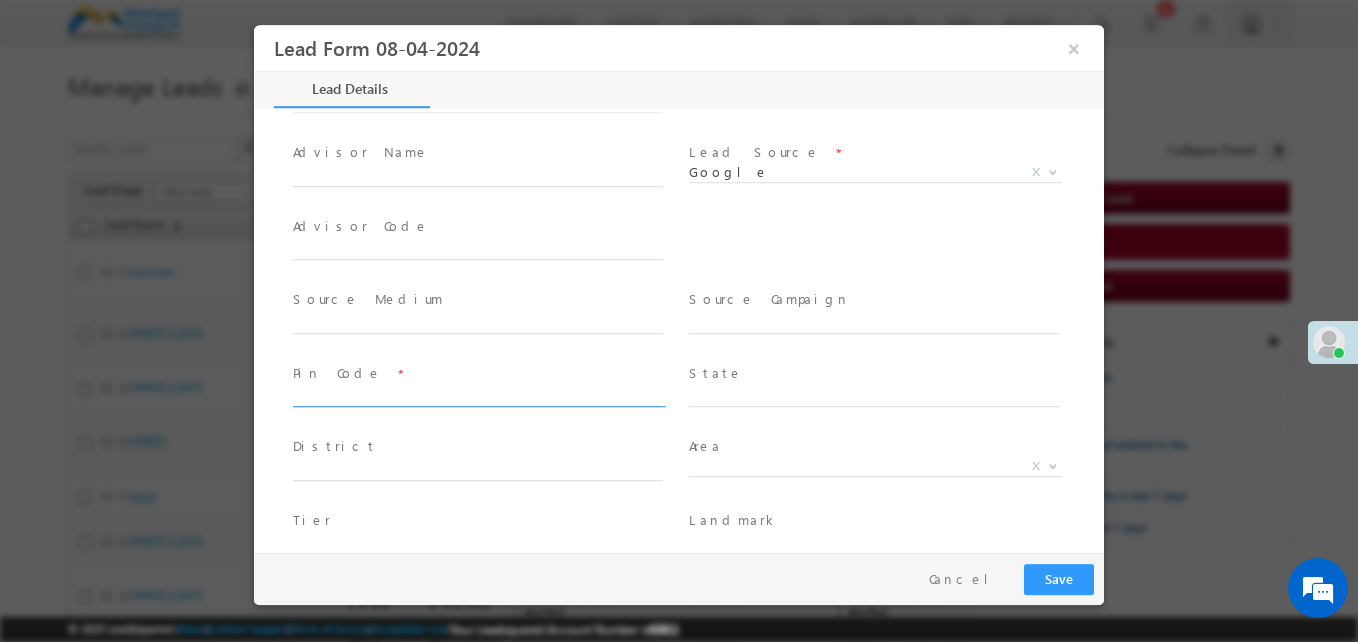 click at bounding box center (478, 398) 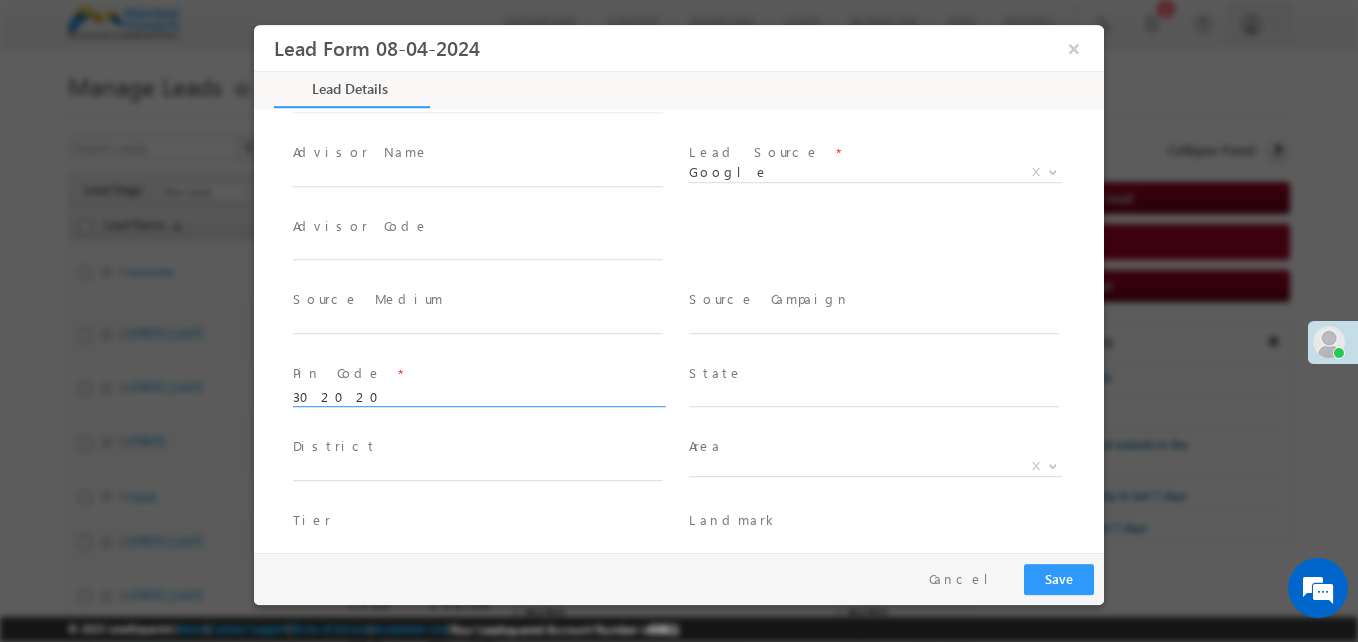 type on "302020" 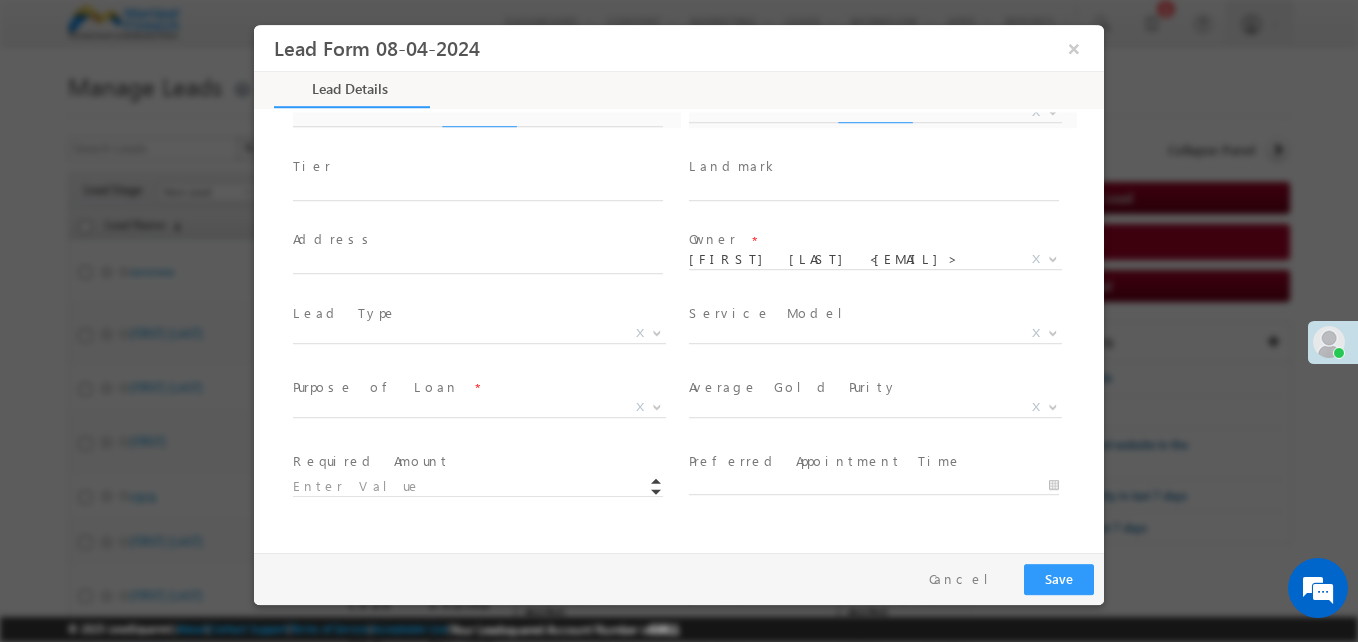 scroll, scrollTop: 607, scrollLeft: 0, axis: vertical 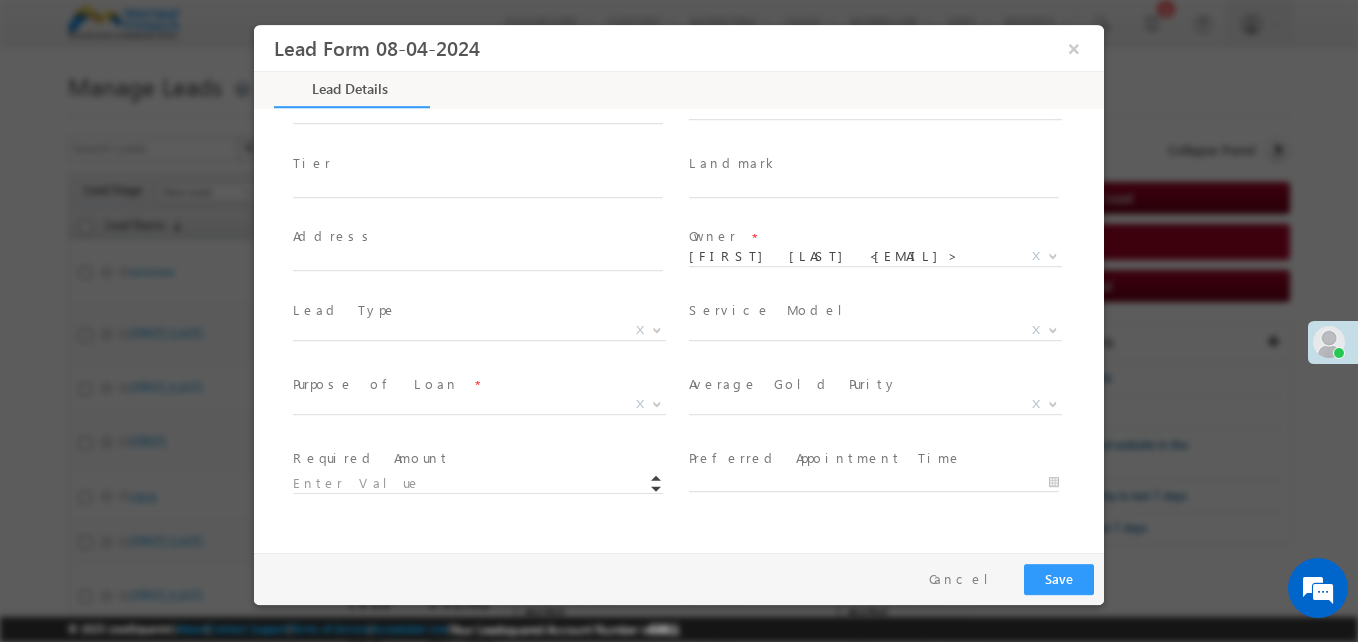 click on "Purpose of Loan
*" at bounding box center (477, 385) 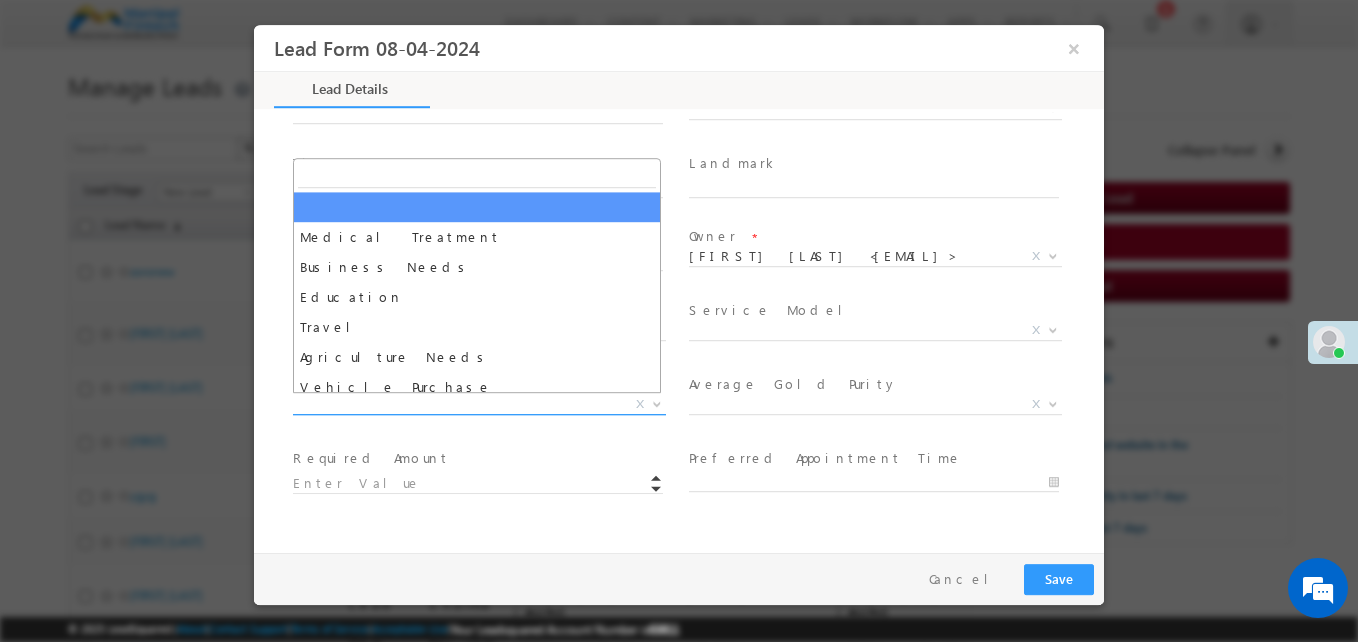 click on "X" at bounding box center (479, 405) 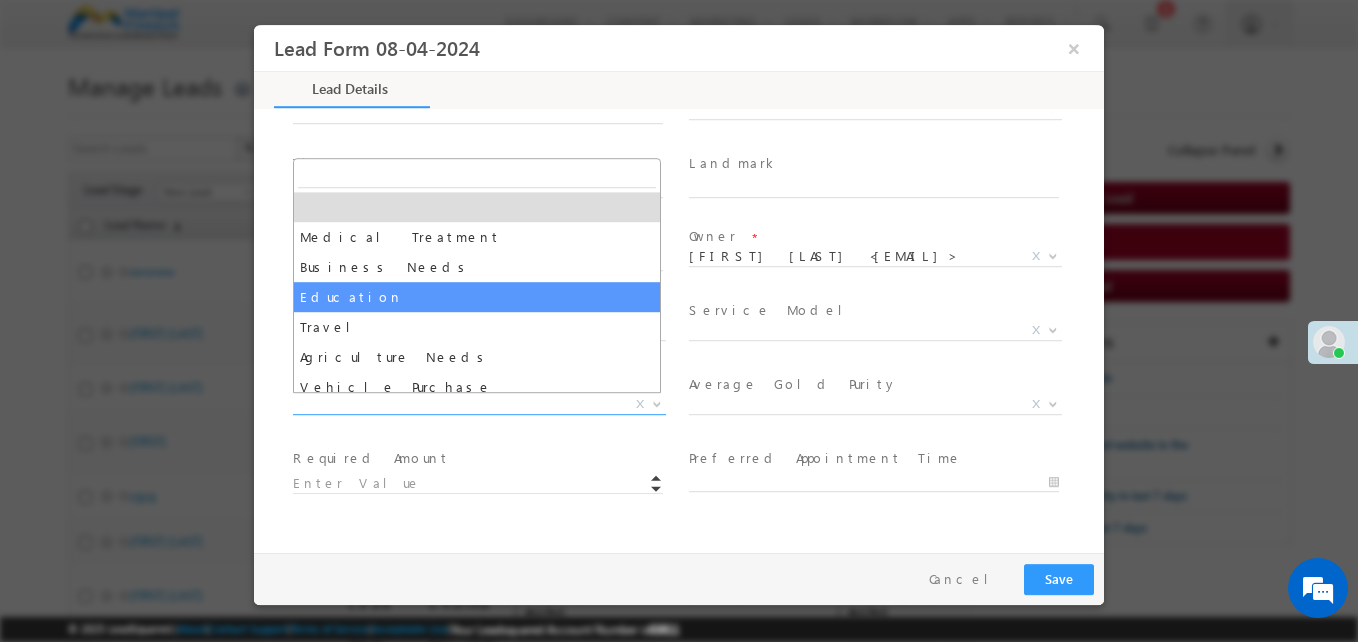 select on "Education" 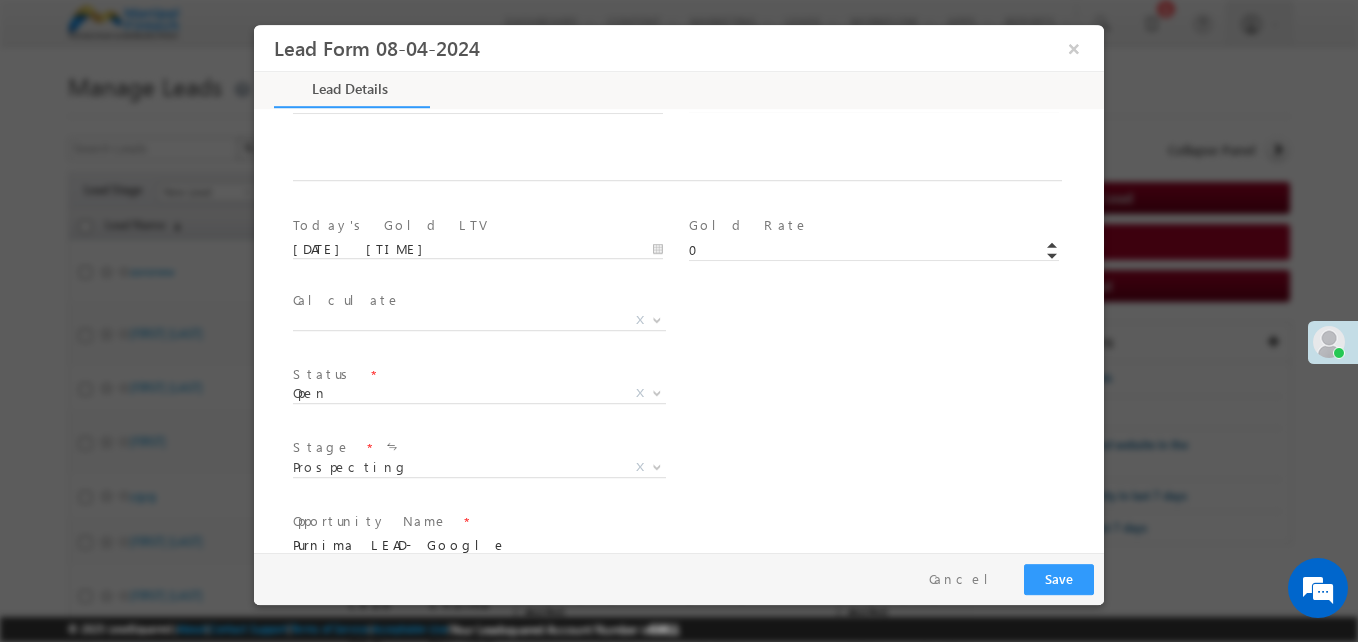 scroll, scrollTop: 1018, scrollLeft: 0, axis: vertical 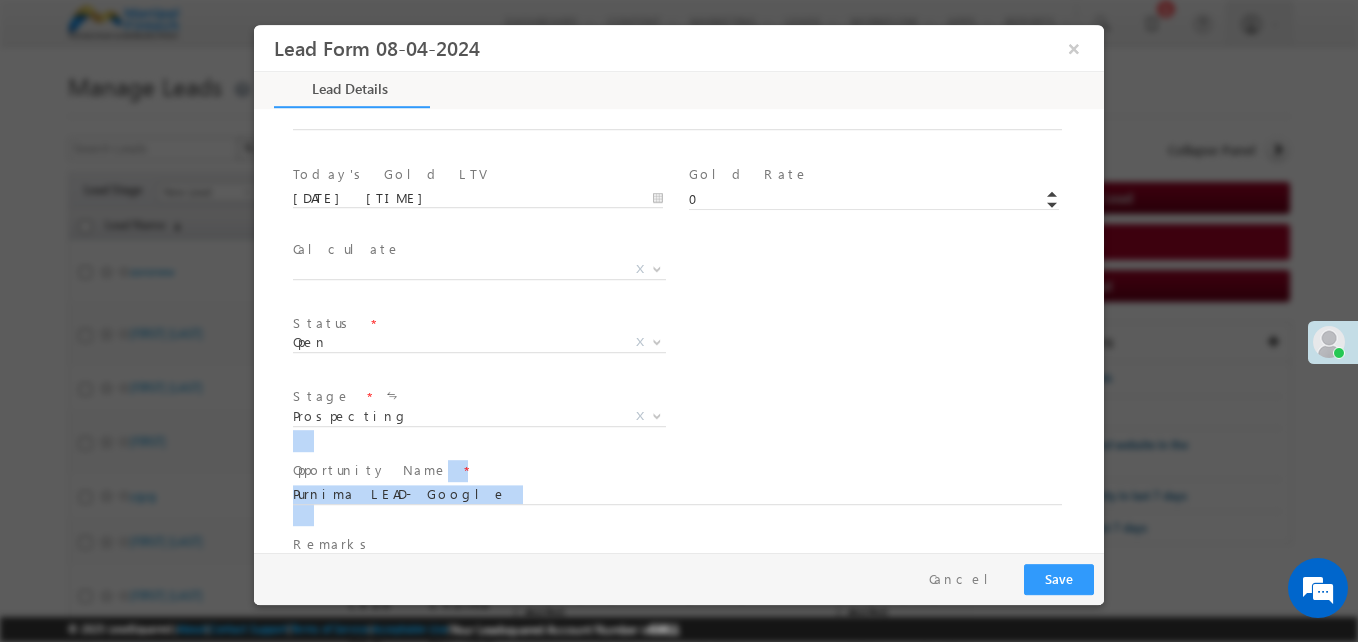 drag, startPoint x: 1093, startPoint y: 440, endPoint x: 1108, endPoint y: 535, distance: 96.17692 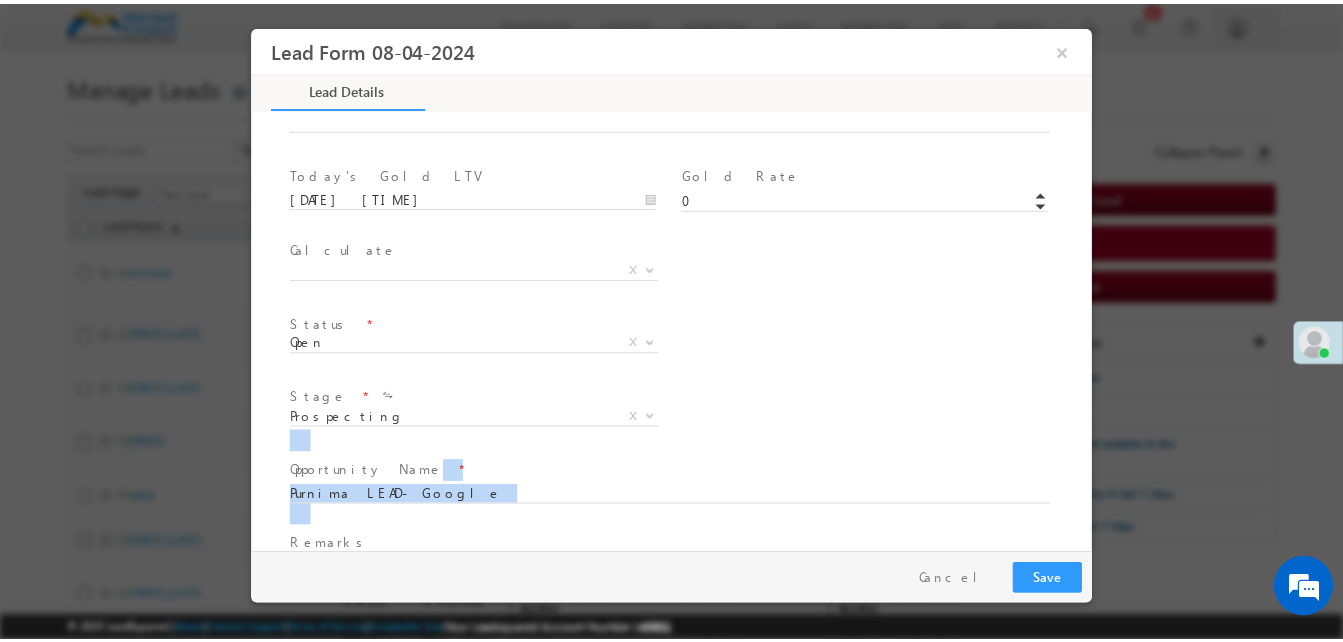scroll, scrollTop: 1053, scrollLeft: 0, axis: vertical 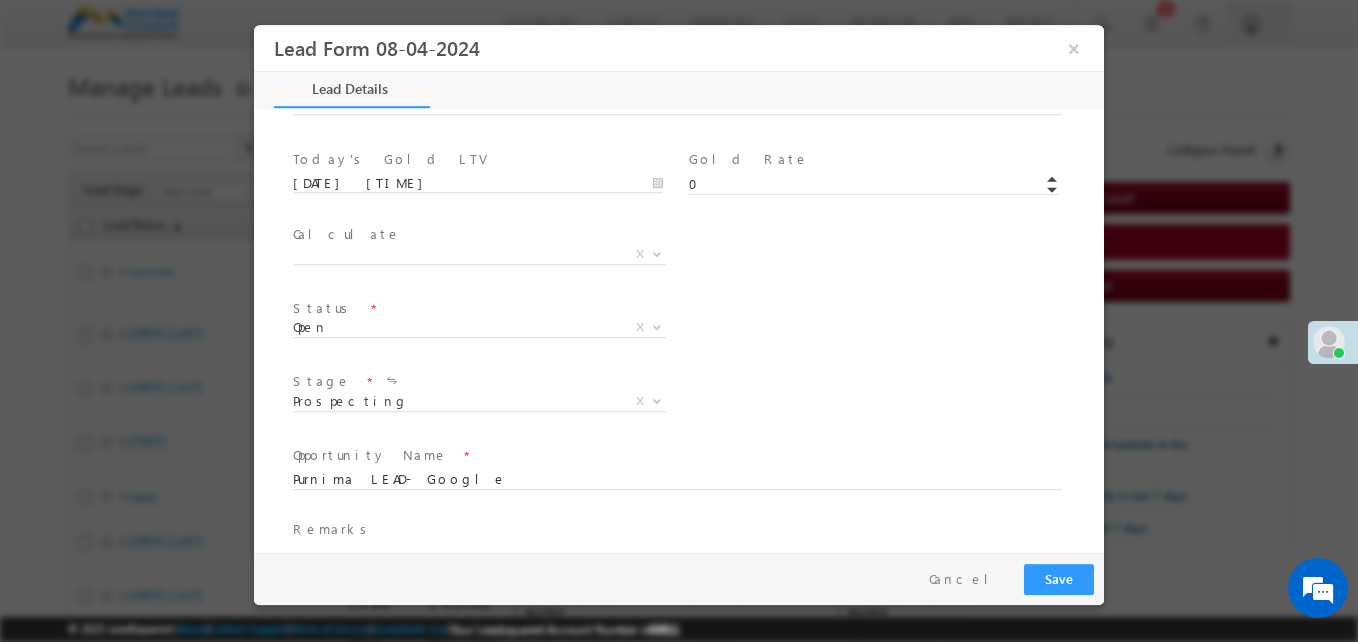 click on "Stage
*
Prospecting Not Responding Switched-Off Invalid Number Not Reachable Fix Appointment Call Back BT Details Awaiting Gold Not with Customer Future Requirement No Loan Required Need Other Loan Type Did Not Apply Gold Quantity Less Than Required Disqualified Ornaments Will directly take from Bank Need More LTV Need Less ROI Loan Already Taken Wrong Number Test Lead Non-Responsive Others Competition Call Language Barrier Manual Scheduling Open Rescheduling Onboarding Loan Processing Customer denied meeting Sales Manager Open appointment Customer details Gold valuation Additional details Approval in progress Prospecting X" at bounding box center (696, 404) 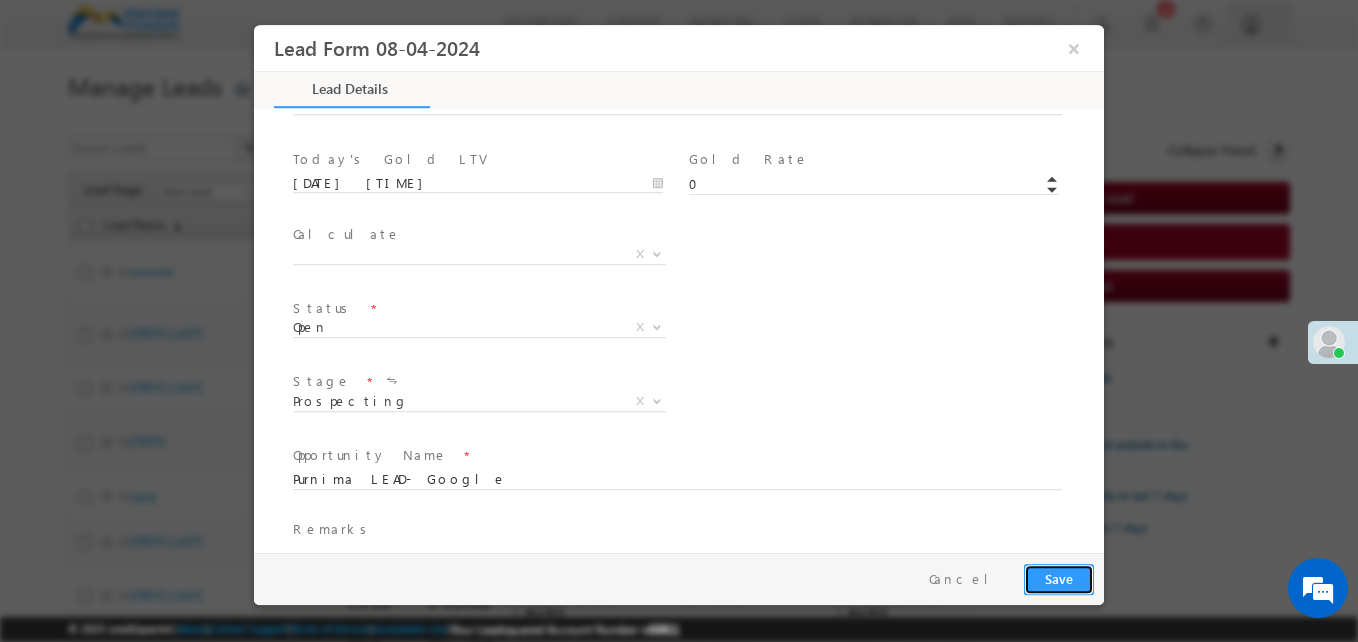 click on "Save" at bounding box center [1059, 579] 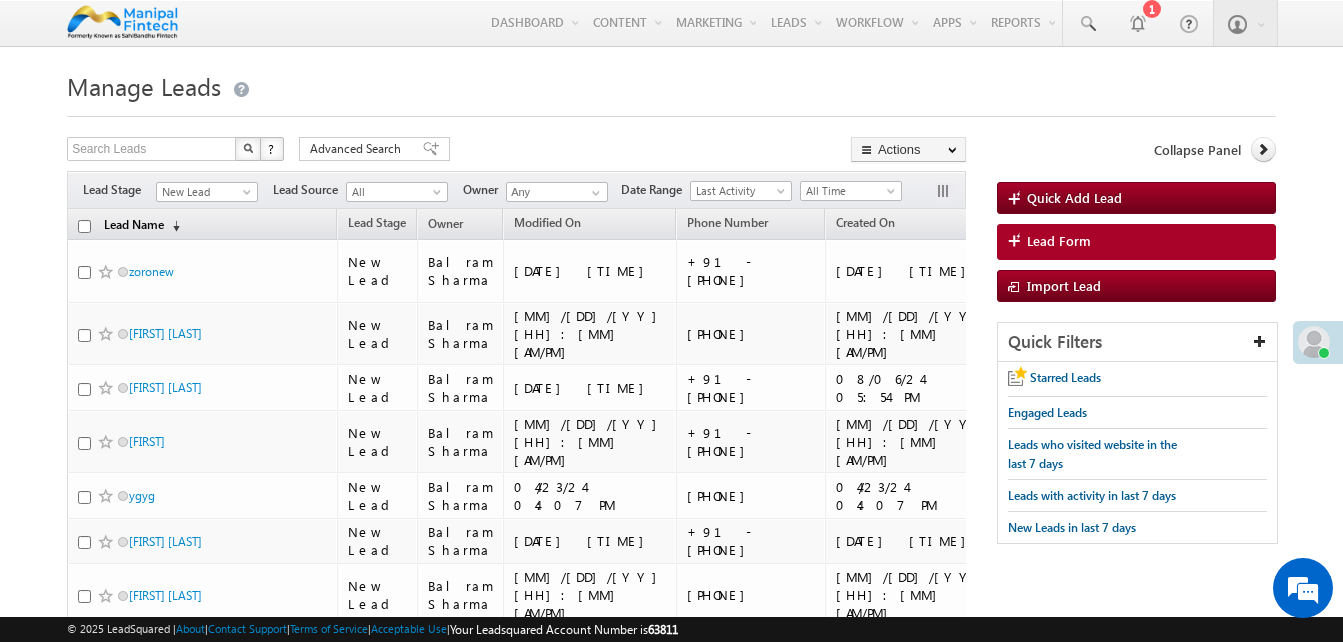 click on "Lead Name
(sorted descending)" at bounding box center [142, 226] 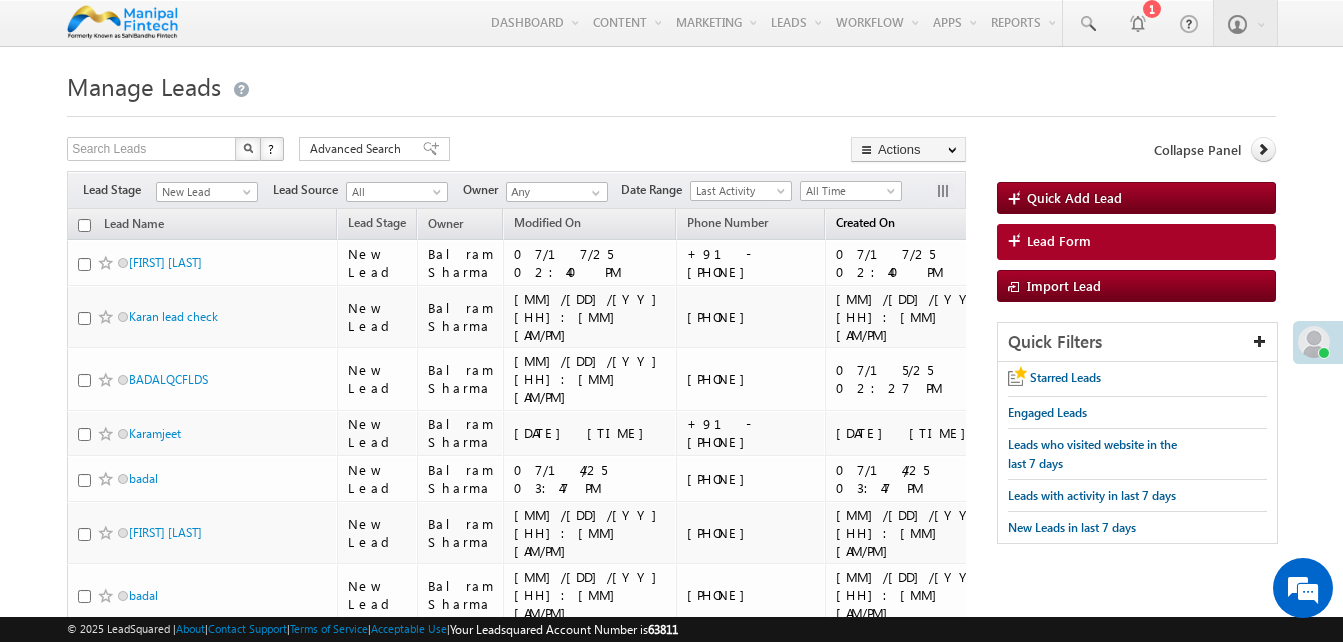 click on "Created On" at bounding box center [865, 222] 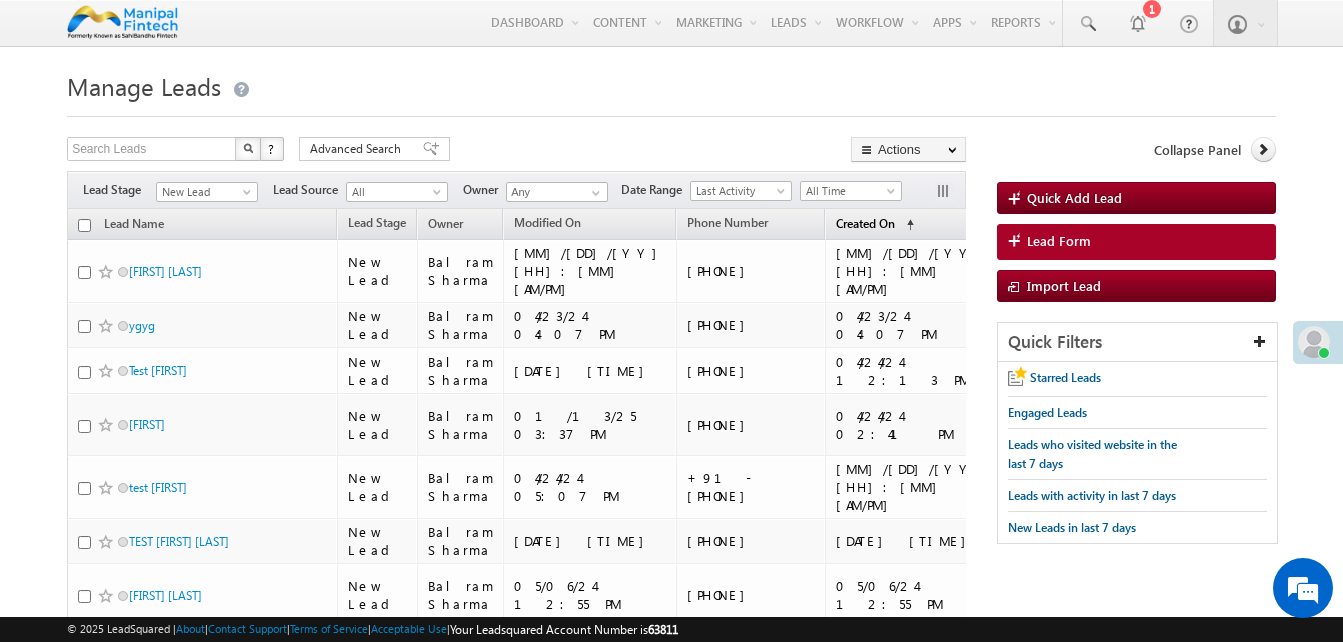click on "Created On" at bounding box center [865, 223] 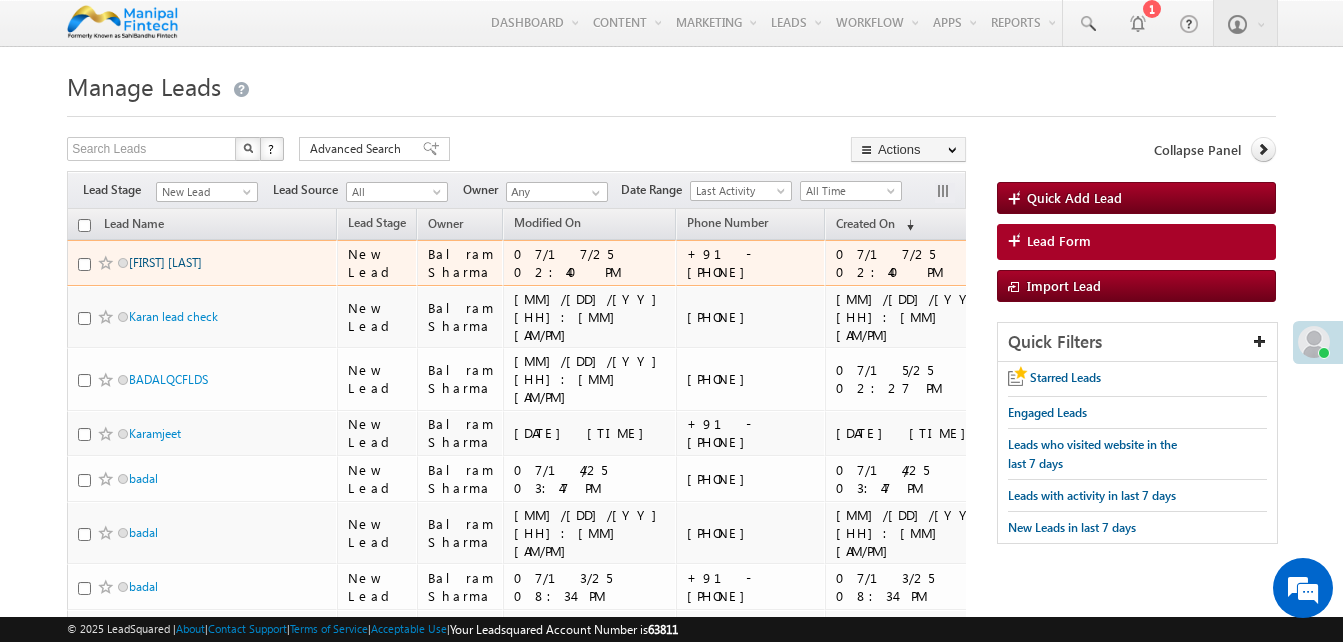 click on "[NAME]" at bounding box center (165, 262) 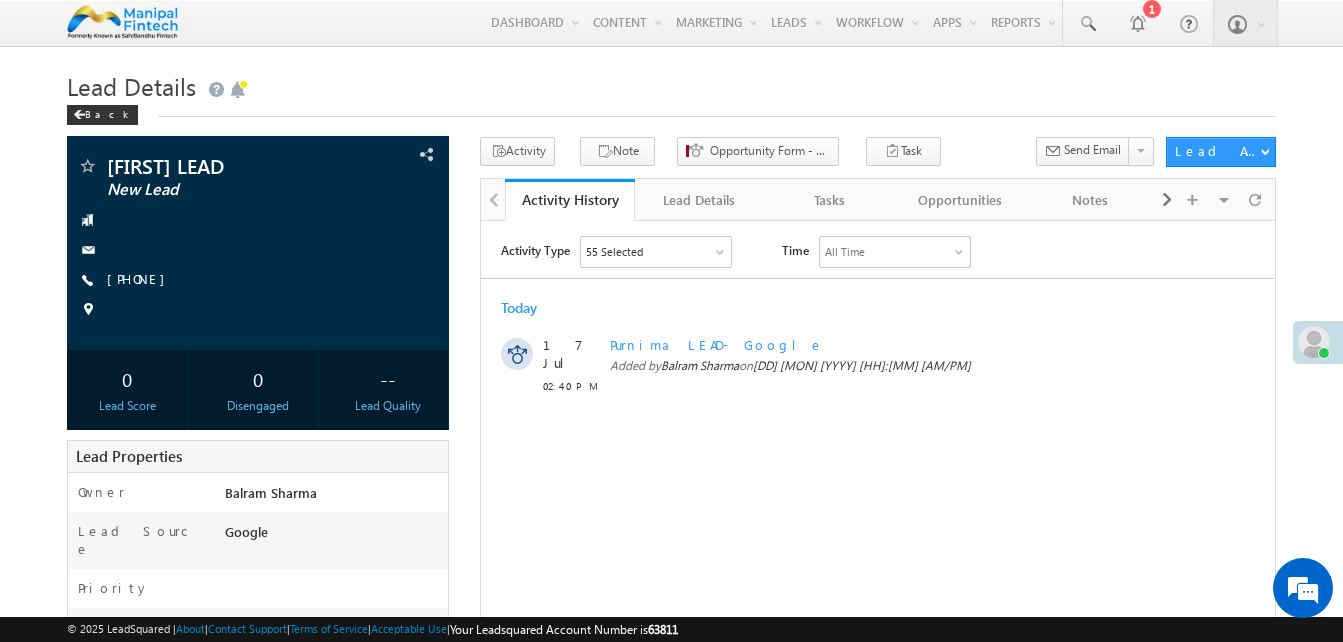 scroll, scrollTop: 0, scrollLeft: 0, axis: both 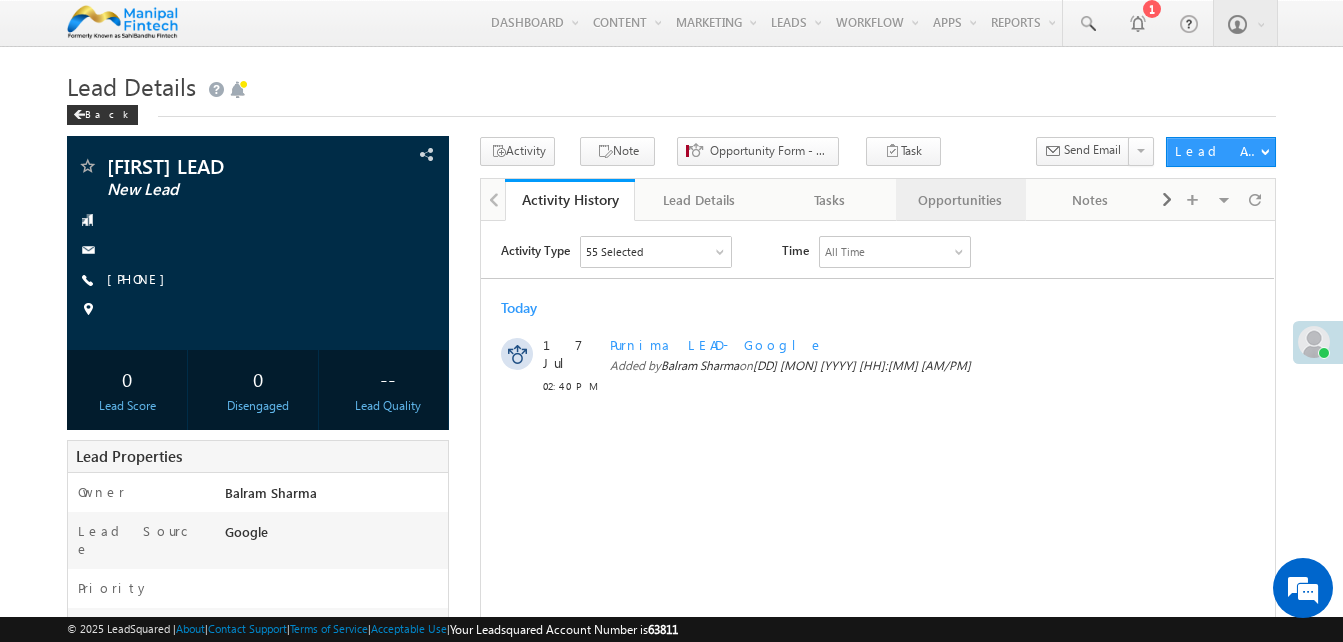 click on "Opportunities" at bounding box center [960, 200] 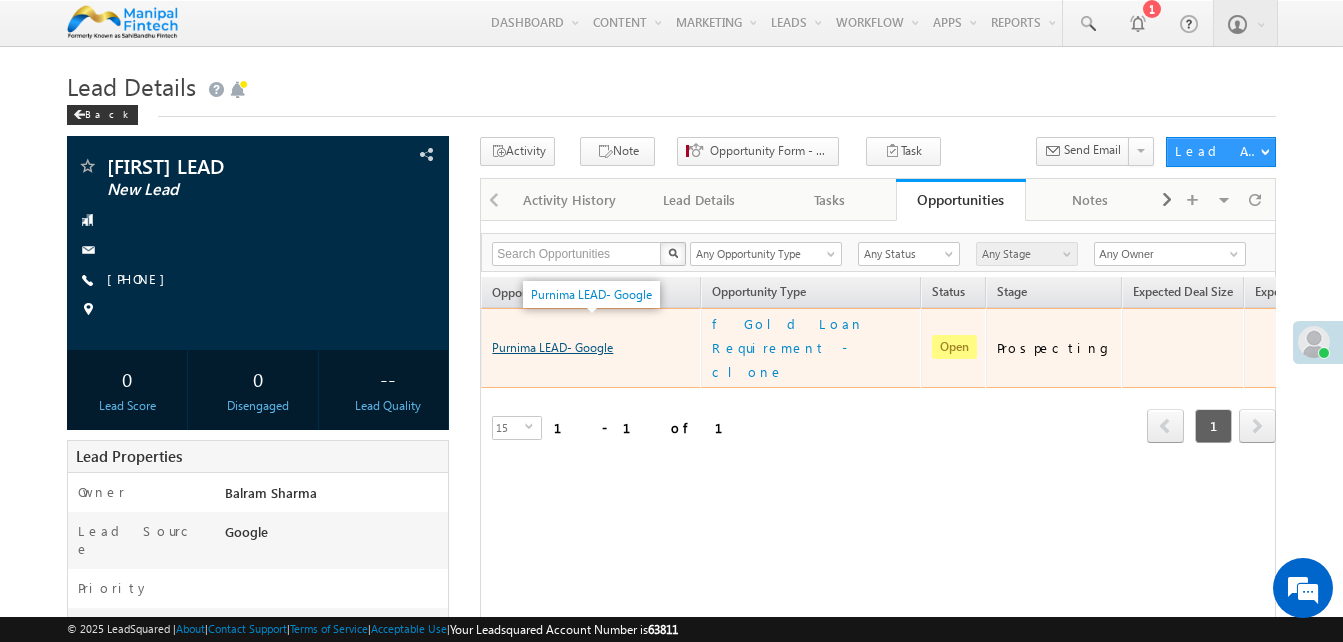 scroll, scrollTop: 0, scrollLeft: 0, axis: both 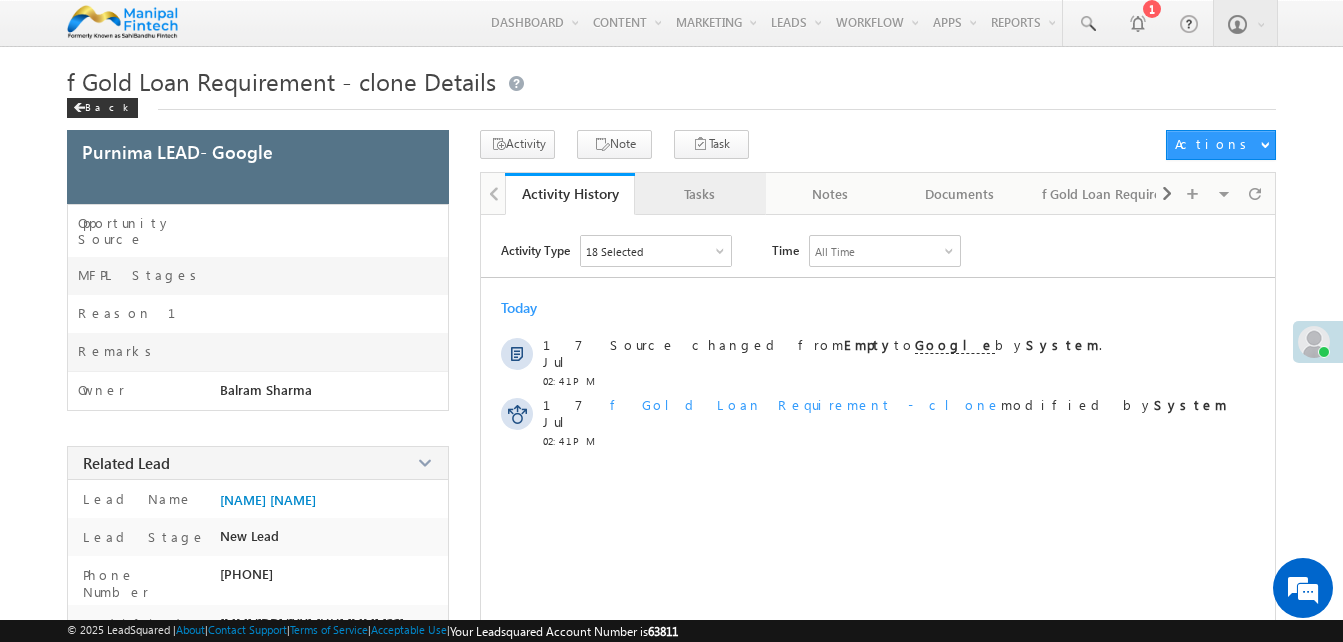 click on "Tasks" at bounding box center [699, 194] 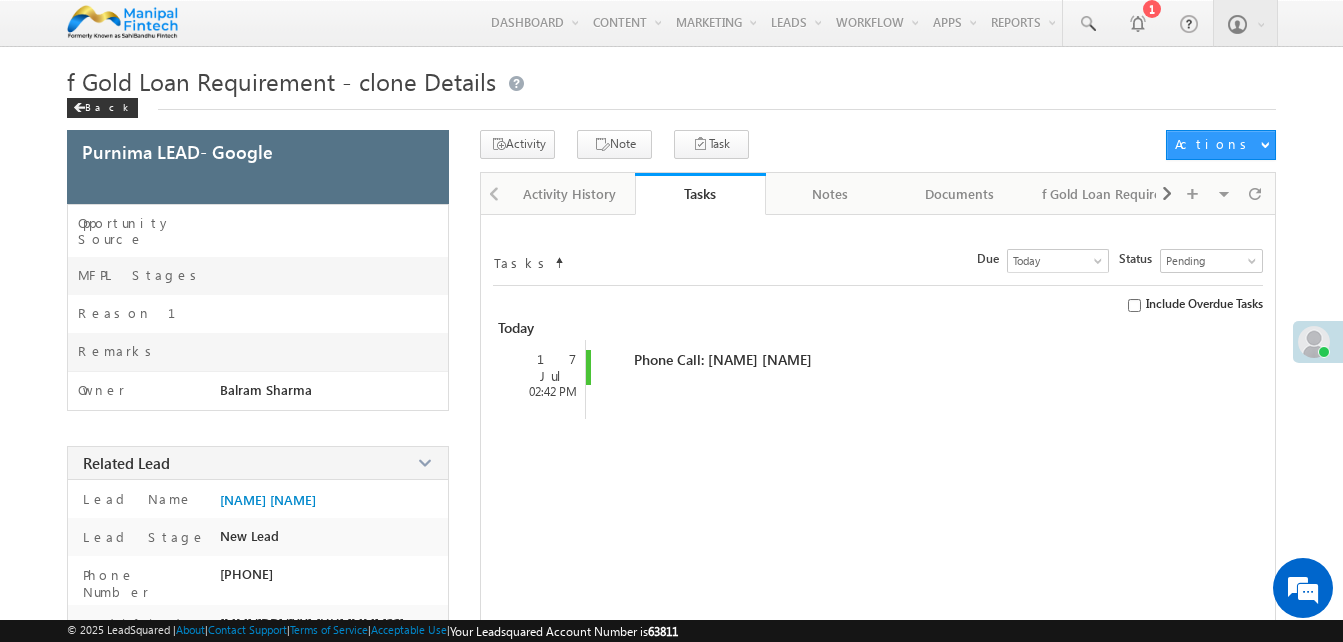scroll, scrollTop: 0, scrollLeft: 0, axis: both 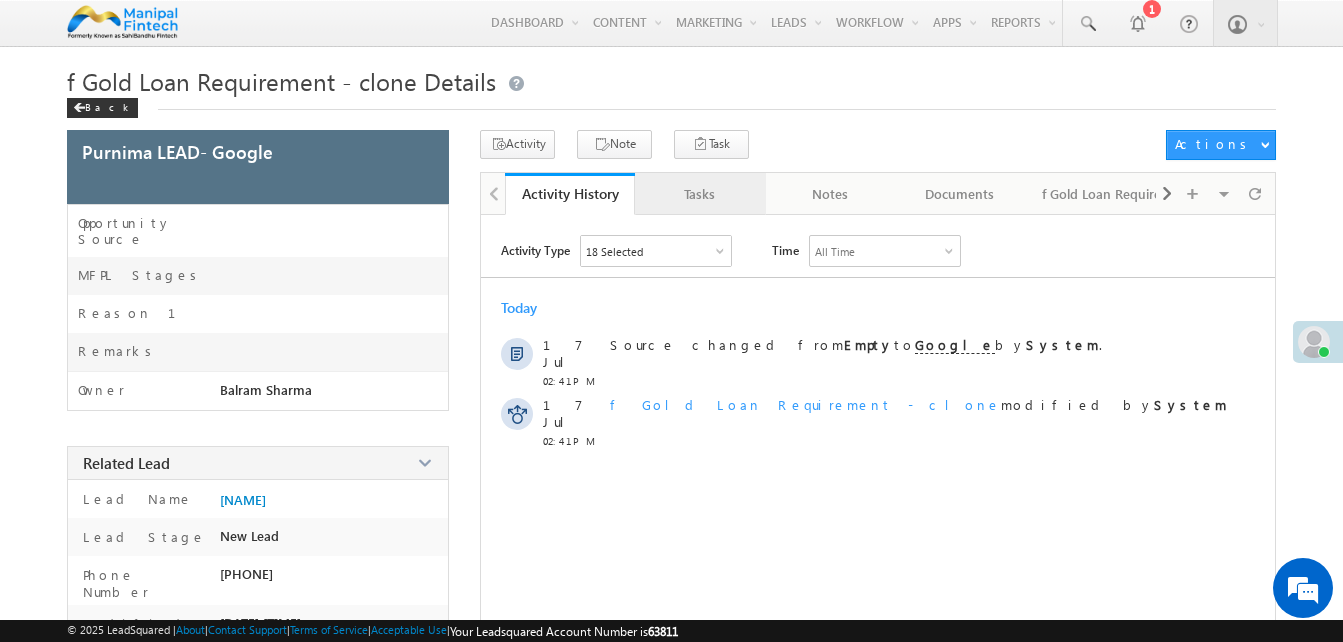 click on "Tasks" at bounding box center (700, 194) 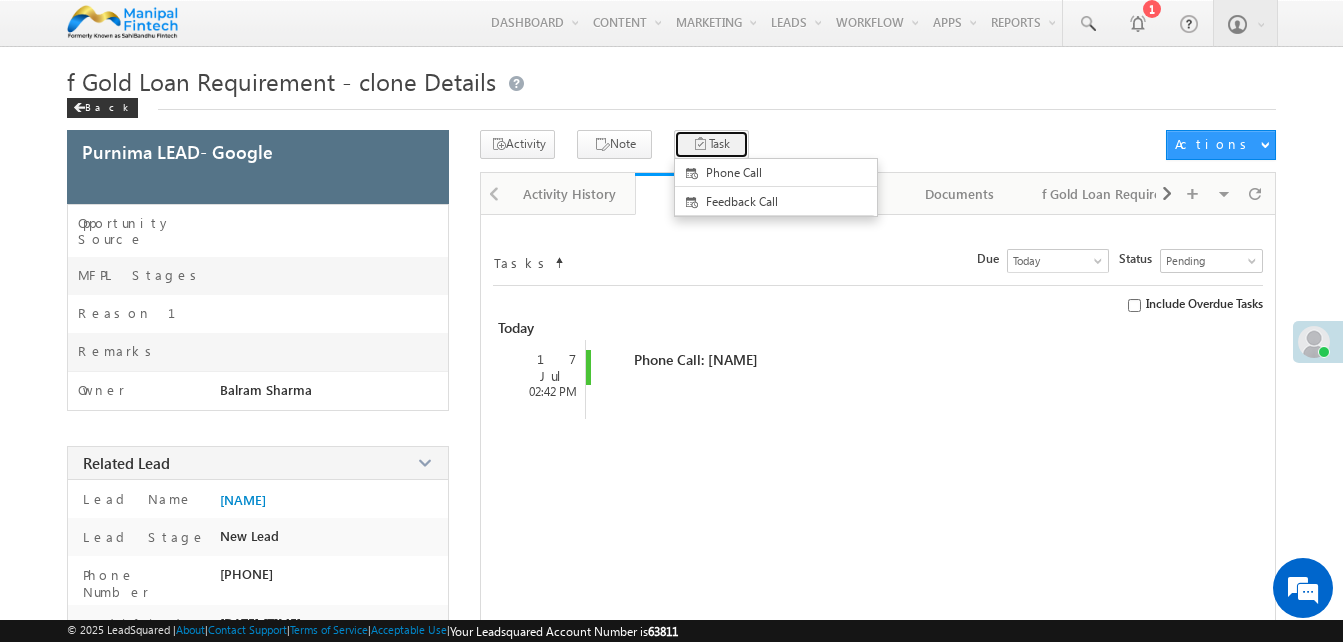 click on "Task" at bounding box center (711, 144) 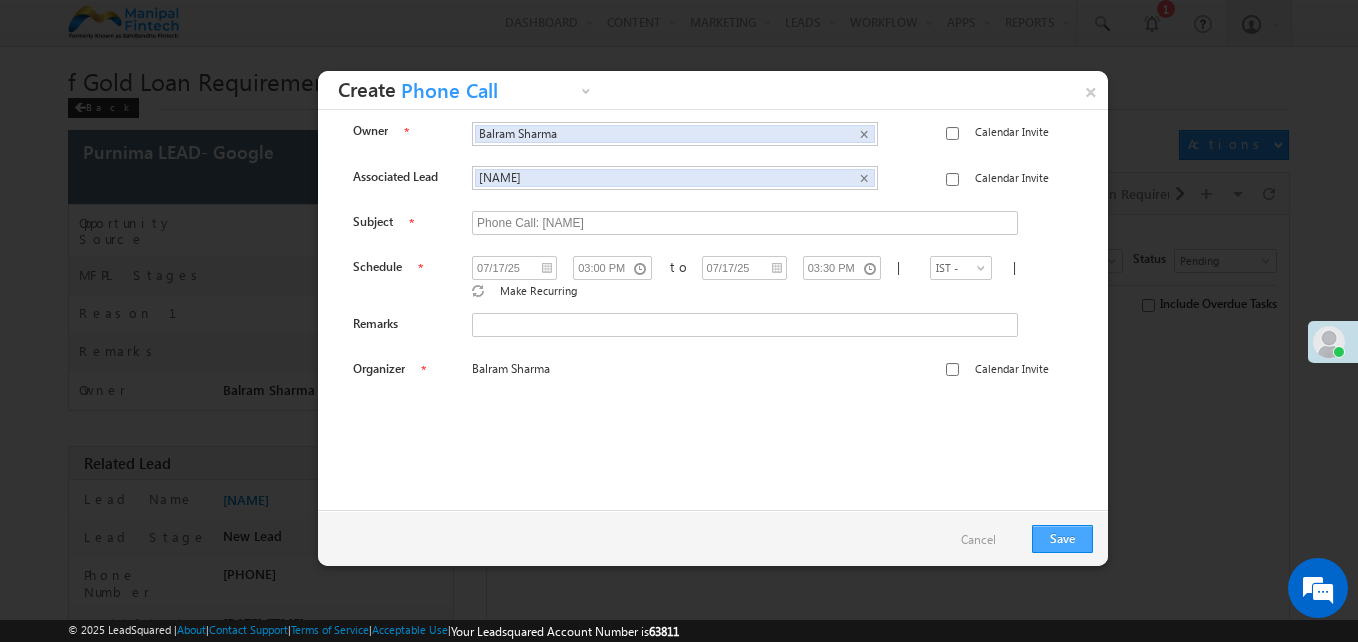 scroll, scrollTop: 0, scrollLeft: 0, axis: both 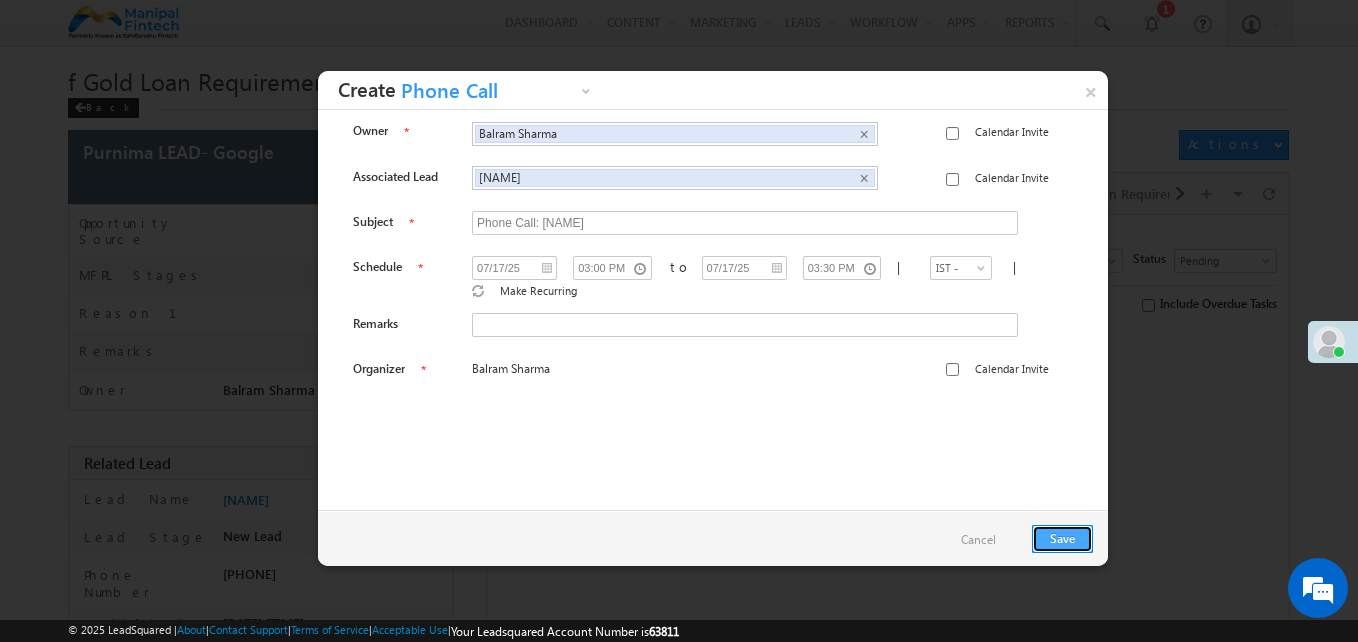 click on "Save" at bounding box center [1062, 539] 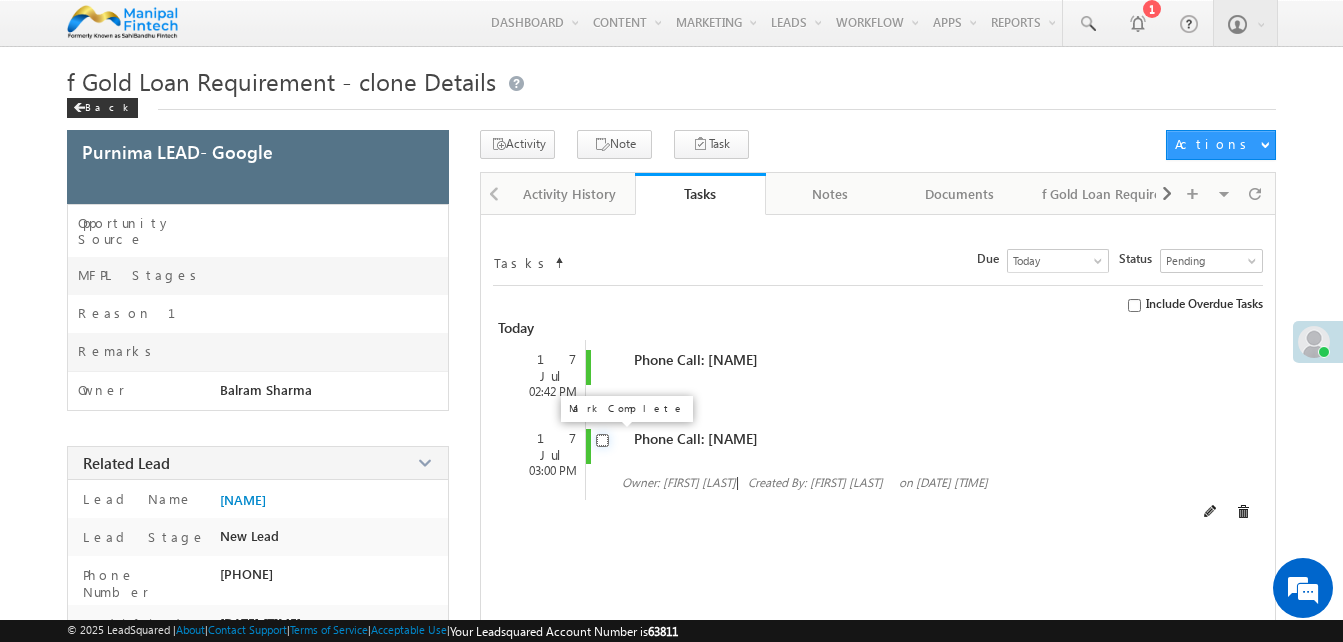 click at bounding box center (602, 440) 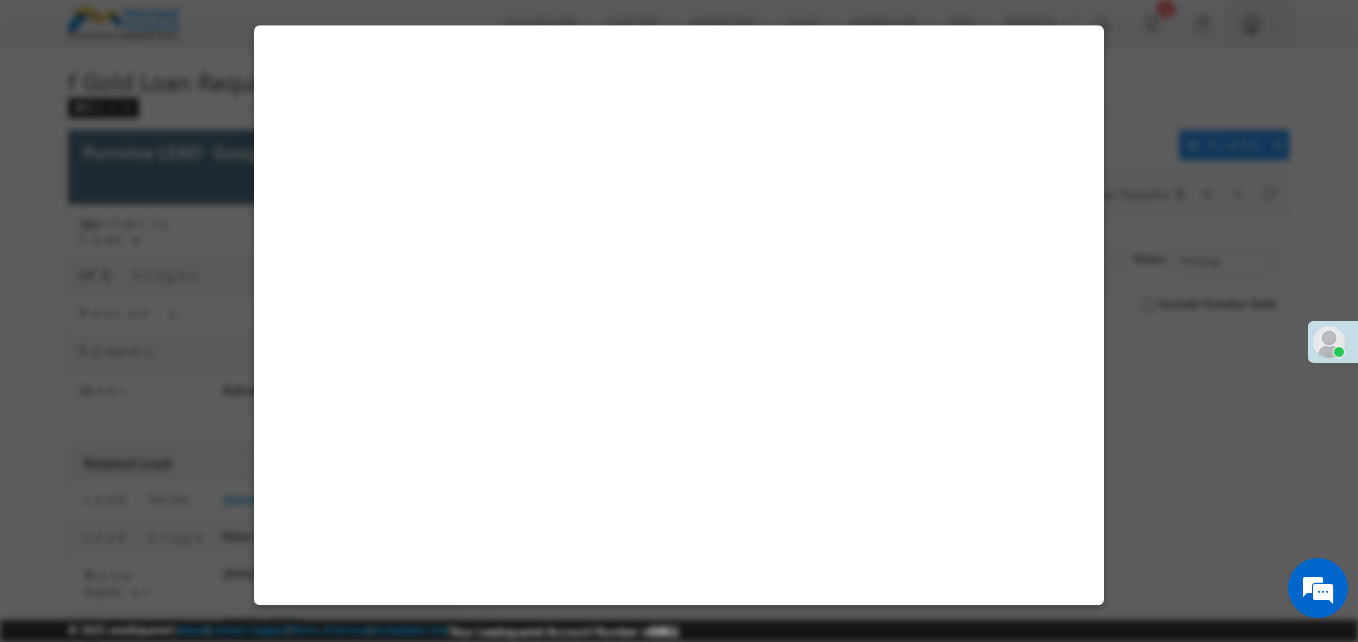 select on "Google" 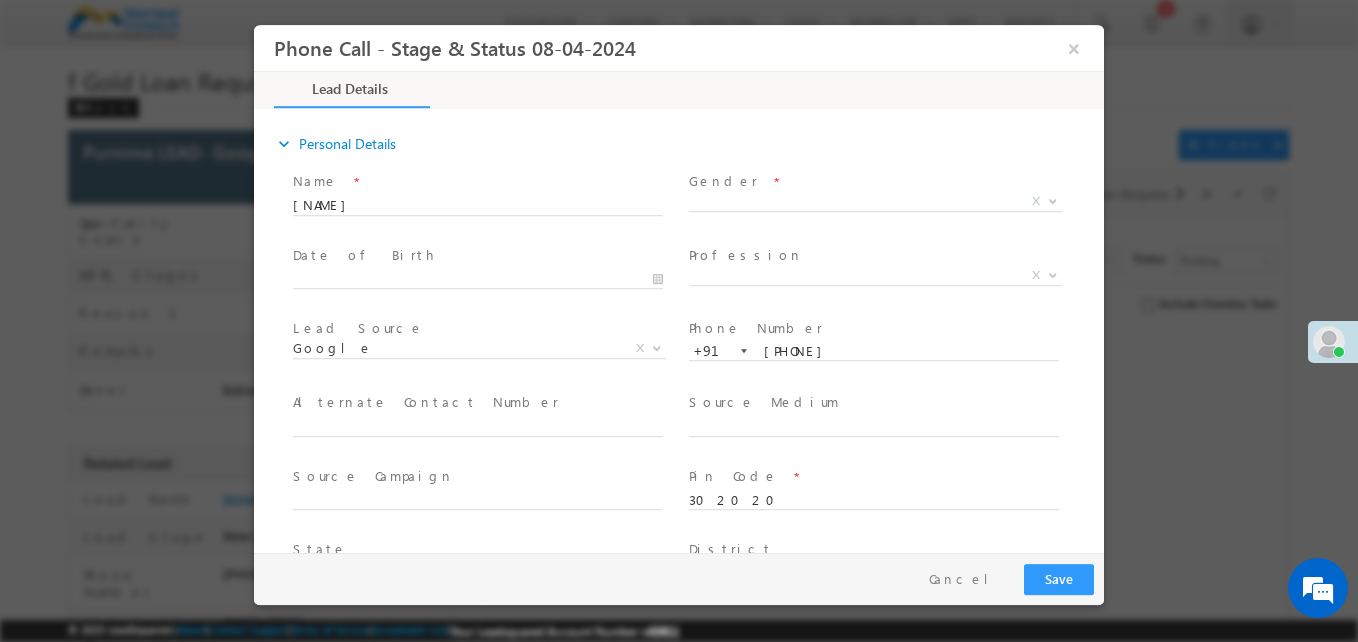 scroll, scrollTop: 0, scrollLeft: 0, axis: both 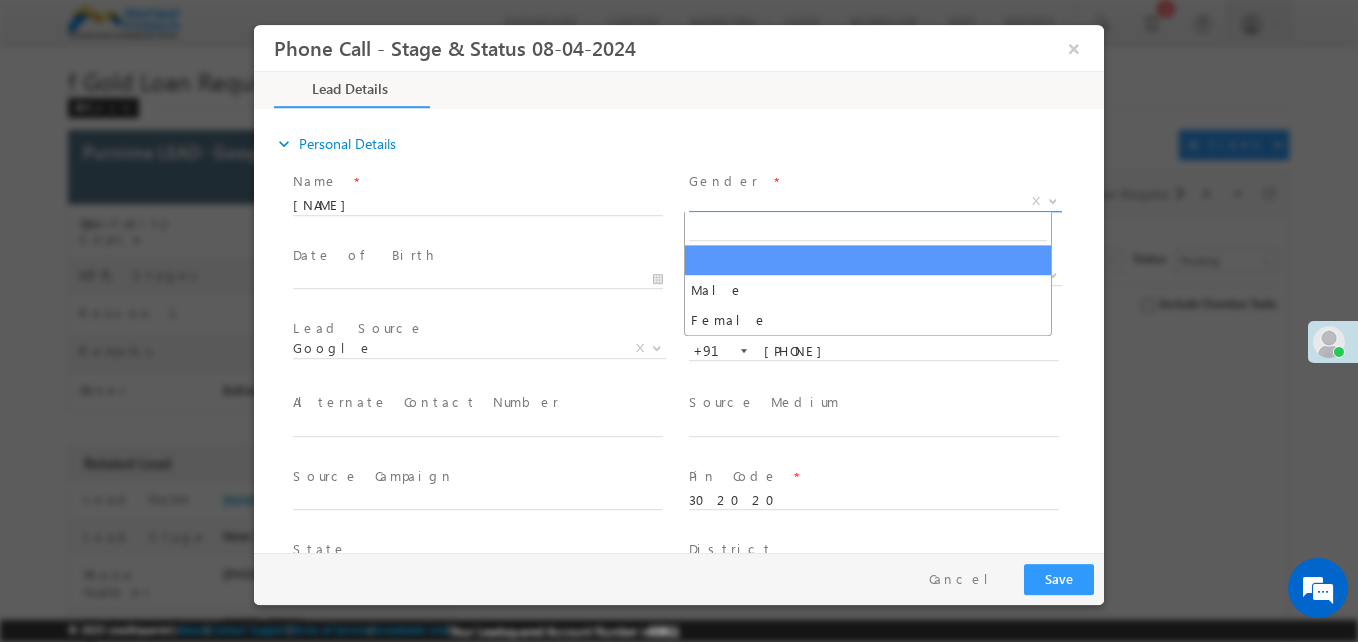 click on "X" at bounding box center [875, 202] 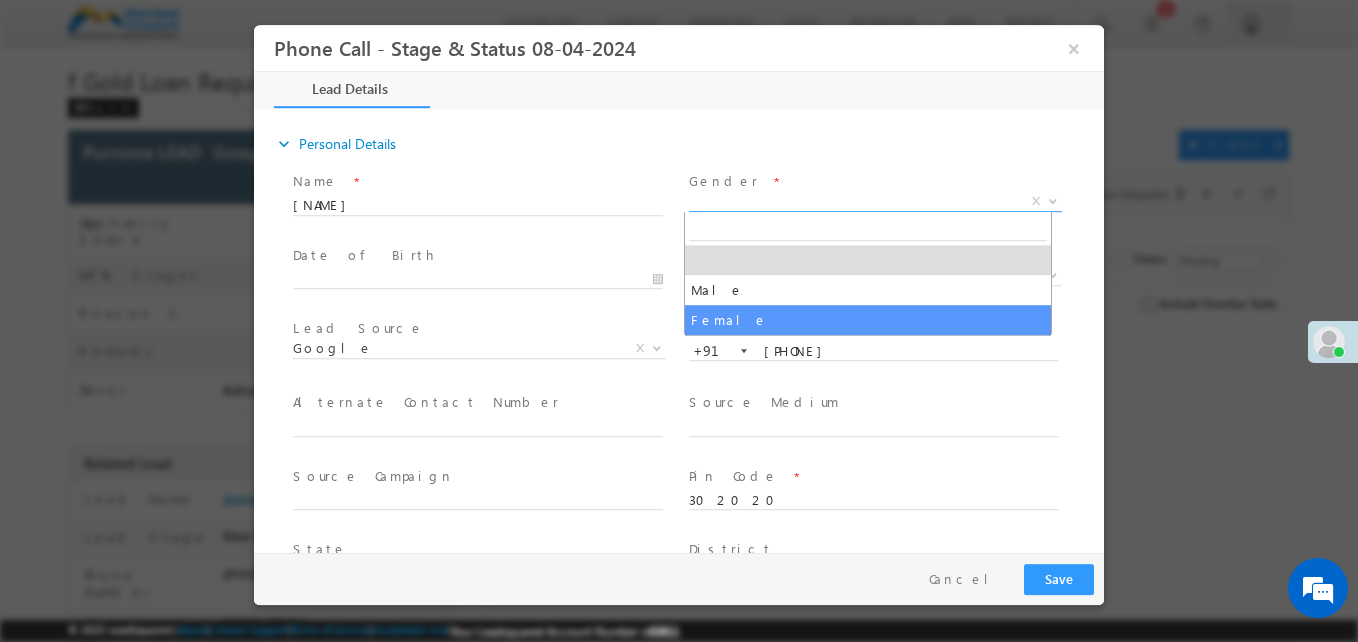 select on "Female" 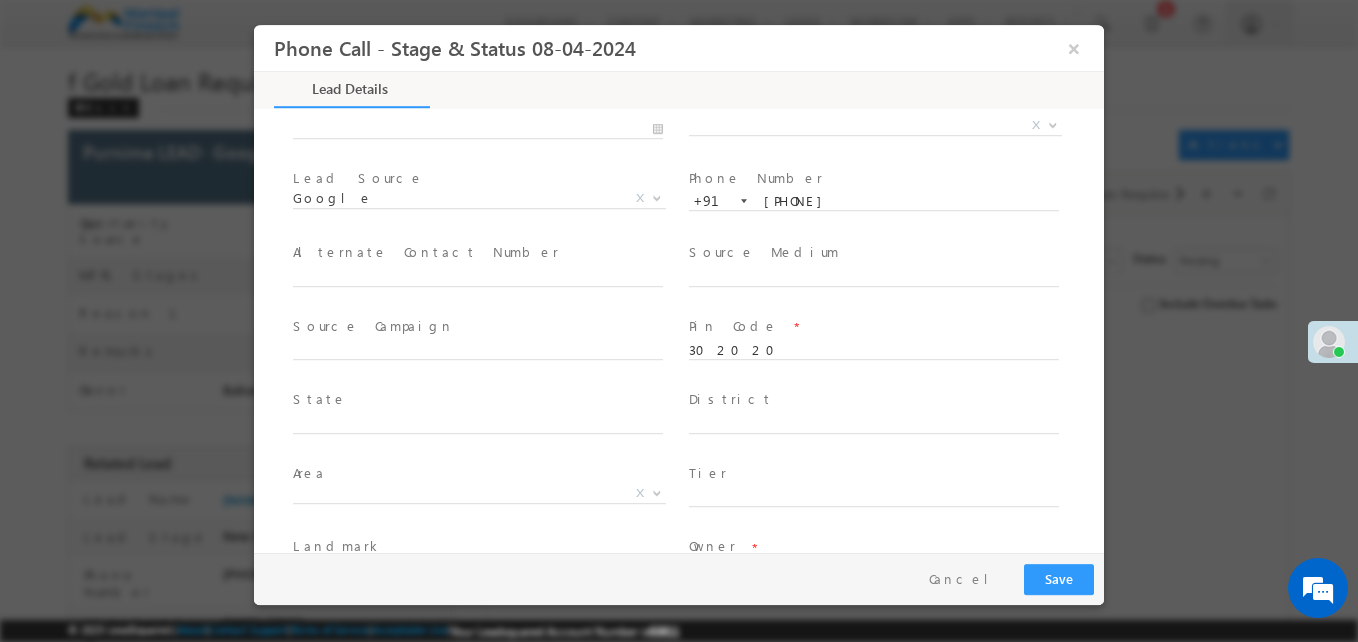 scroll, scrollTop: 153, scrollLeft: 0, axis: vertical 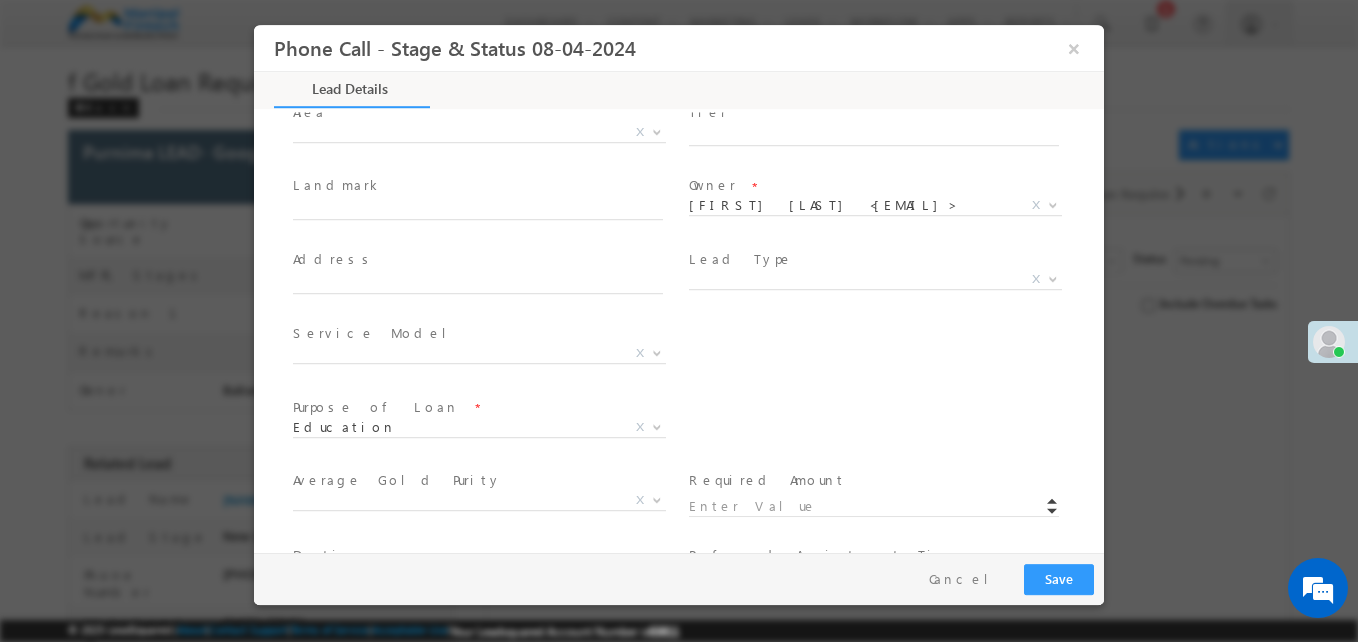 drag, startPoint x: 1098, startPoint y: 217, endPoint x: 1363, endPoint y: 347, distance: 295.16943 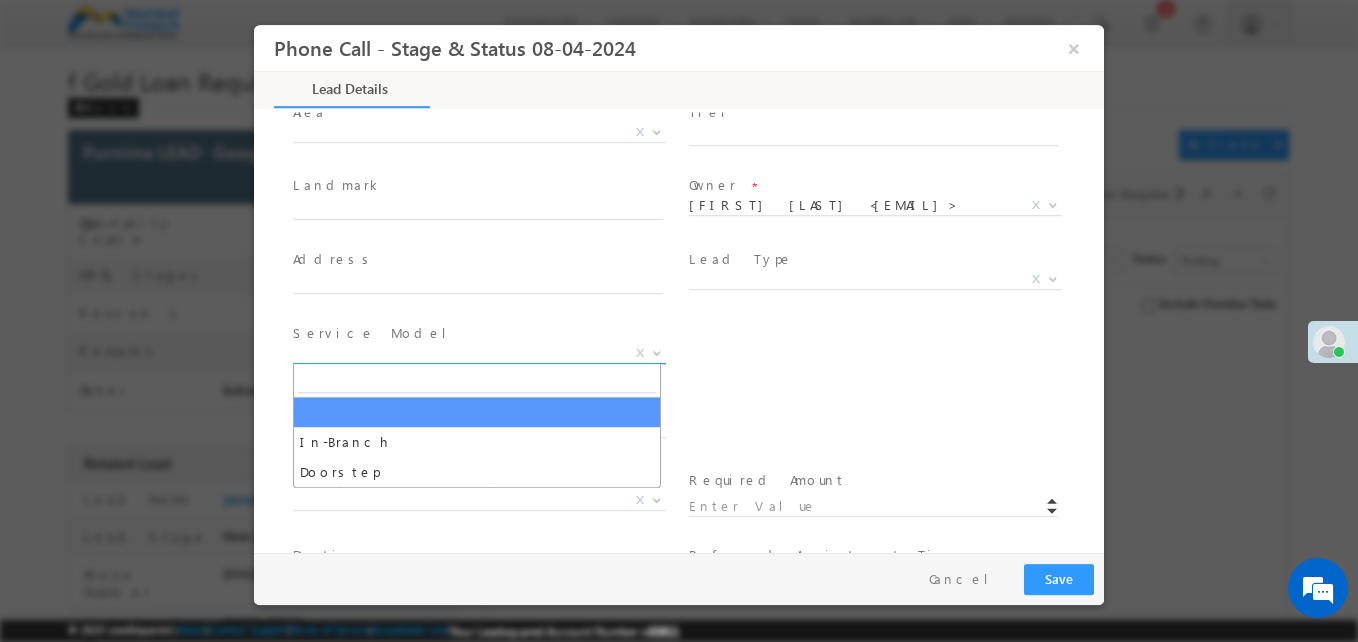 click on "X" at bounding box center [479, 354] 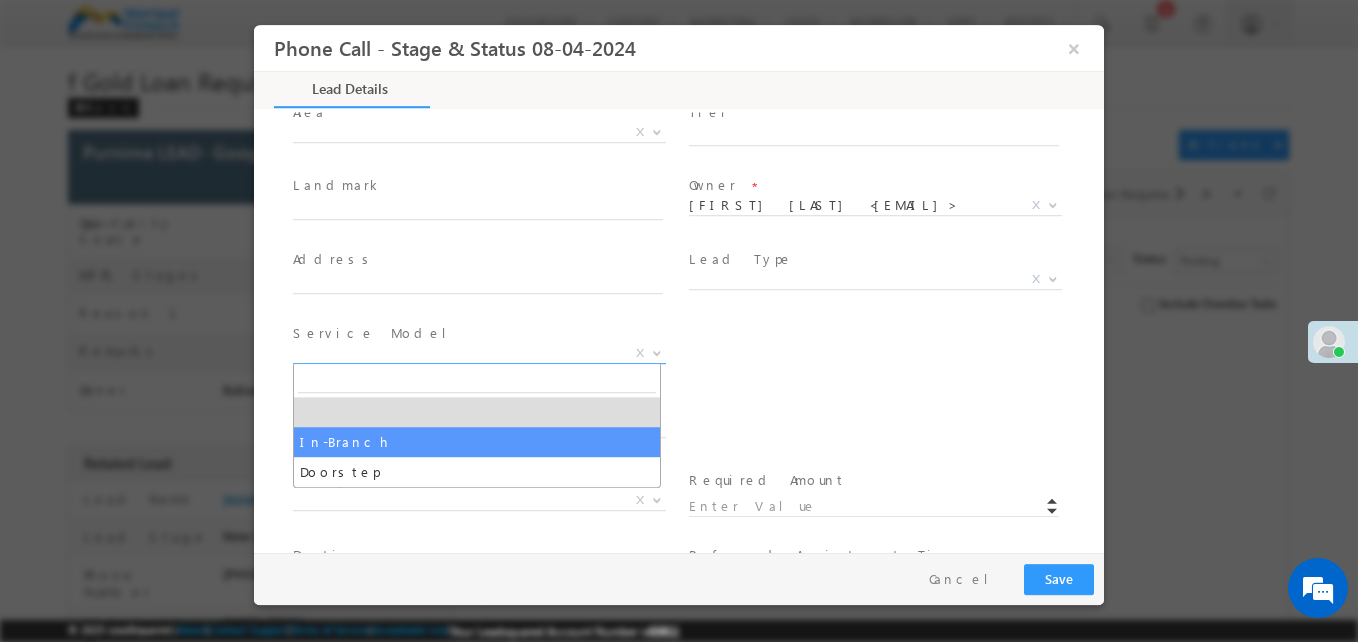select on "In-Branch" 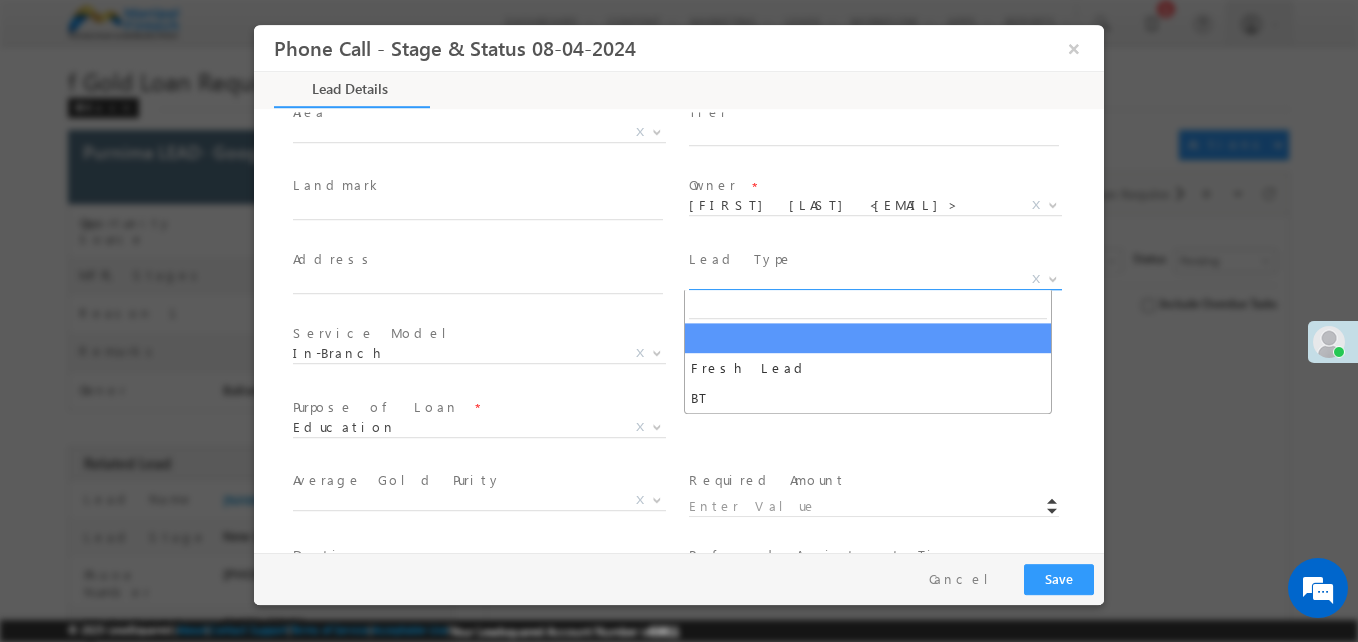 click on "X" at bounding box center [875, 280] 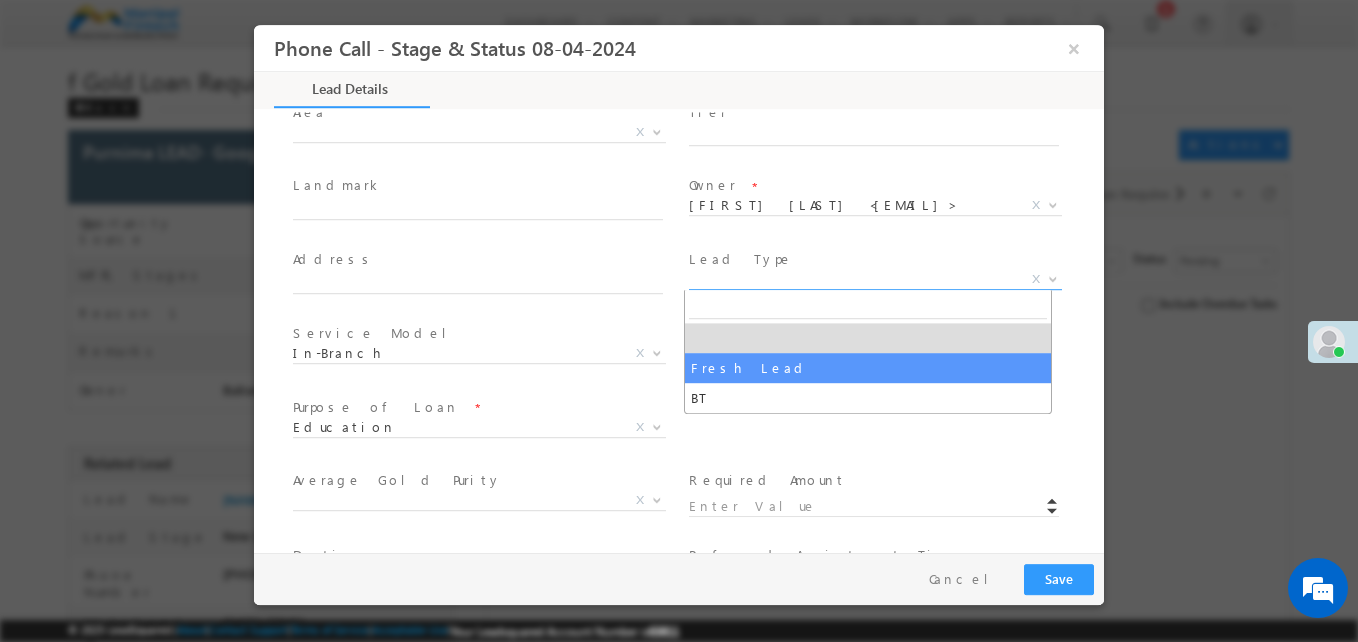 select on "Fresh Lead" 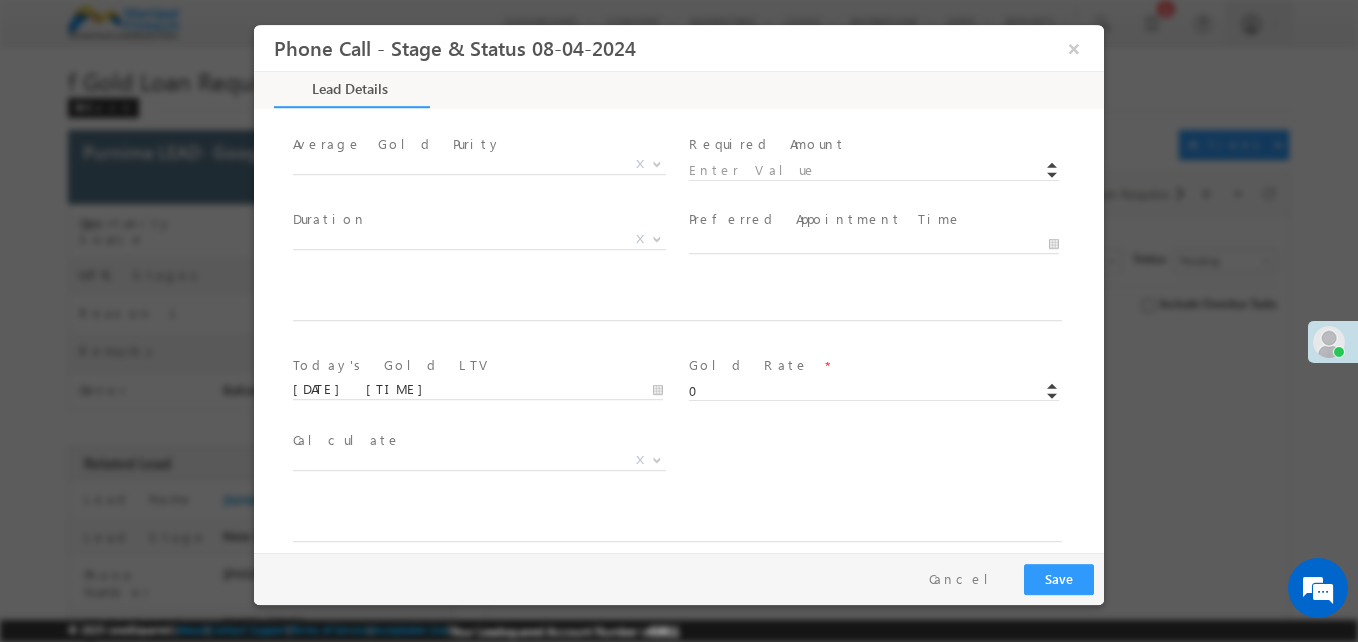 scroll, scrollTop: 850, scrollLeft: 0, axis: vertical 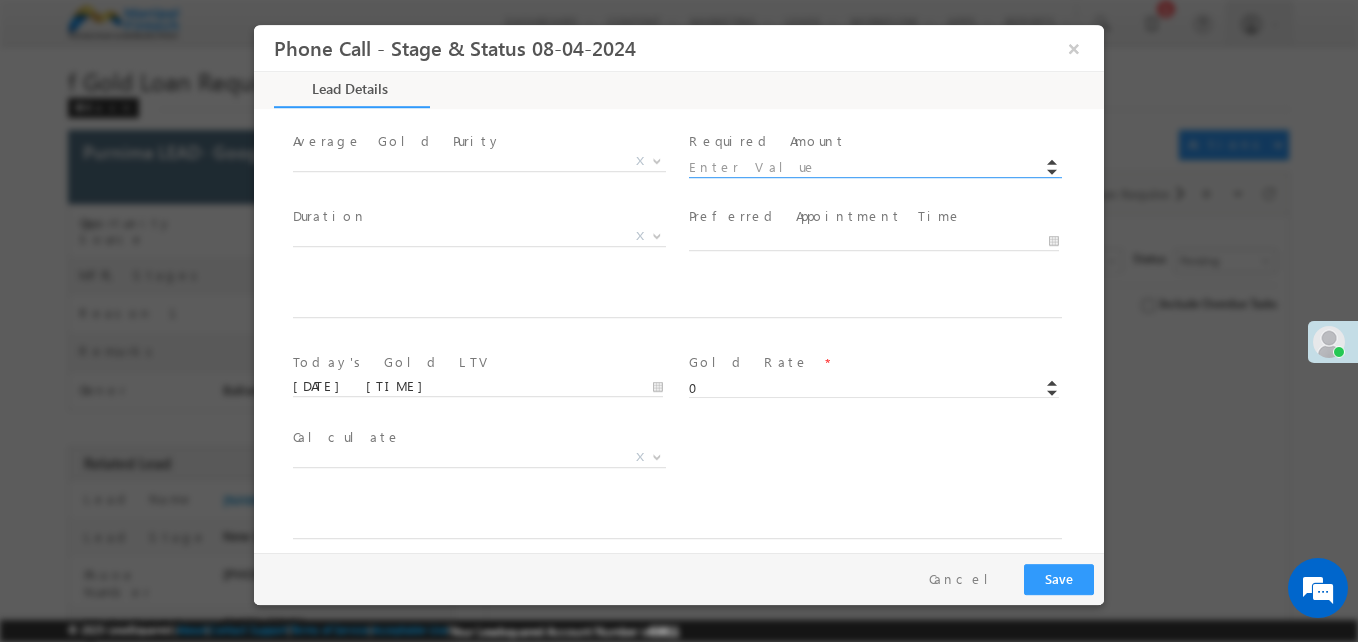 click at bounding box center [874, 168] 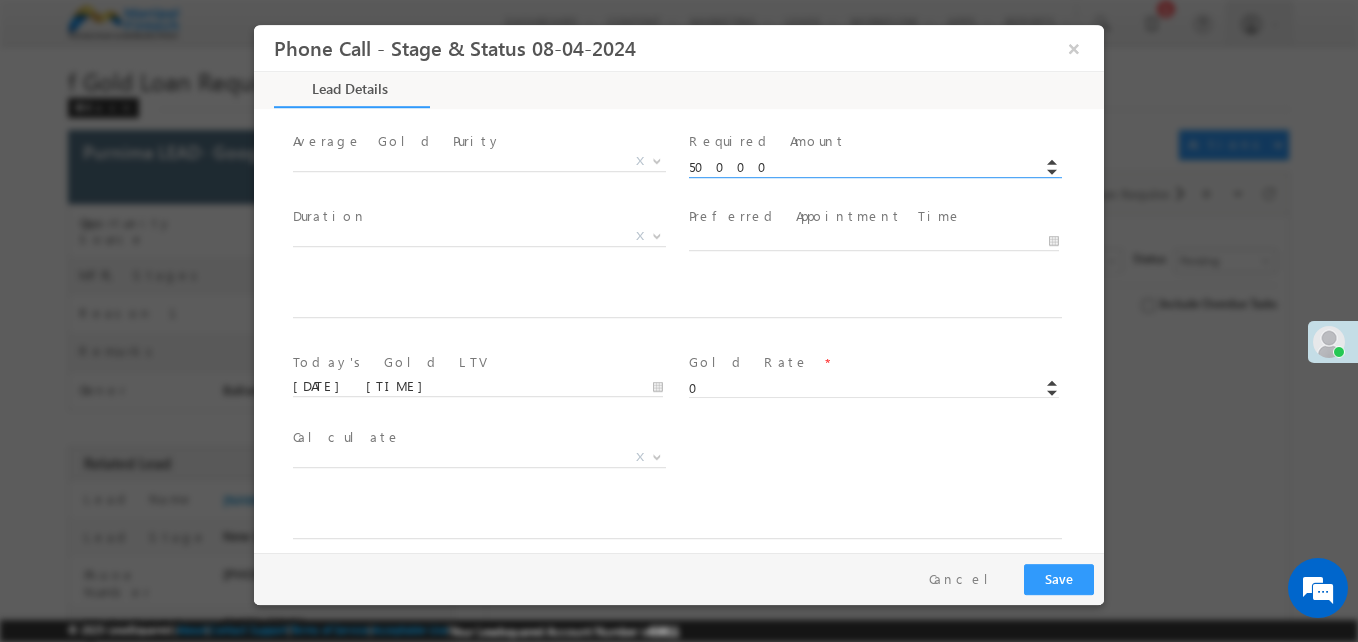 type on "50000.00" 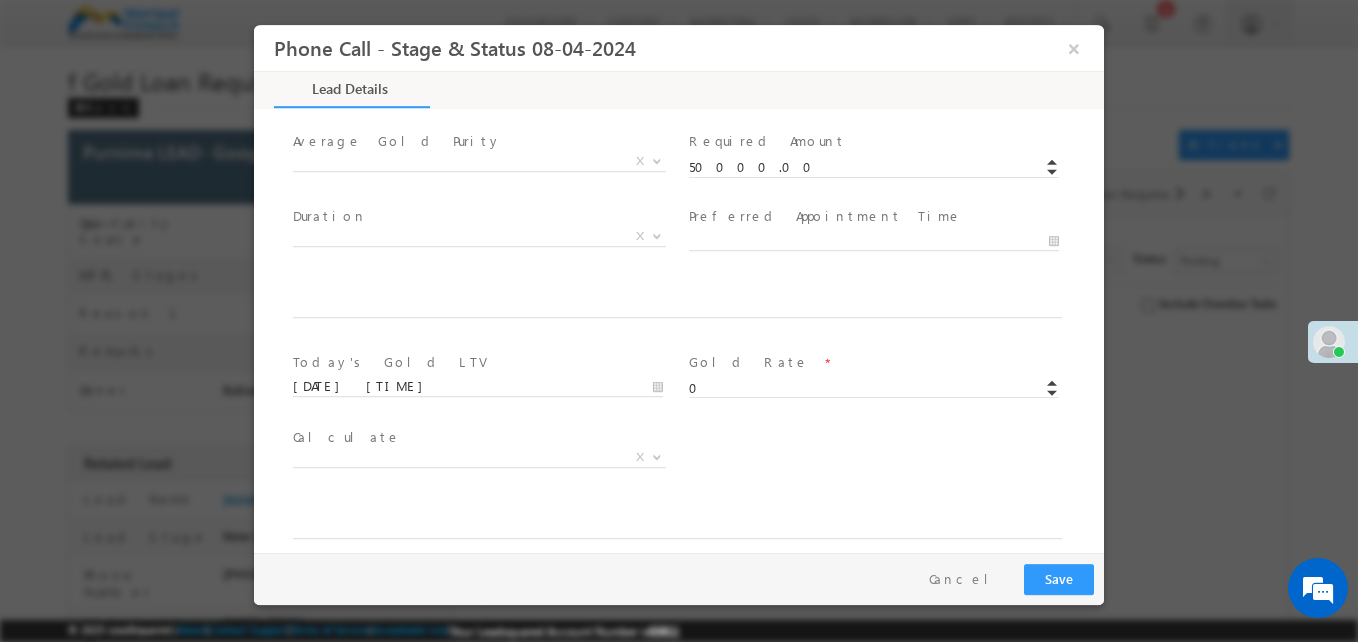 click at bounding box center [477, 261] 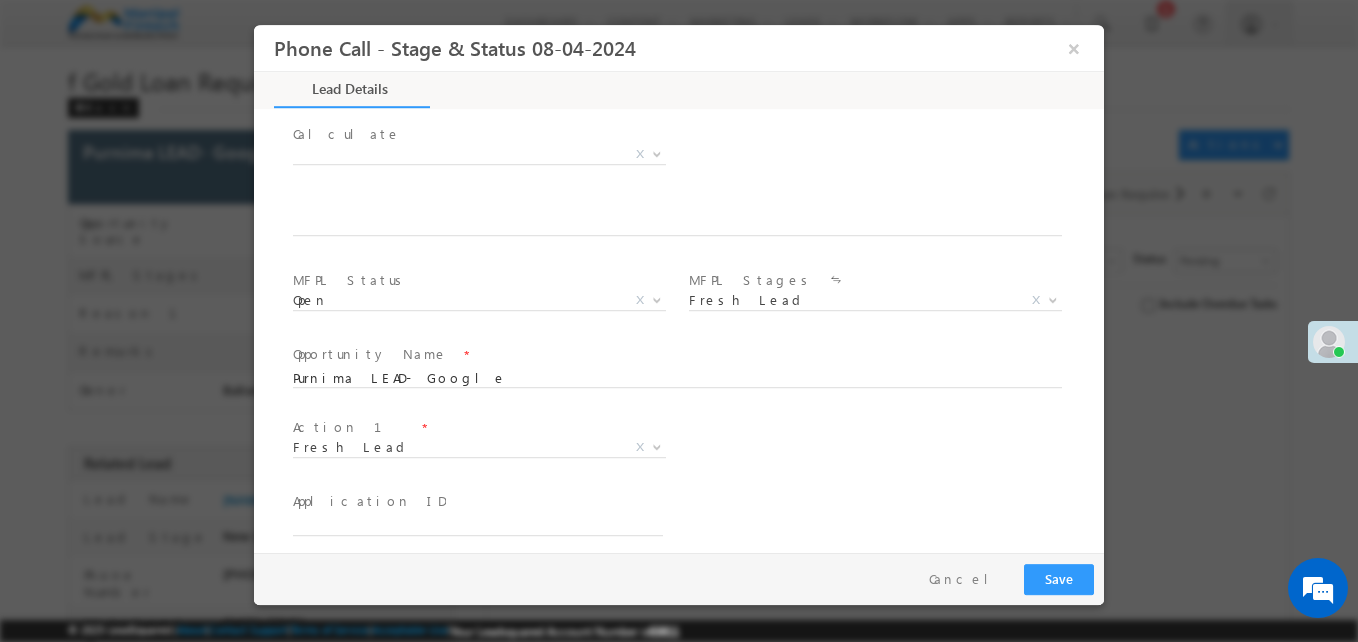 scroll, scrollTop: 1168, scrollLeft: 0, axis: vertical 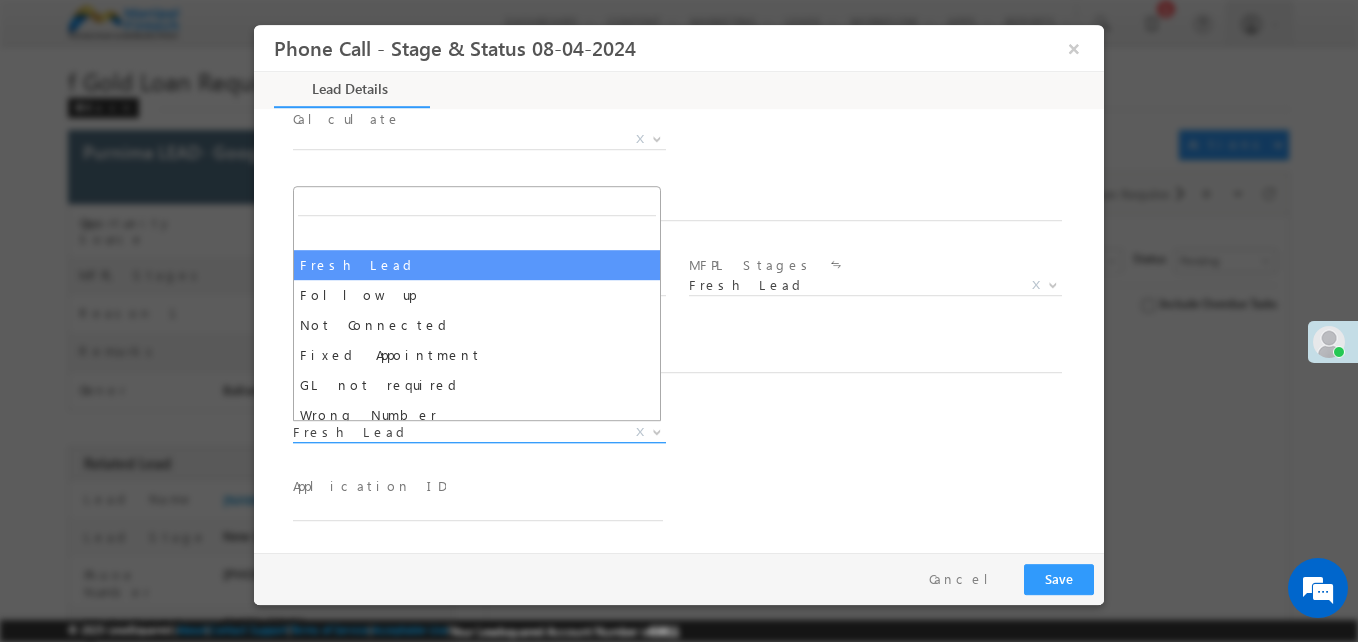 click on "Fresh Lead" at bounding box center (455, 432) 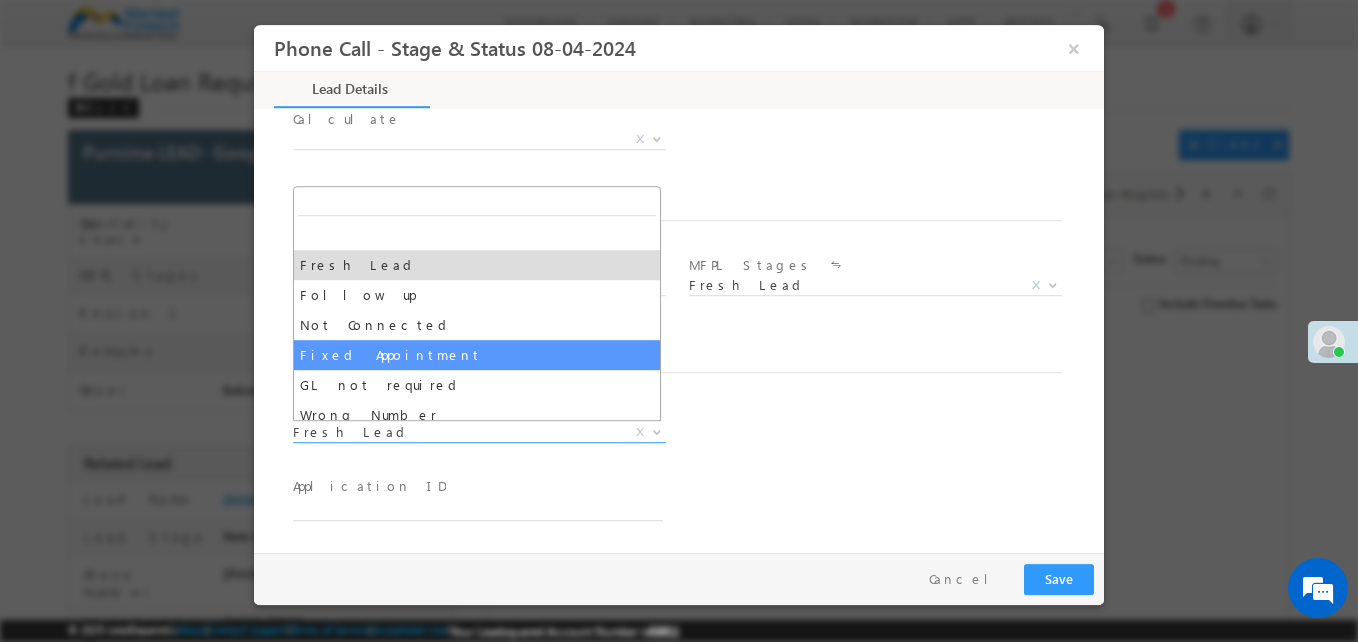 select on "Fixed Appointment" 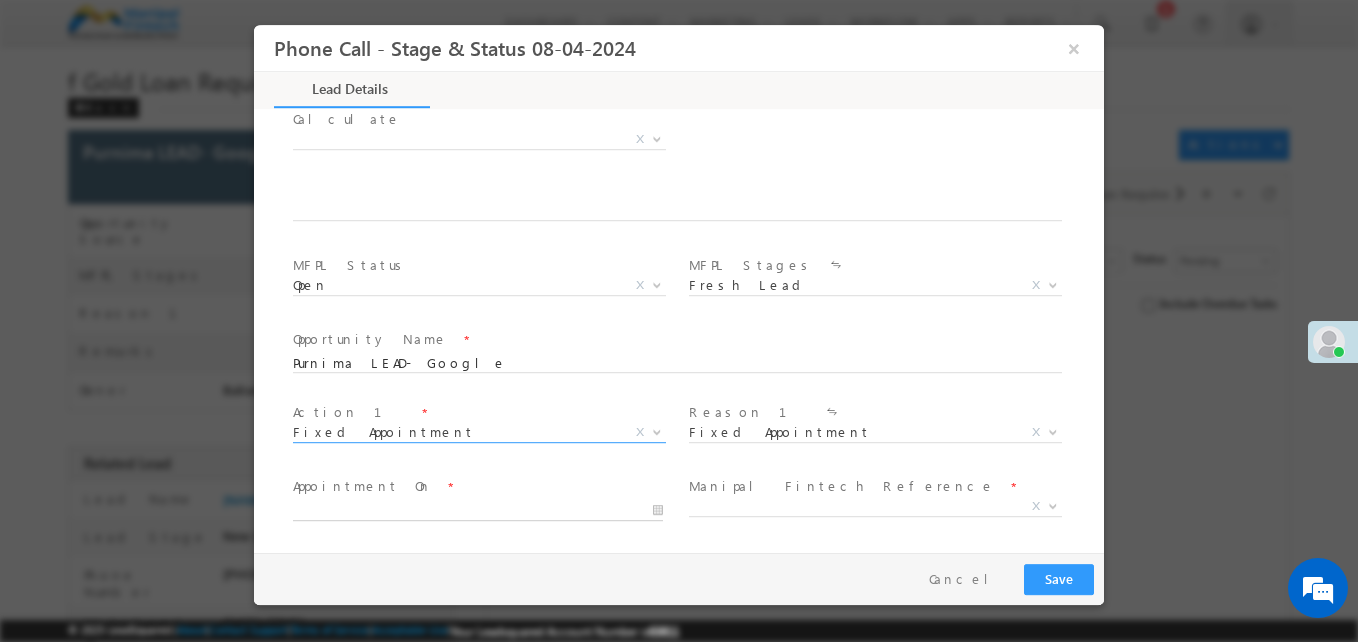 type on "[DATE] [TIME]" 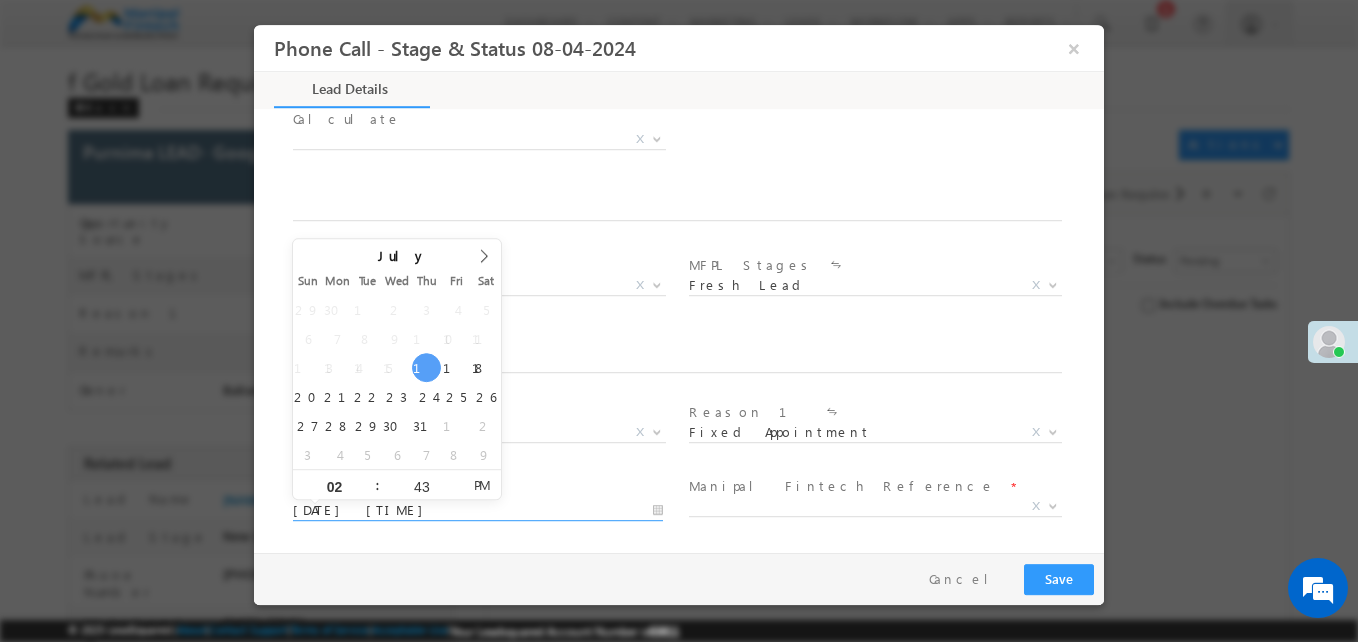 click on "[DATE] [TIME]" at bounding box center [478, 511] 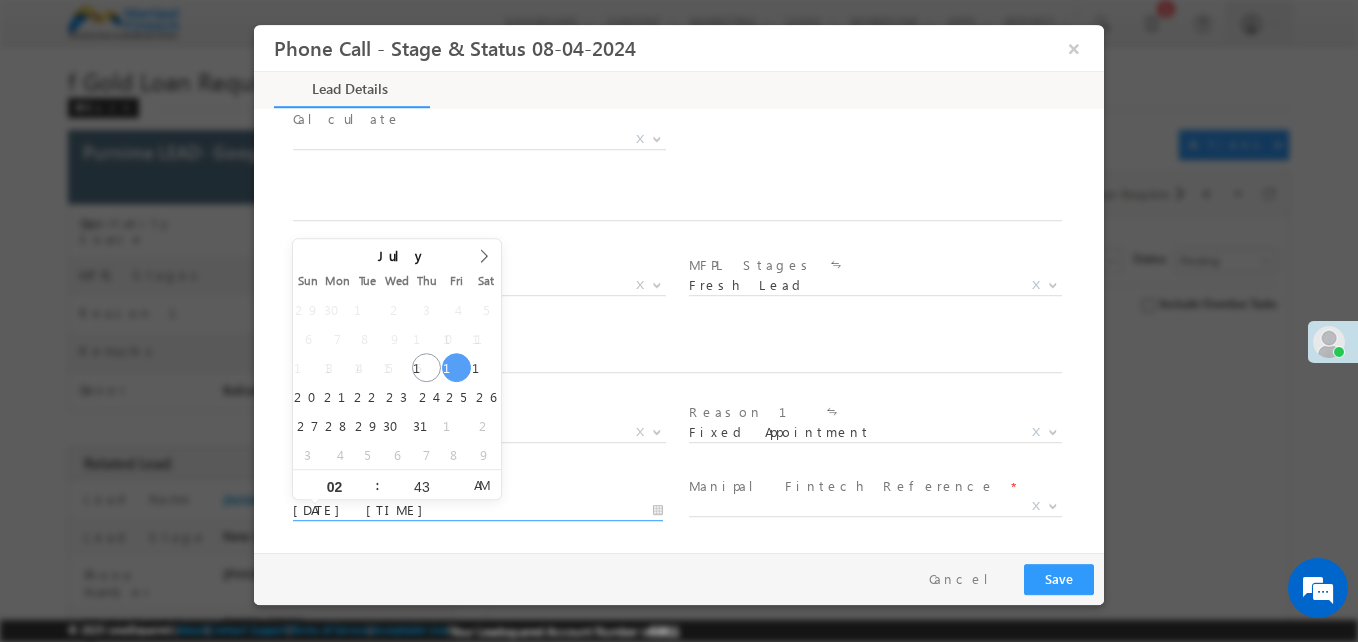 click on "AM" at bounding box center (481, 485) 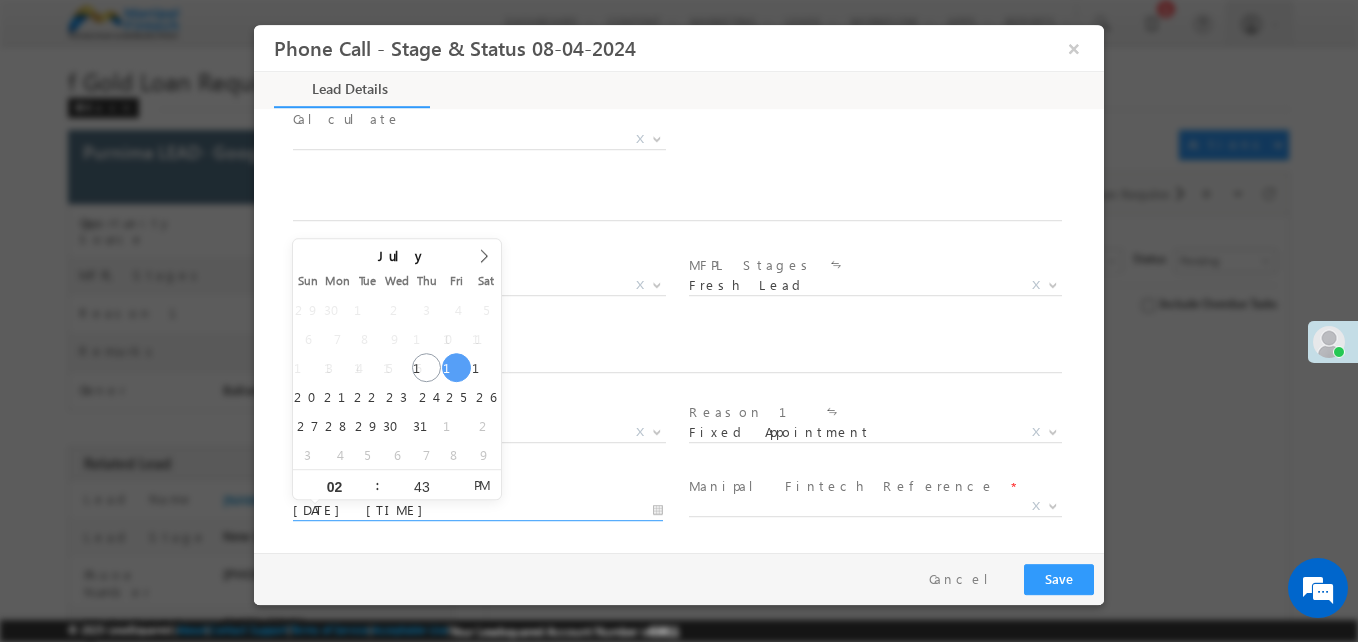 click on "PM" at bounding box center (481, 485) 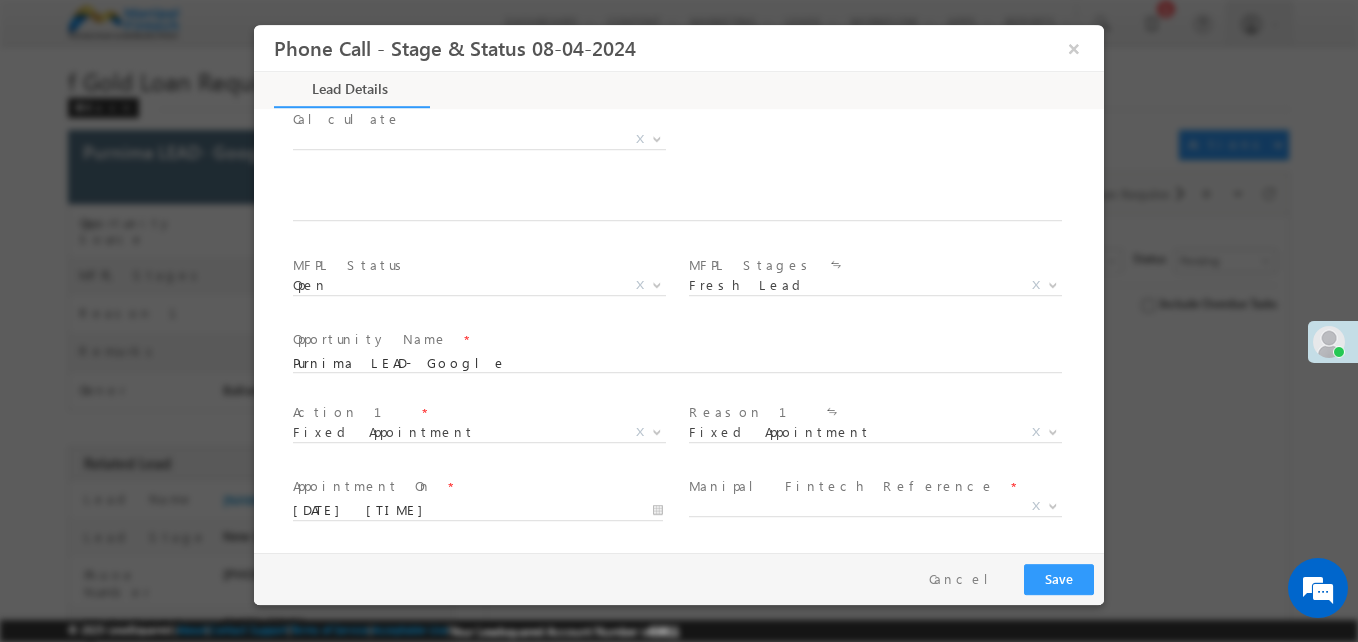 click at bounding box center [477, 457] 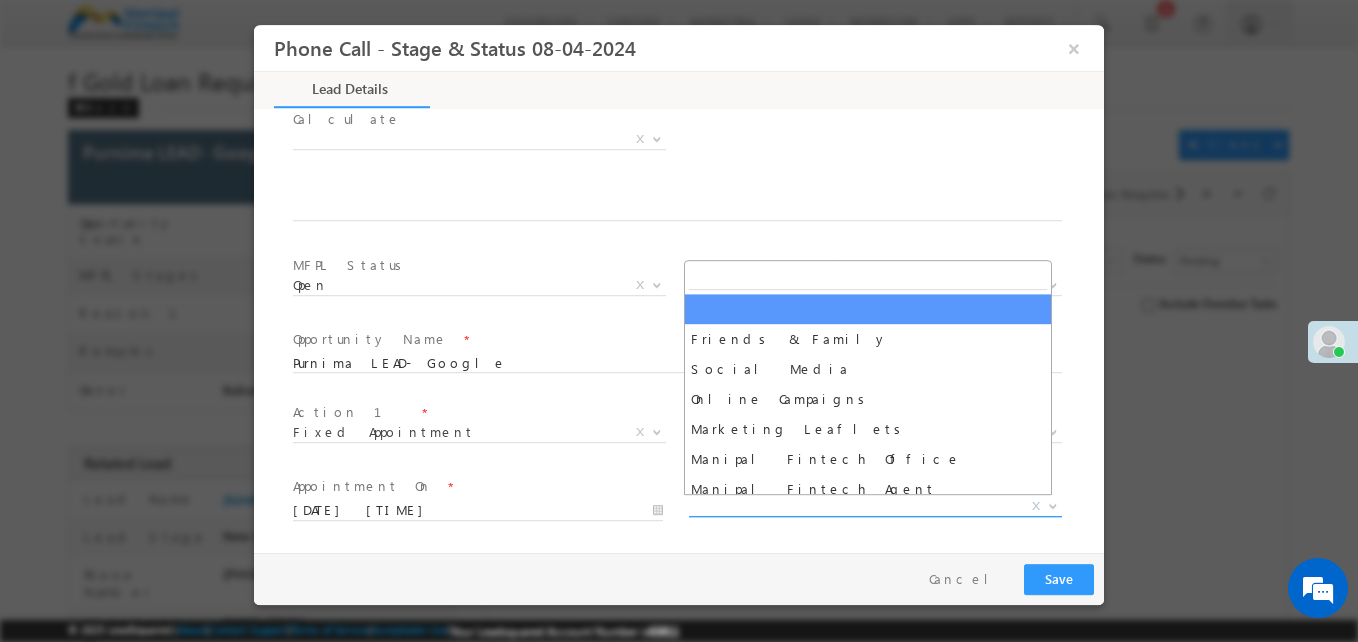 click on "X" at bounding box center [875, 507] 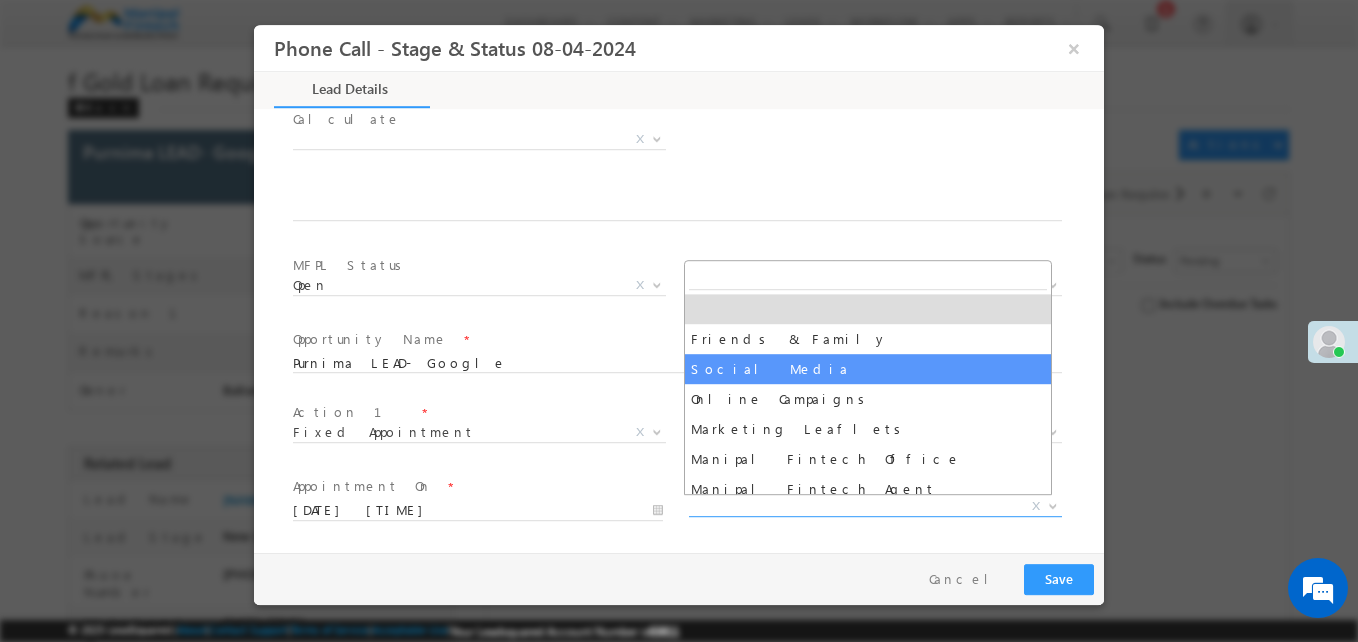 select on "Social Media" 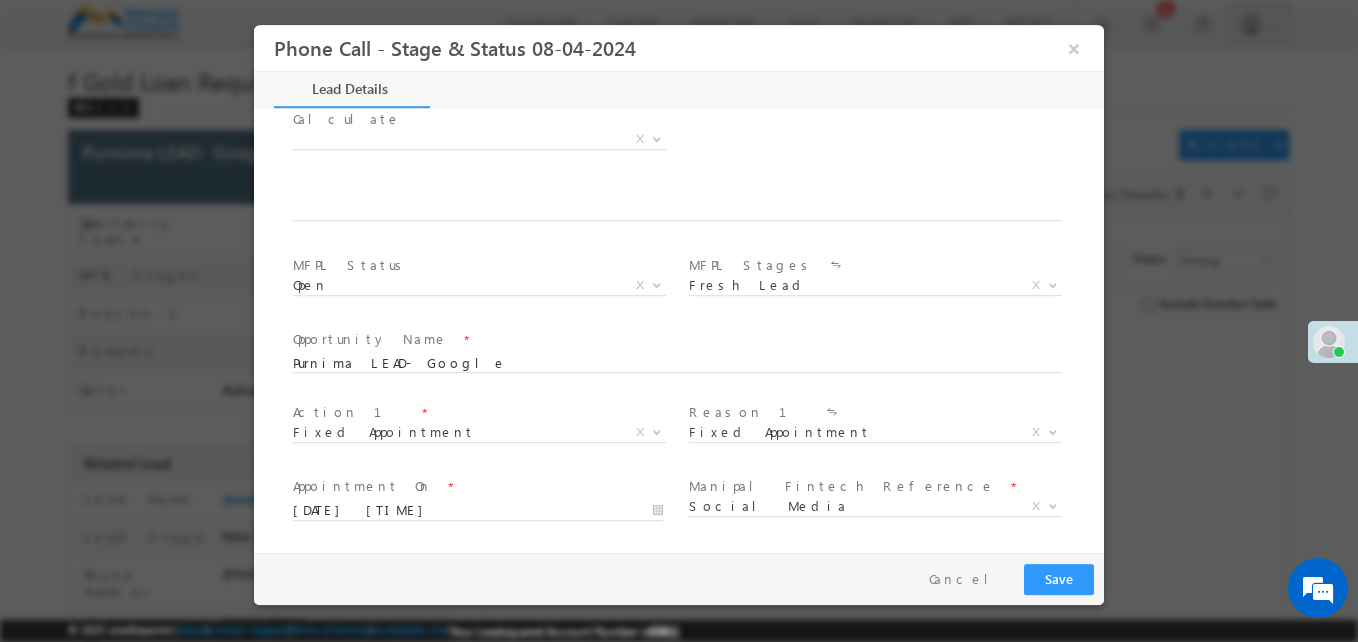 drag, startPoint x: 1092, startPoint y: 441, endPoint x: 1097, endPoint y: 461, distance: 20.615528 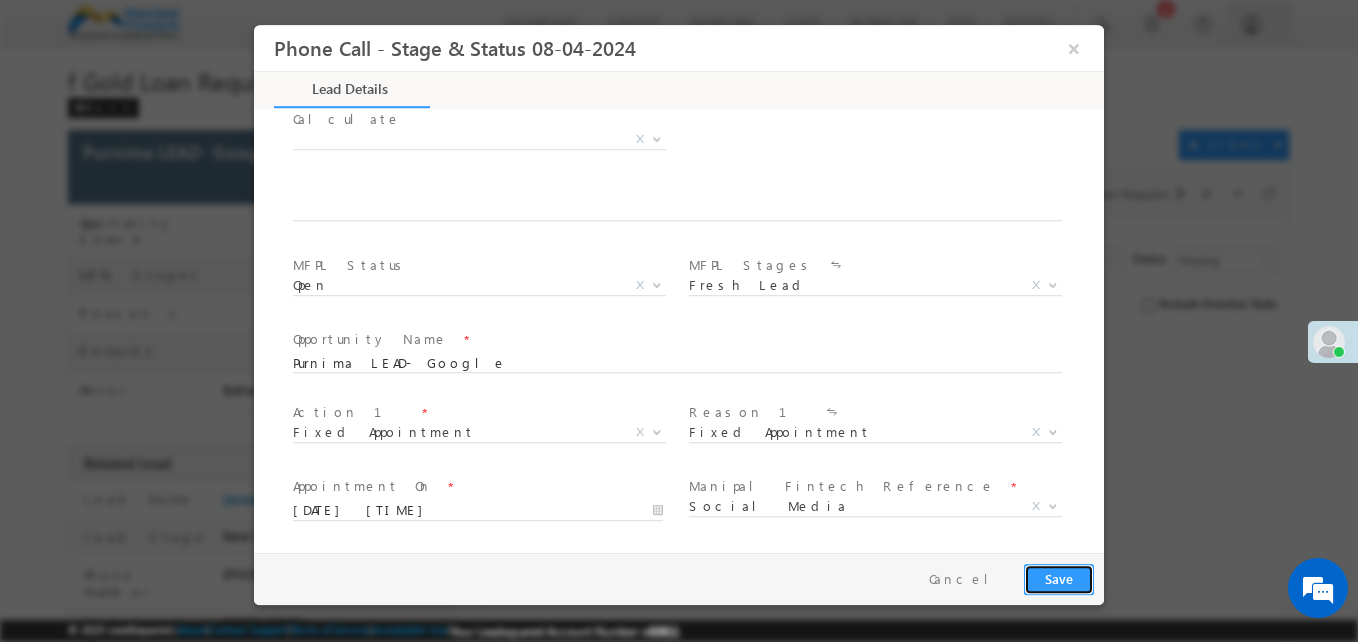 click on "Save" at bounding box center [1059, 579] 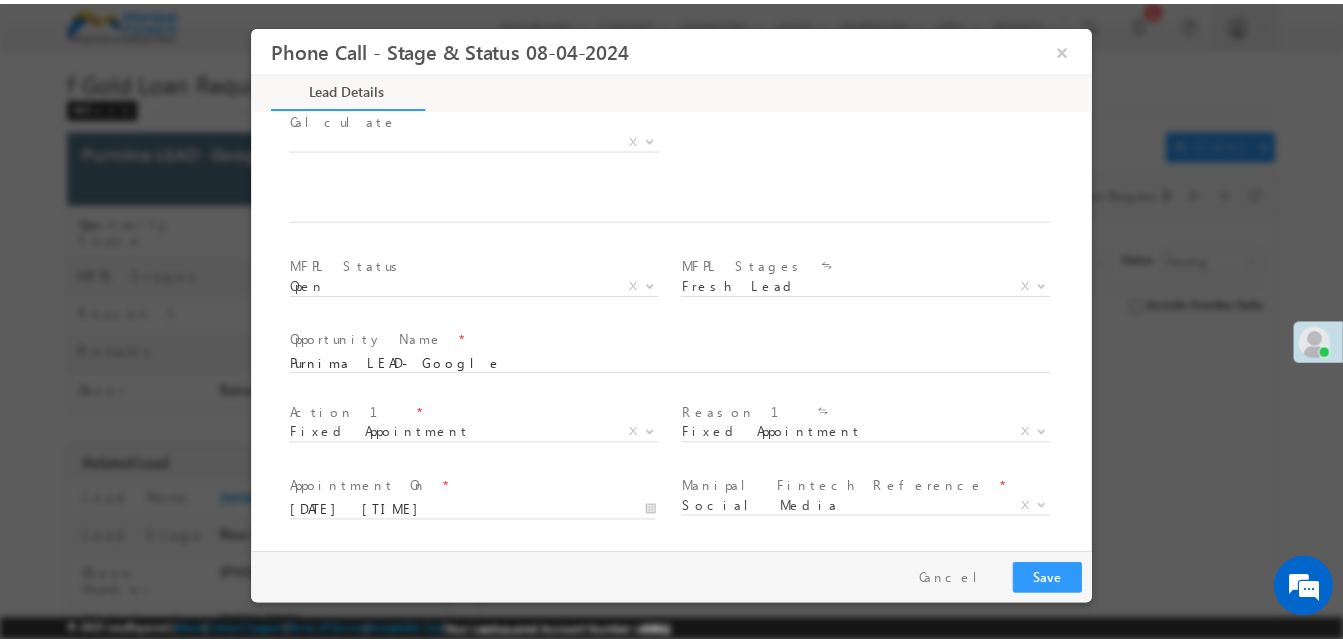 scroll, scrollTop: 1234, scrollLeft: 0, axis: vertical 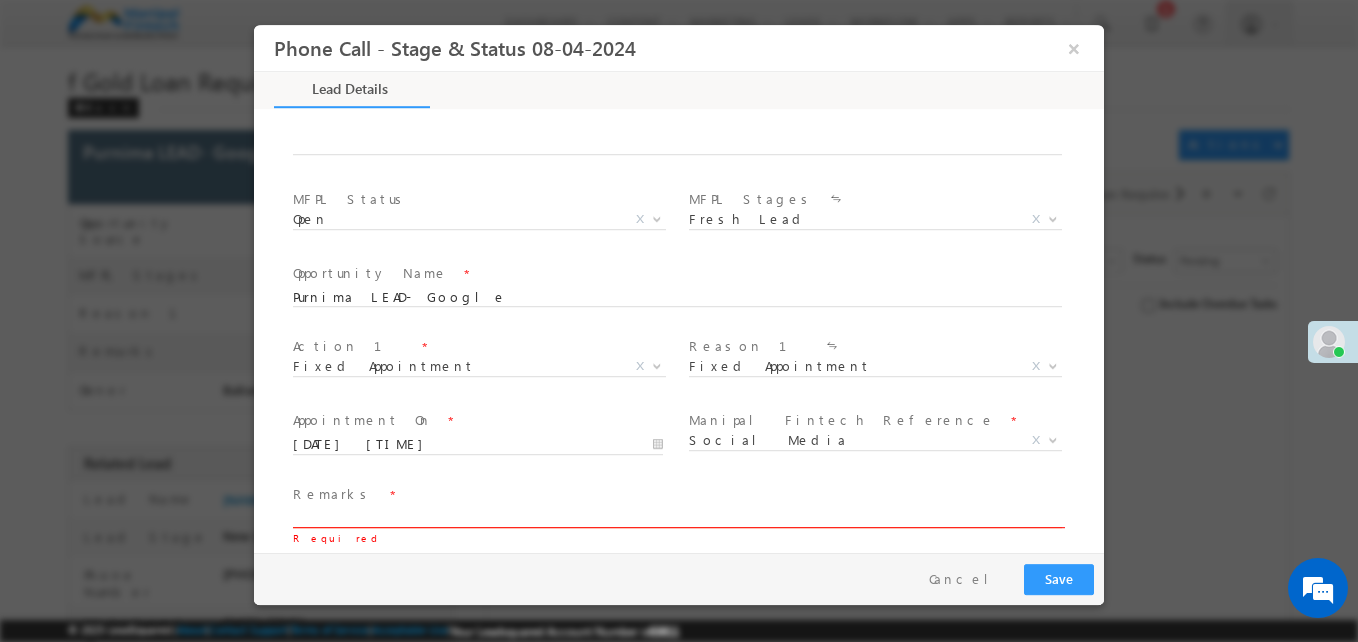 click at bounding box center [677, 519] 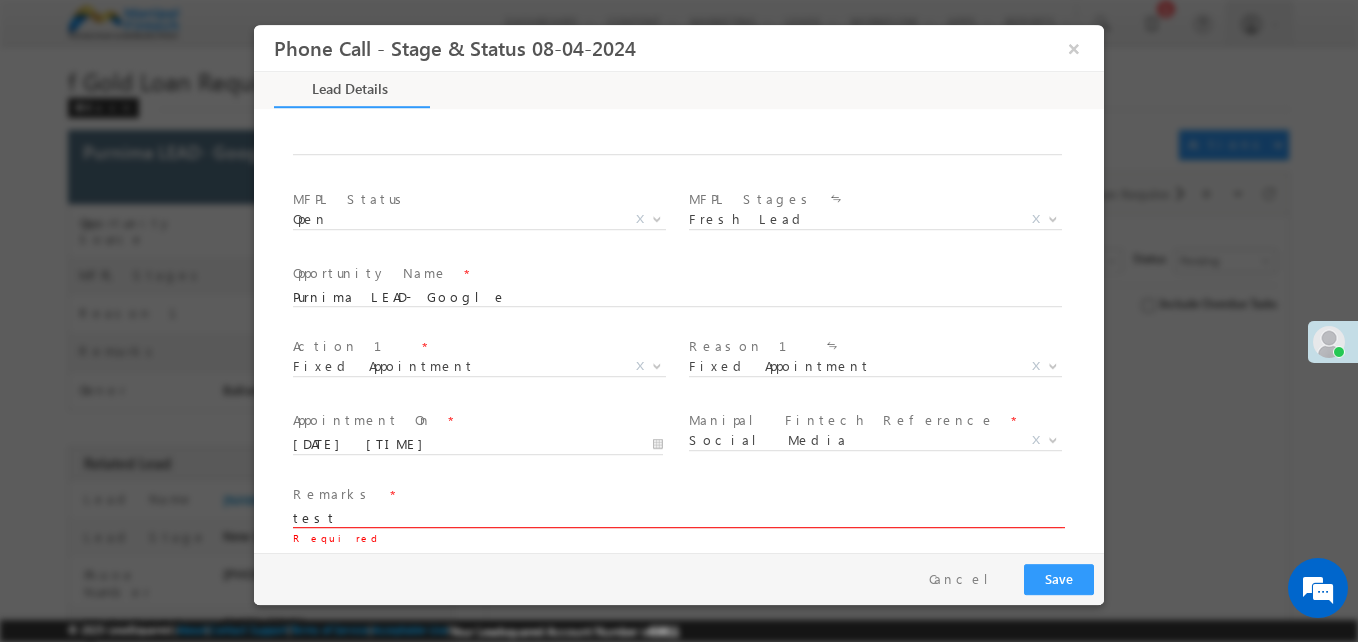 type on "testing dedupe" 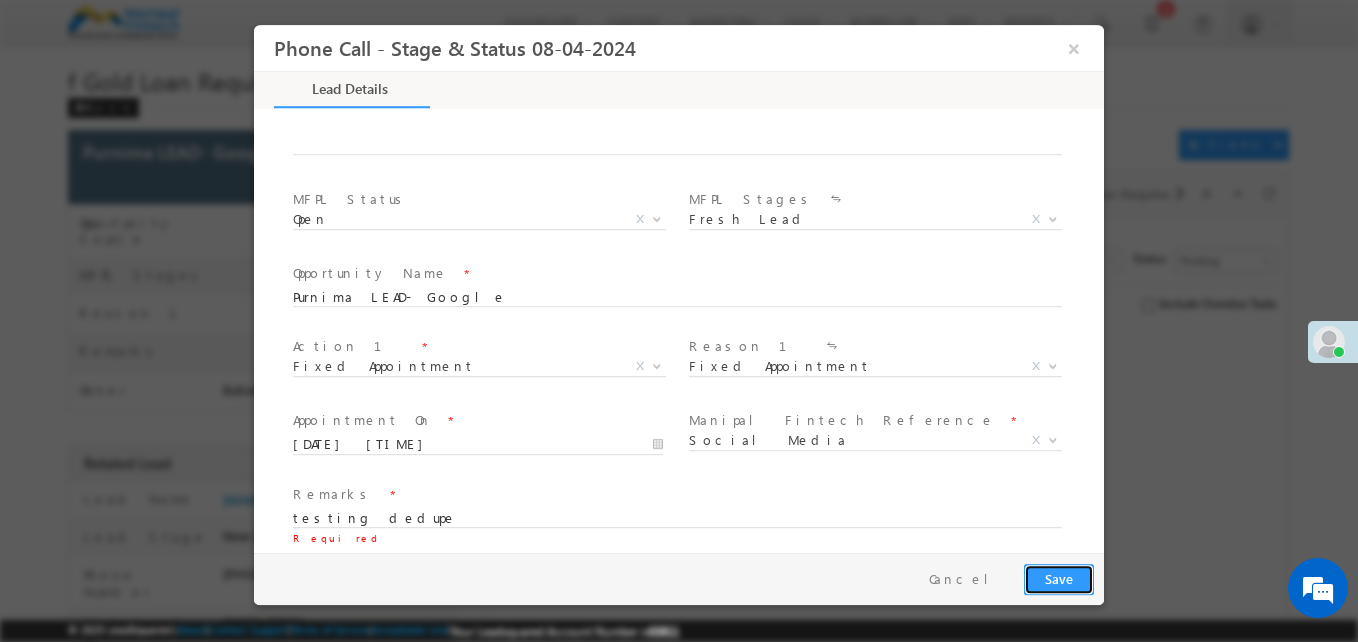 click on "Save" at bounding box center [1059, 579] 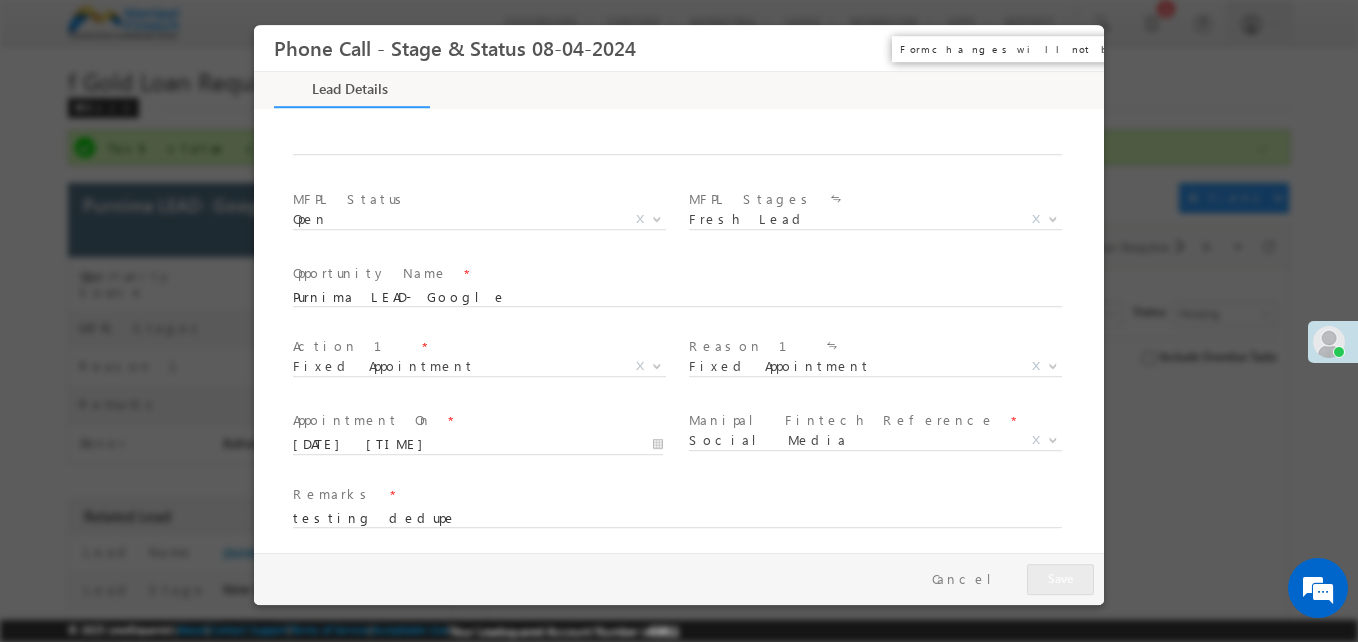 click on "×" at bounding box center (1074, 48) 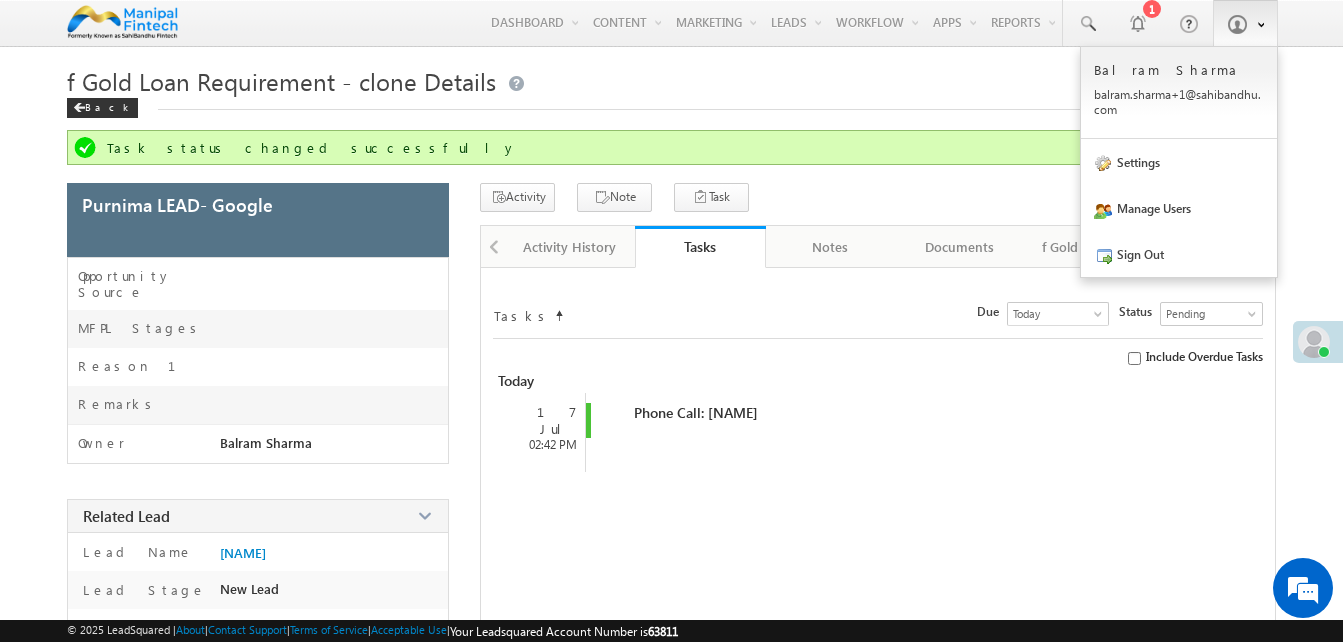click at bounding box center (1237, 24) 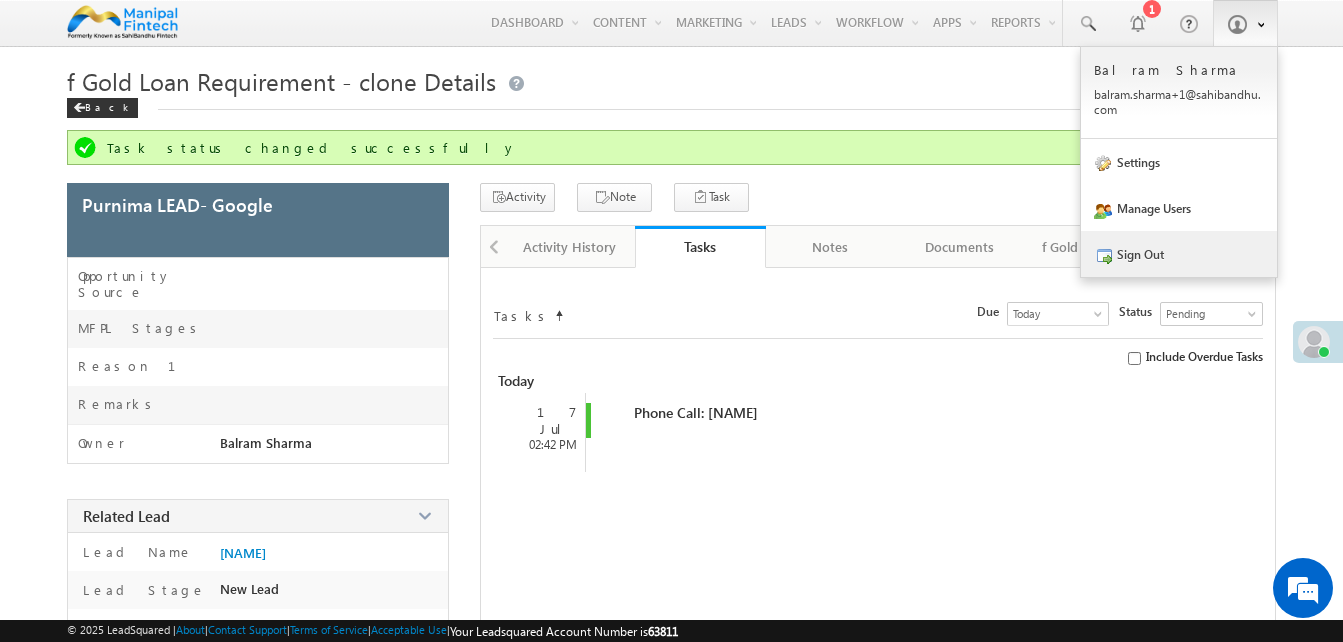 click on "Sign Out" at bounding box center [1179, 254] 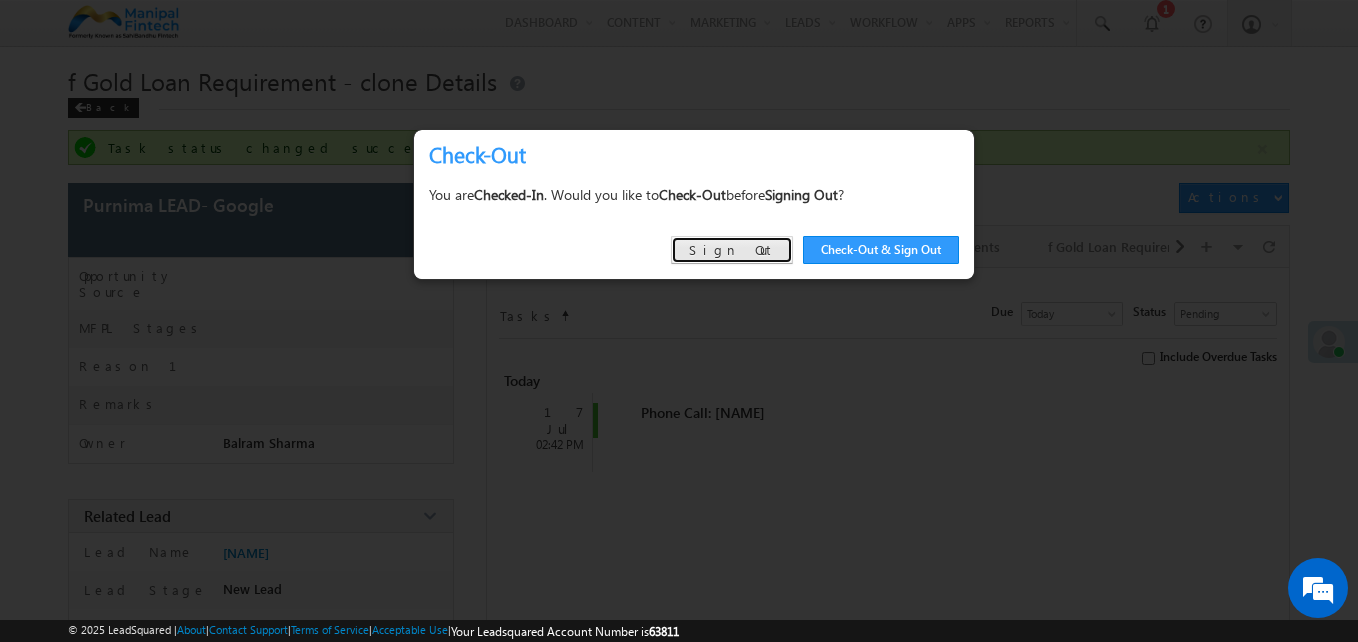 click on "Sign Out" at bounding box center [732, 250] 